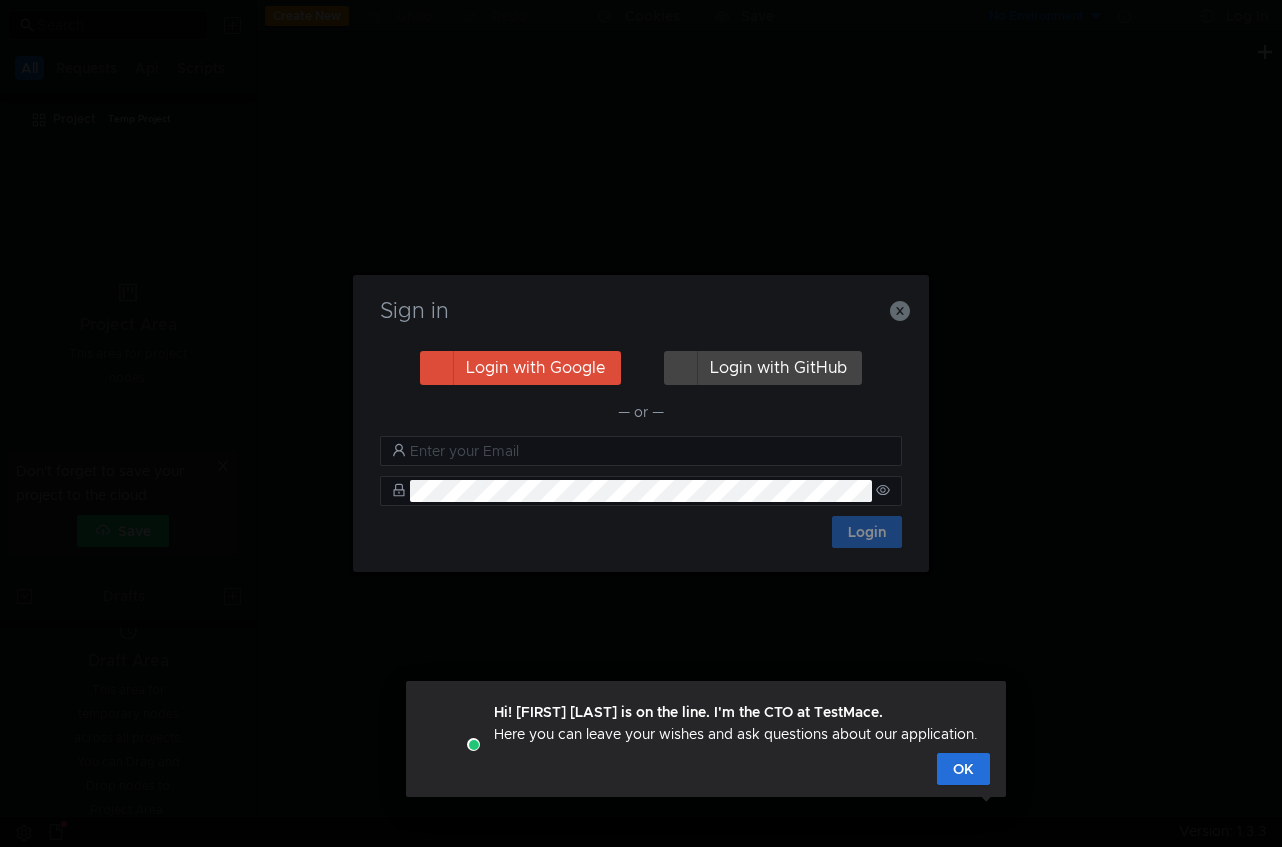scroll, scrollTop: 0, scrollLeft: 0, axis: both 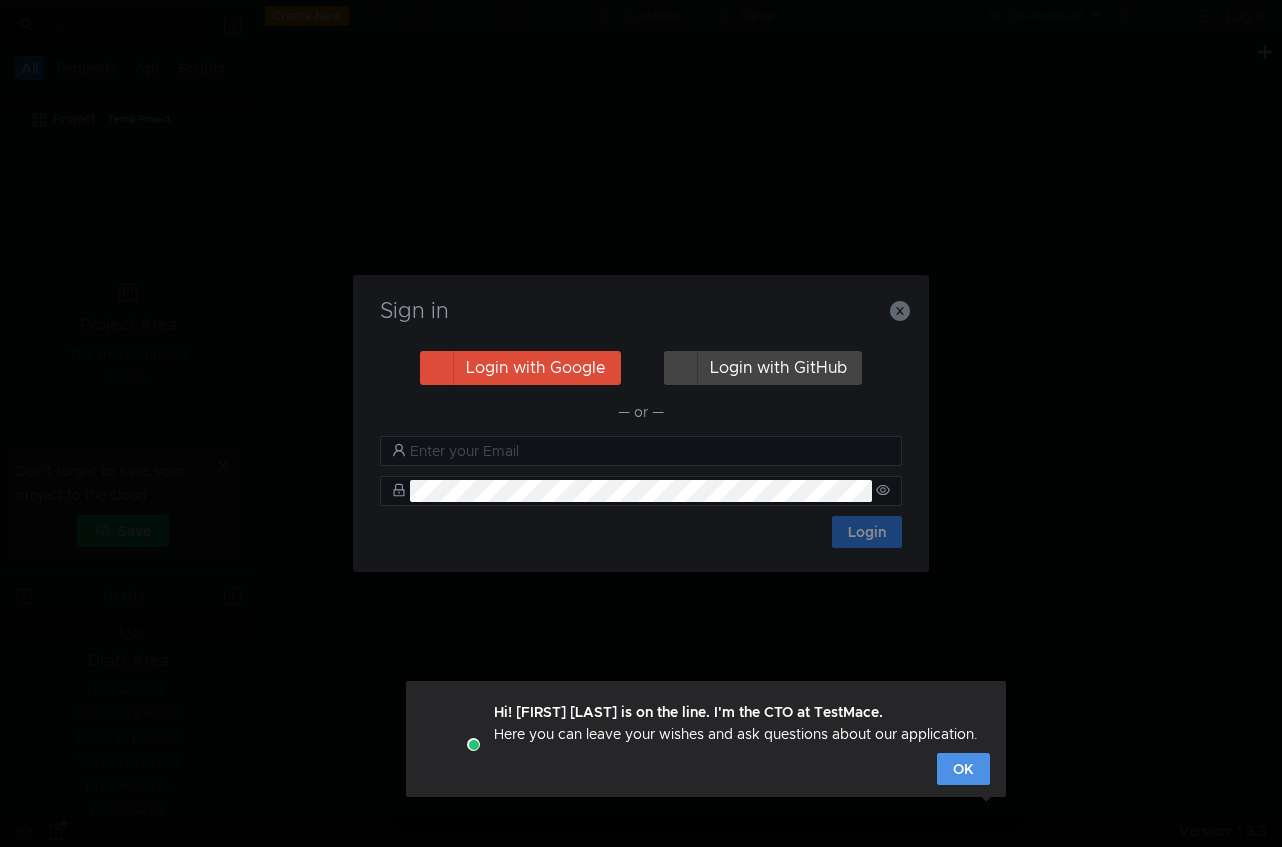 click on "OK" at bounding box center (963, 769) 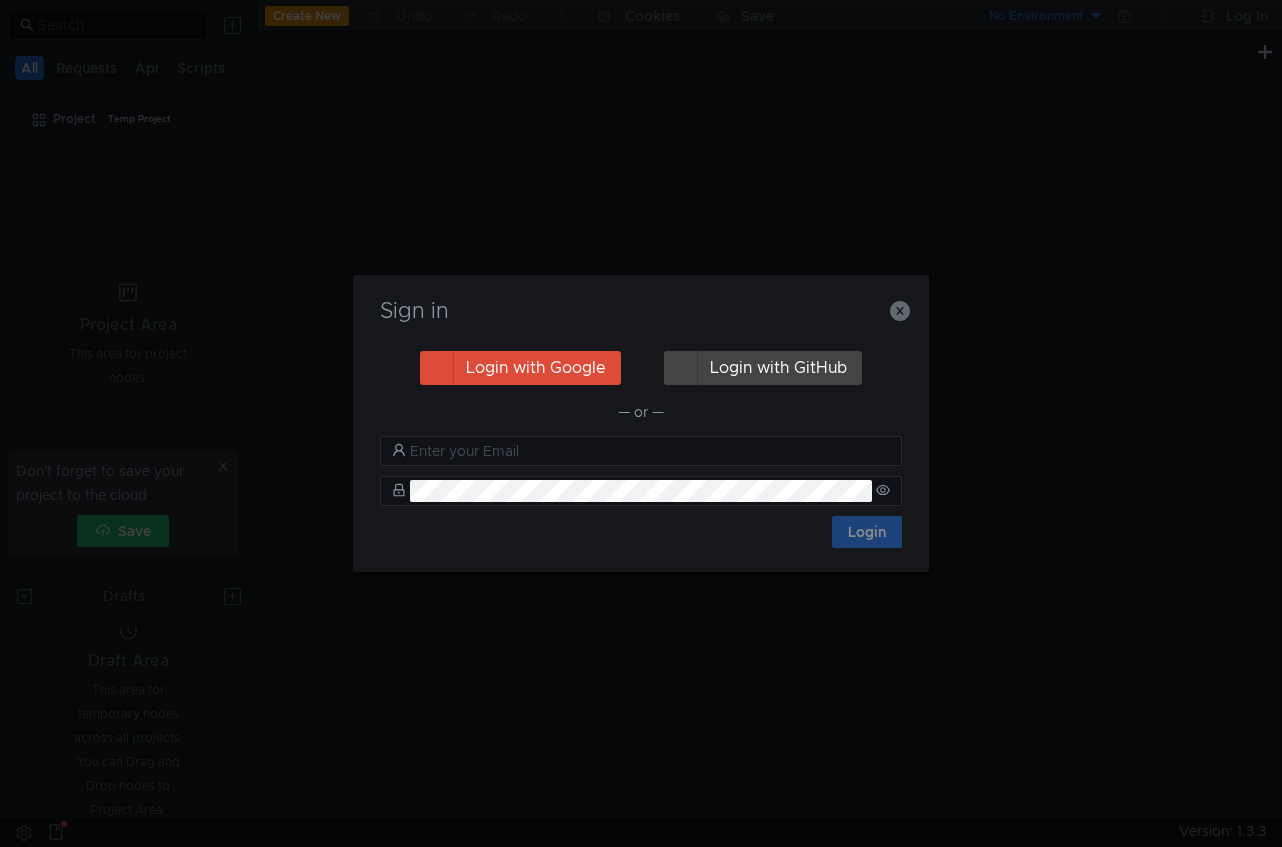 click on "— or —" 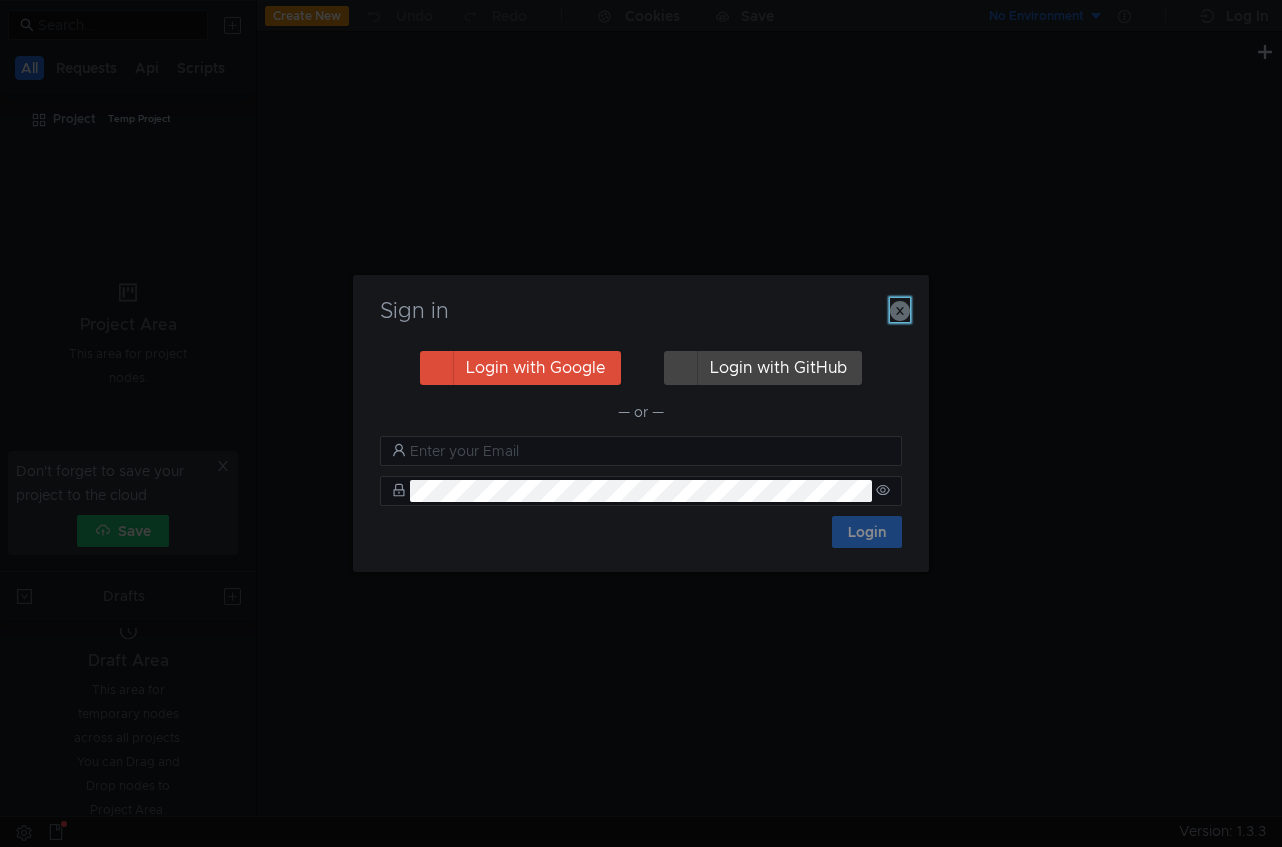 click 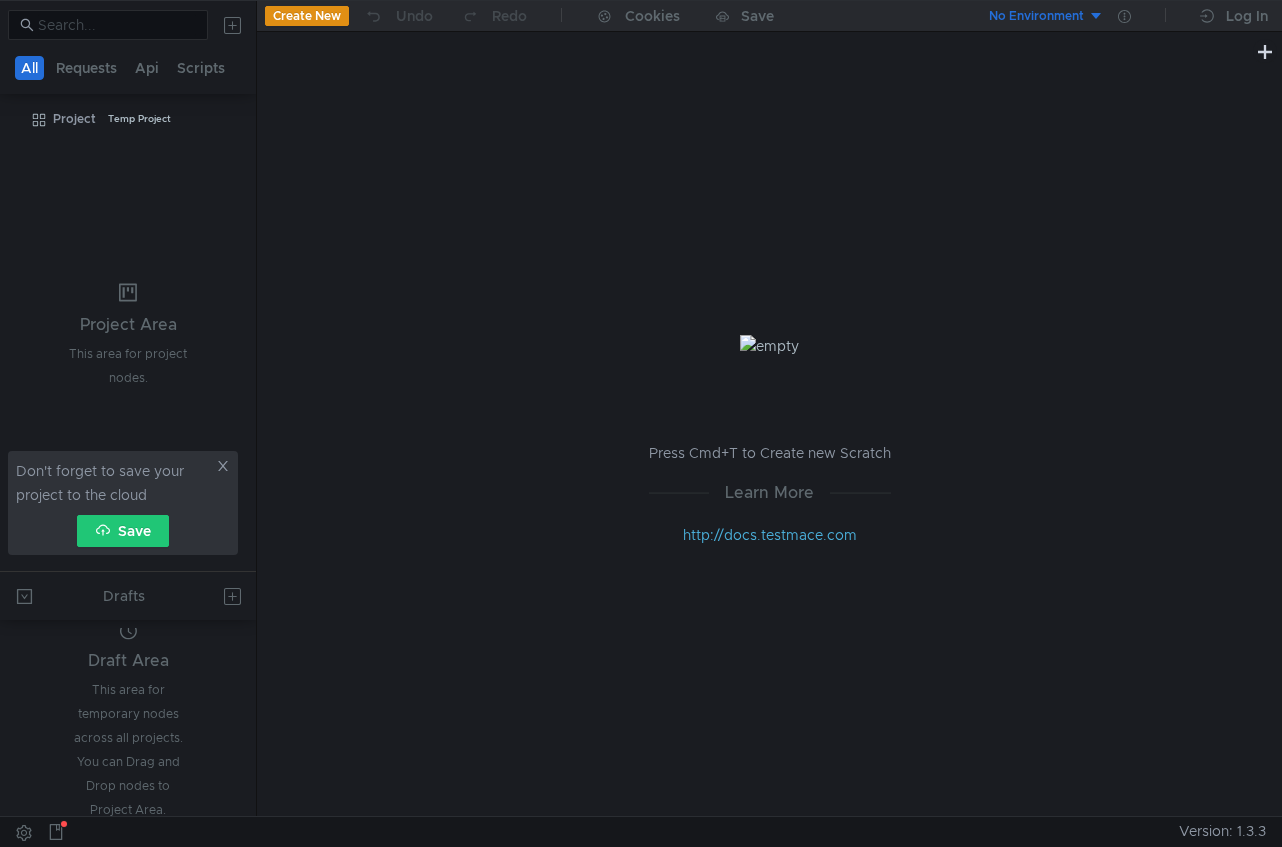 click on "Press Cmd+T to Create new Scratch  Learn More http://docs.testmace.com" at bounding box center (769, 440) 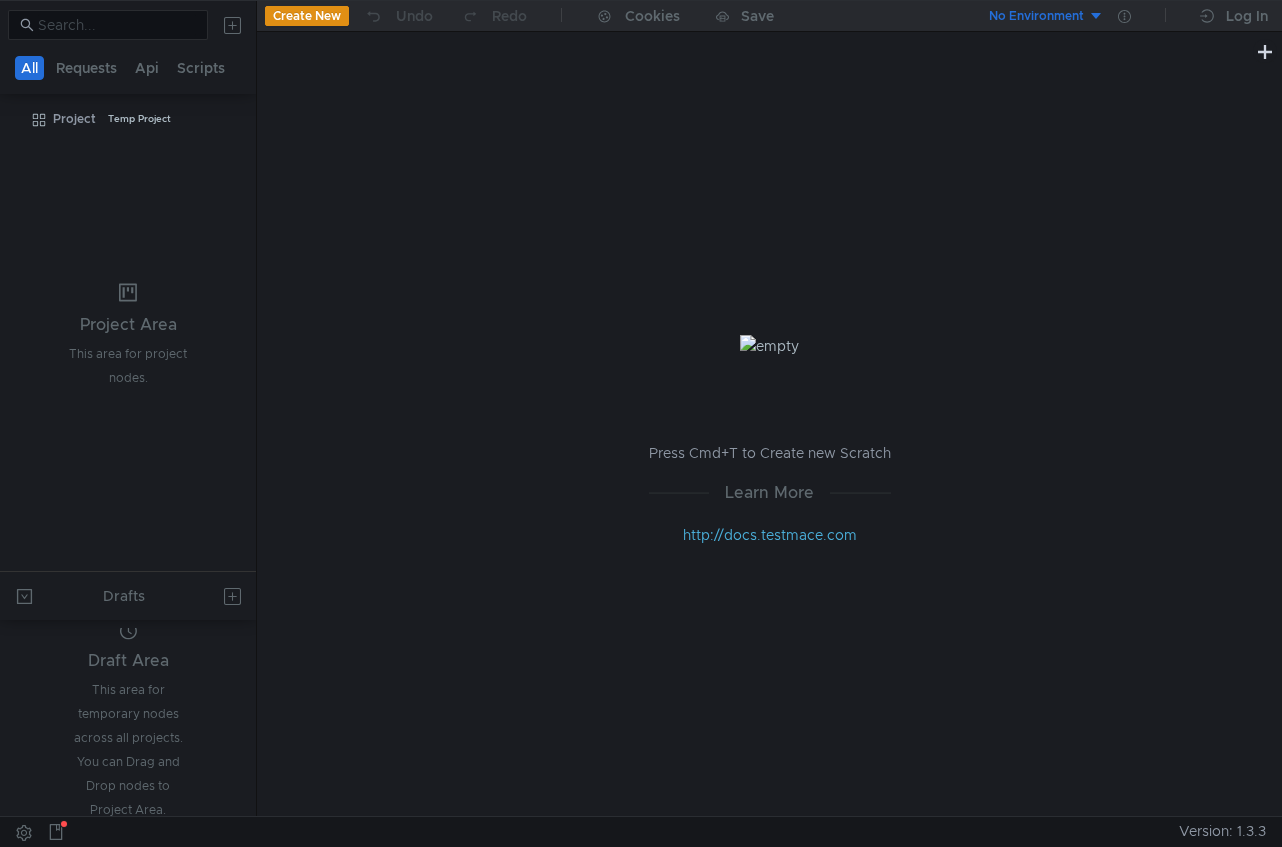 click on "Project  Temp Project" at bounding box center [128, 336] 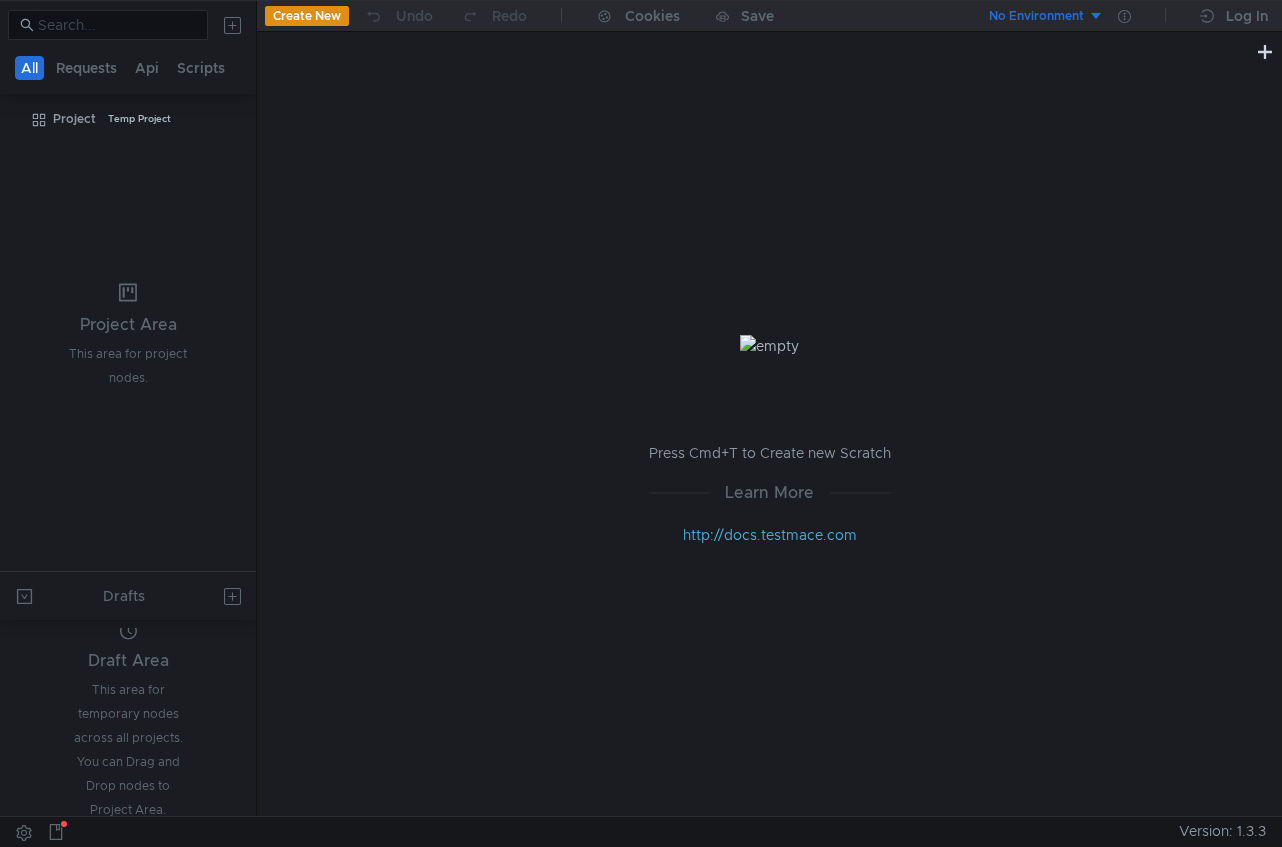 click on "Create New" at bounding box center (307, 16) 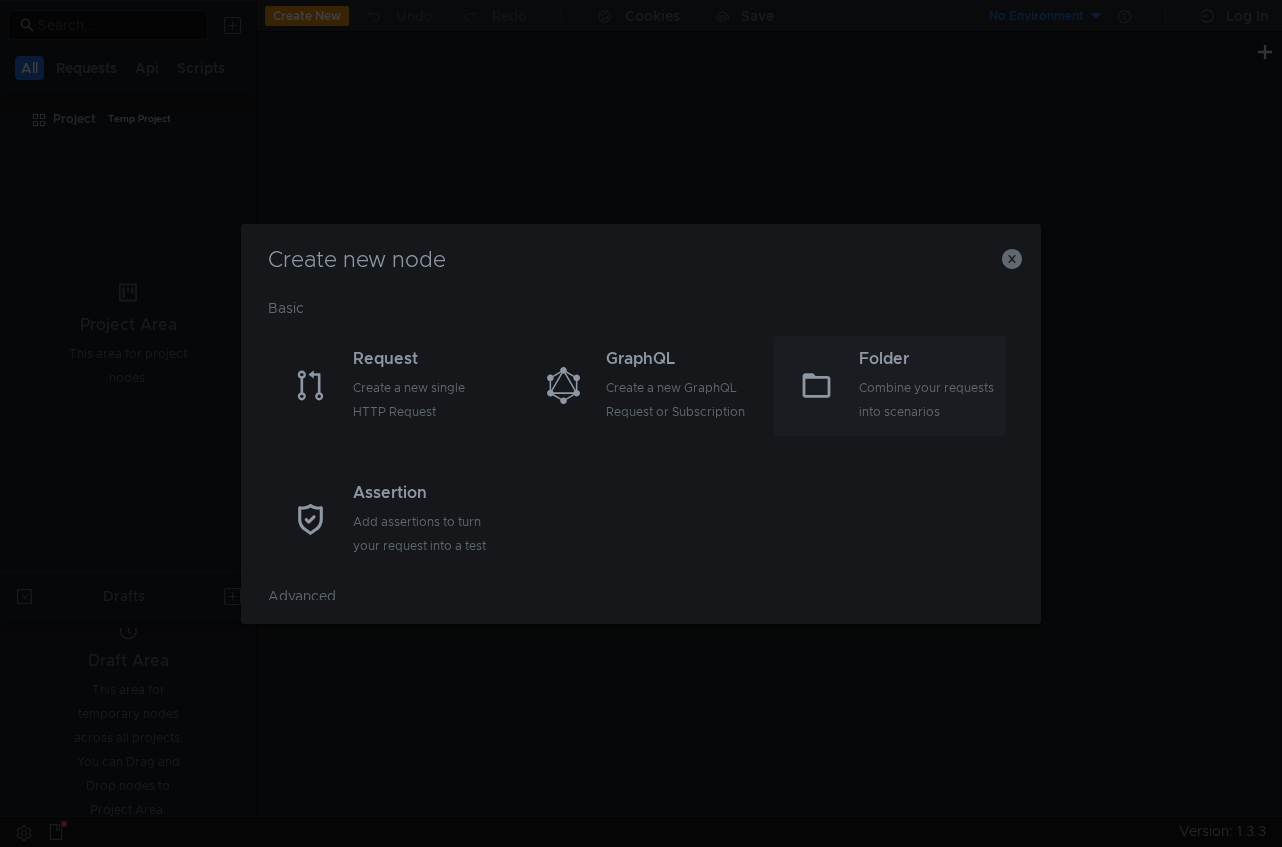 click on "Combine your requests into scenarios" 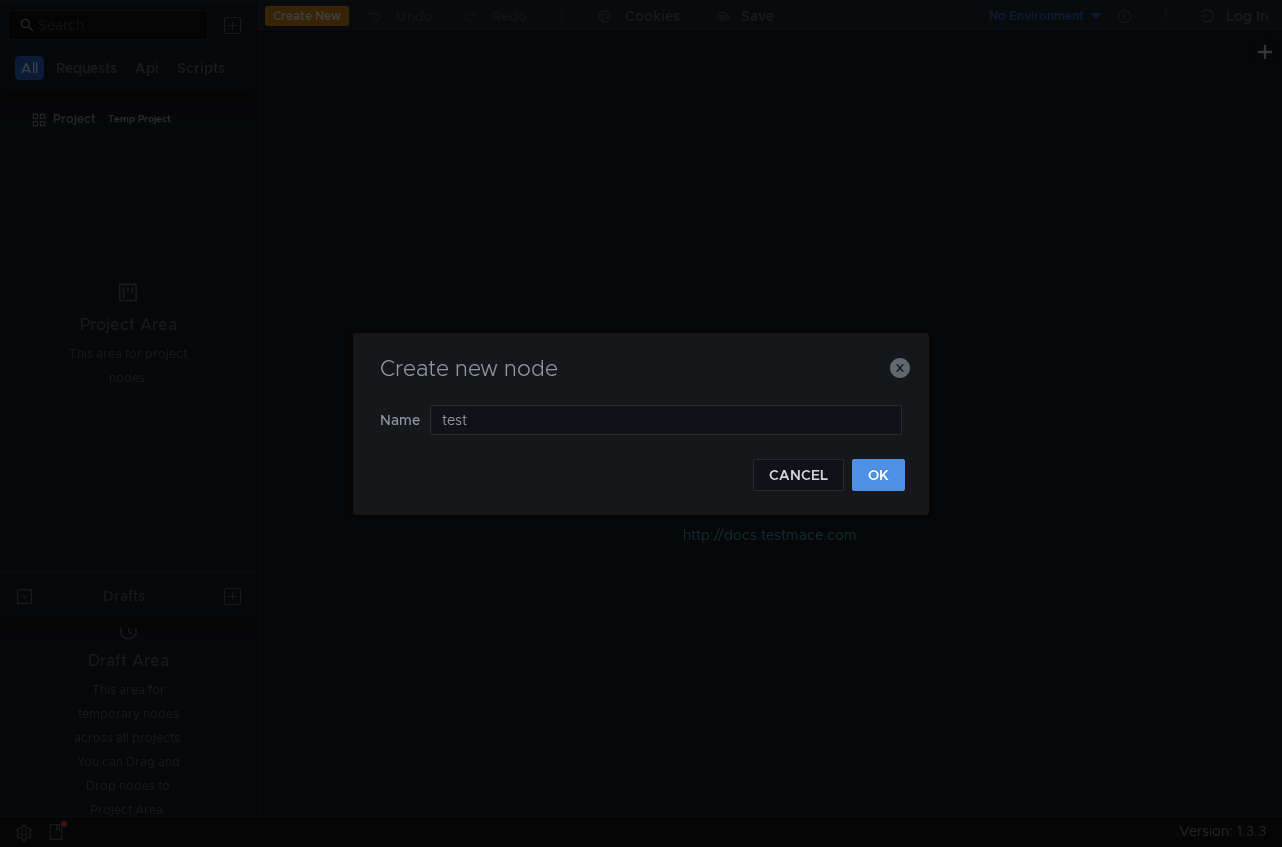 type on "test" 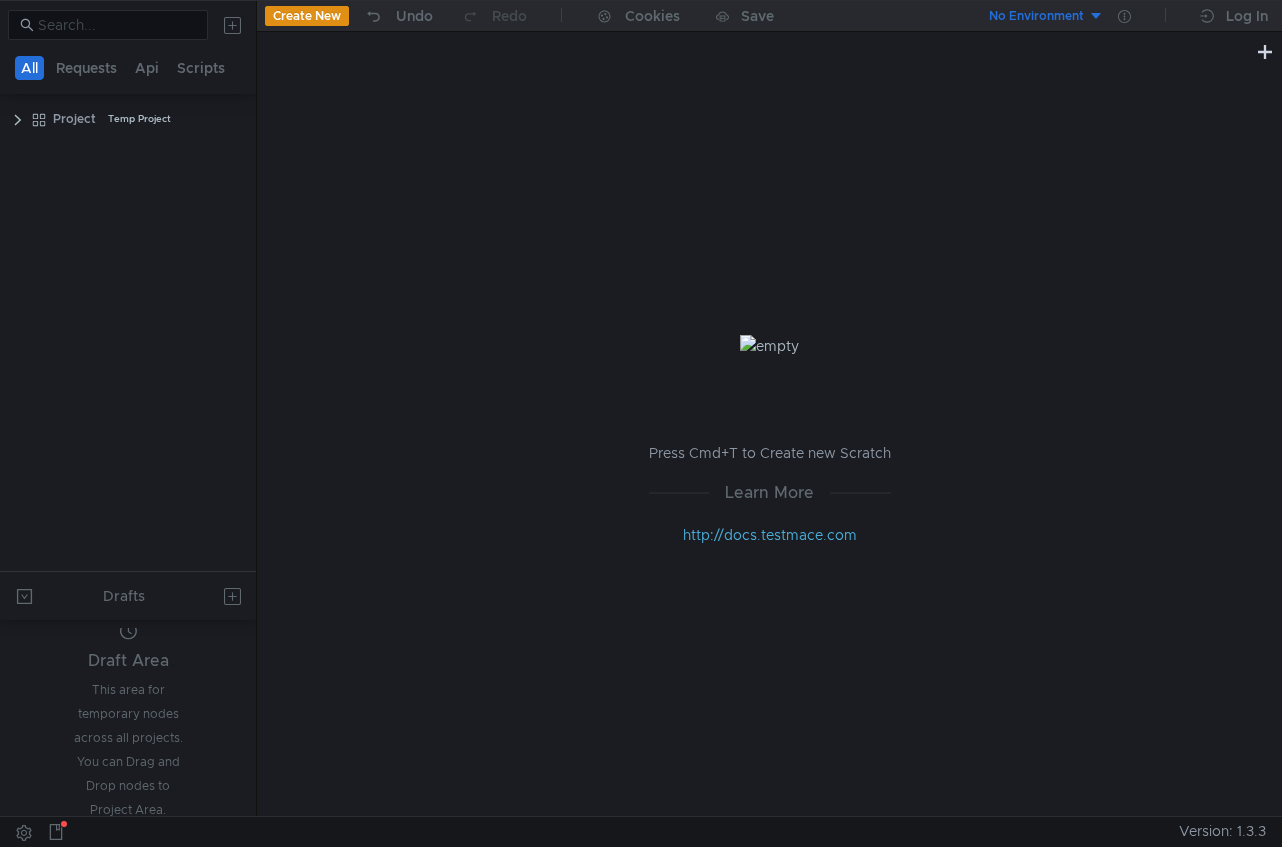 click on "Project  Temp Project" at bounding box center (128, 336) 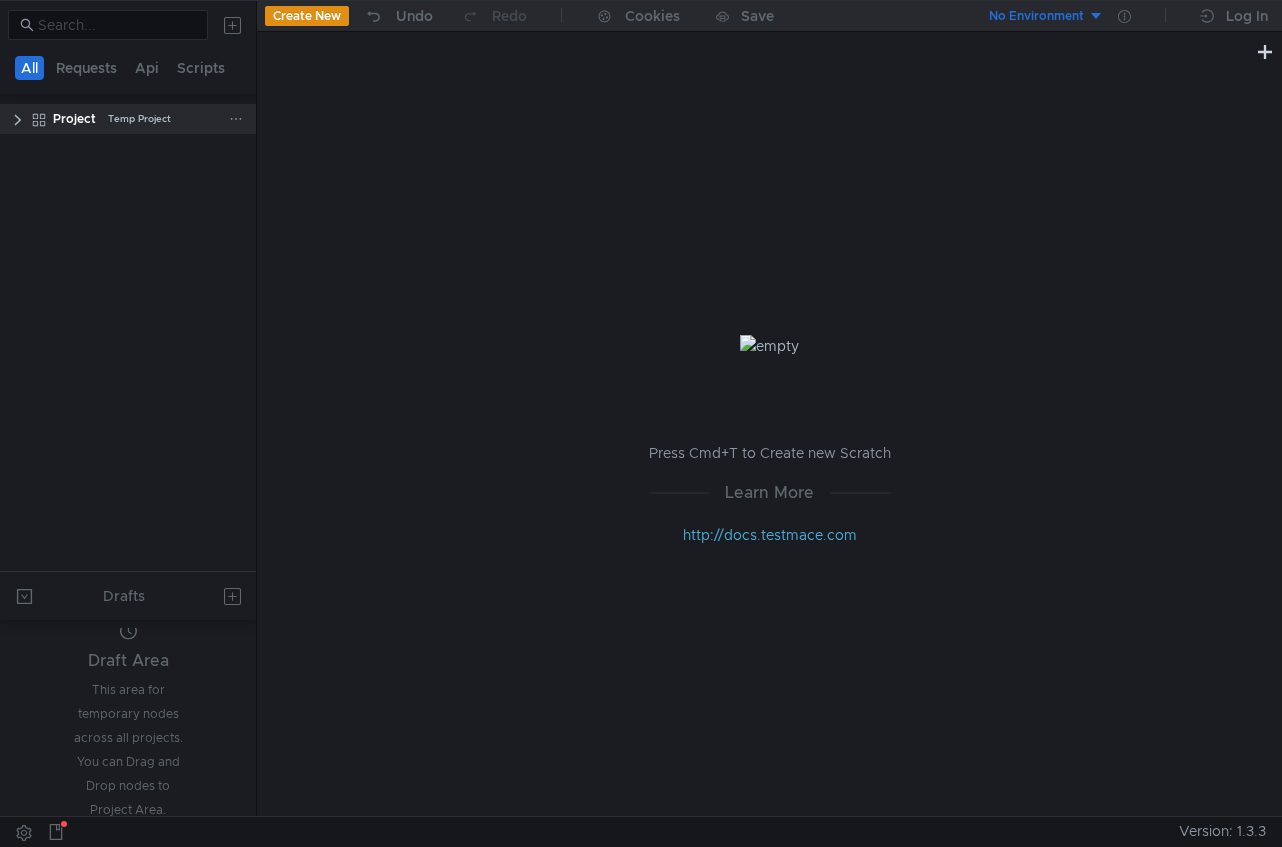 click 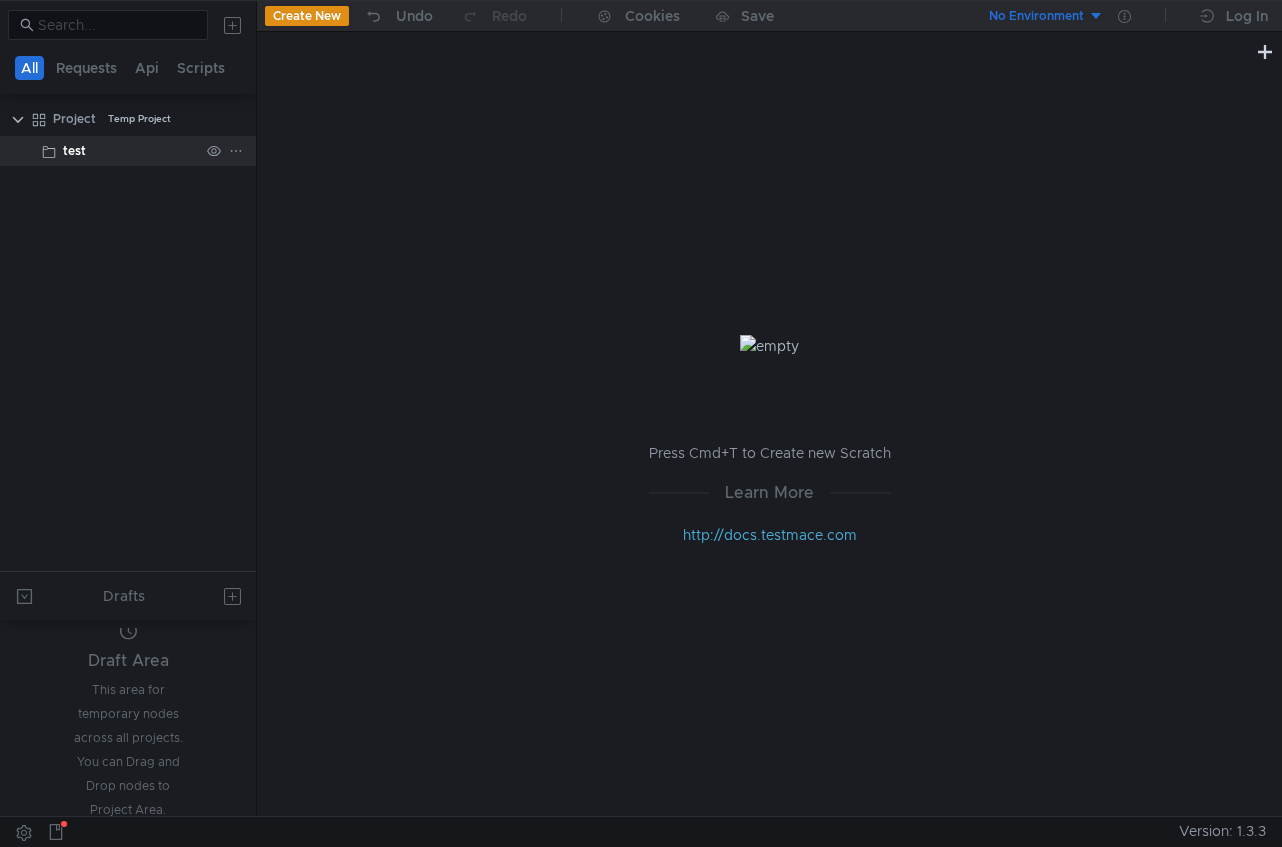 click on "test" 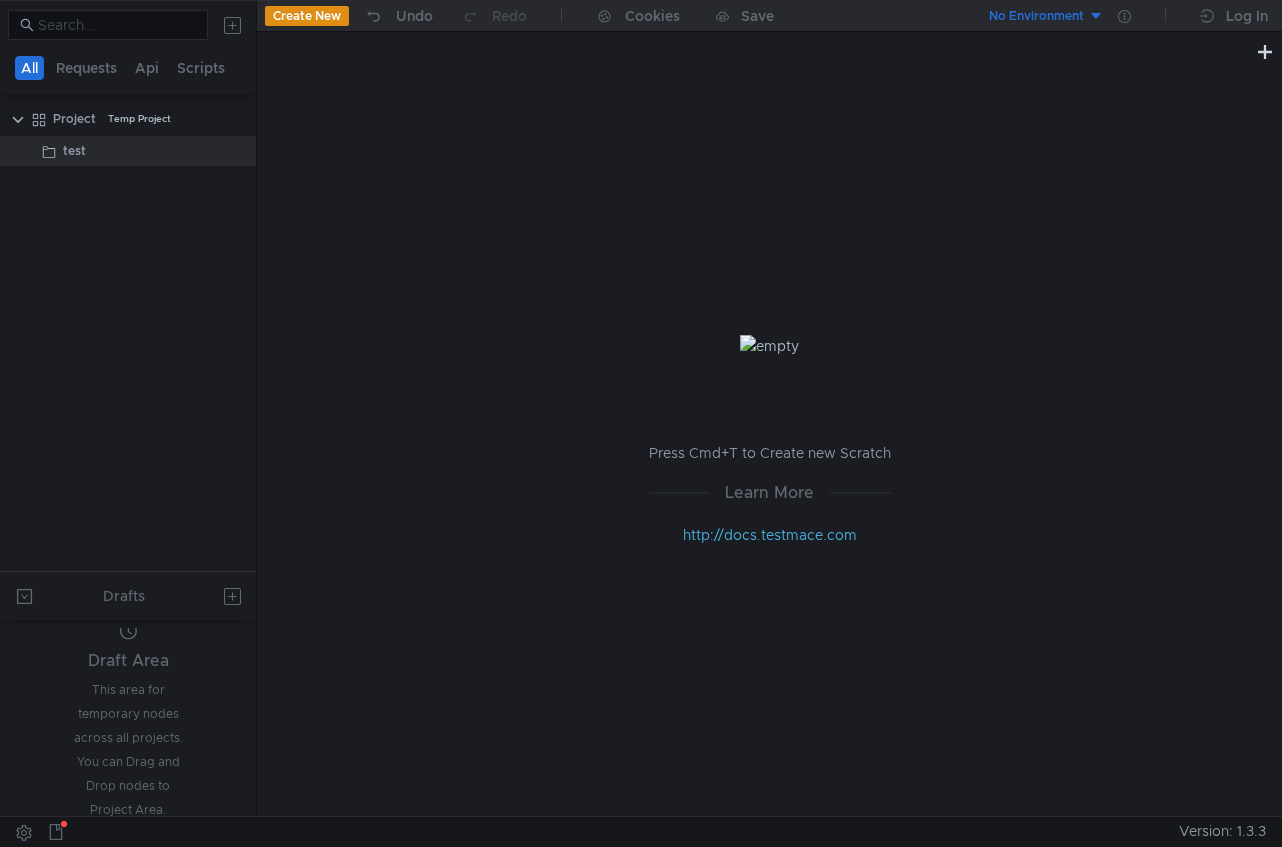 click on "Create New" at bounding box center (307, 16) 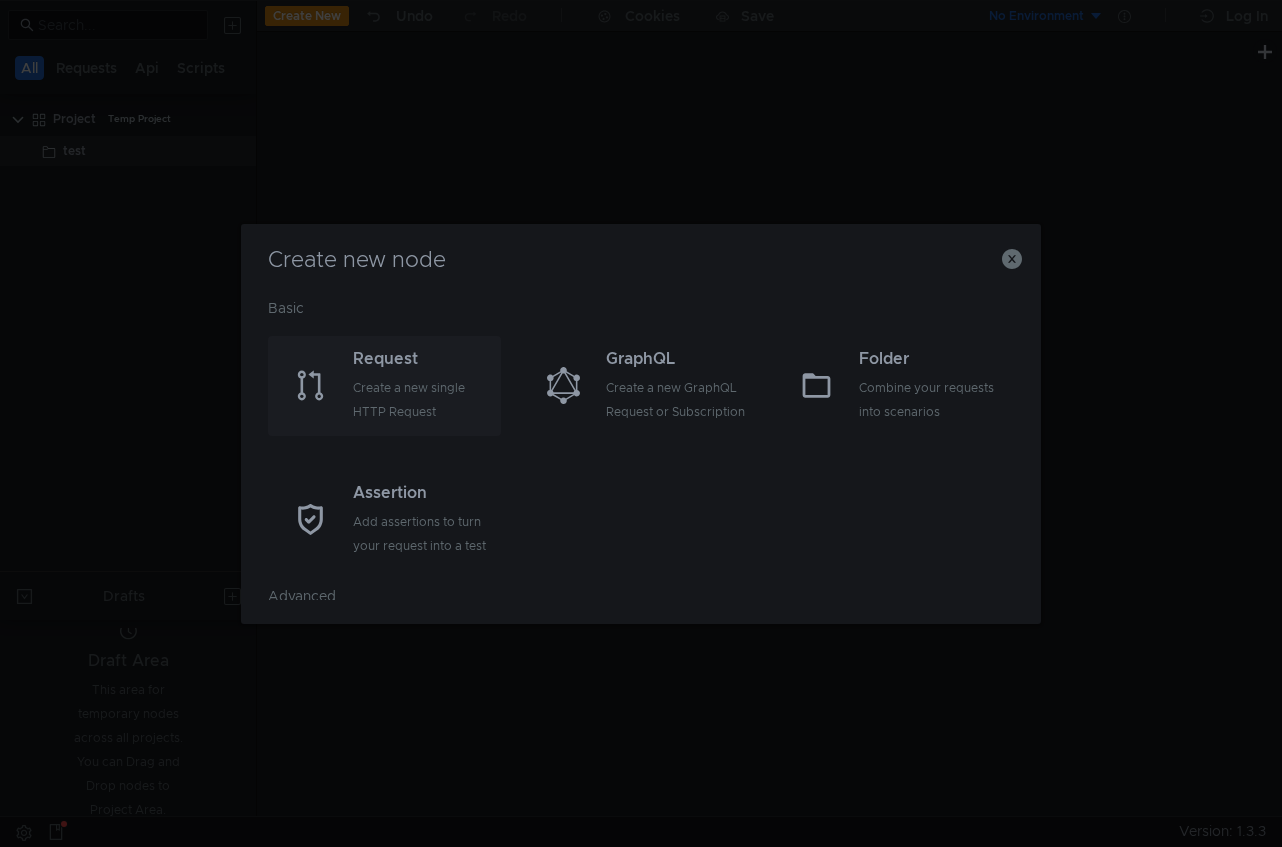 click on "Create a new single HTTP Request" 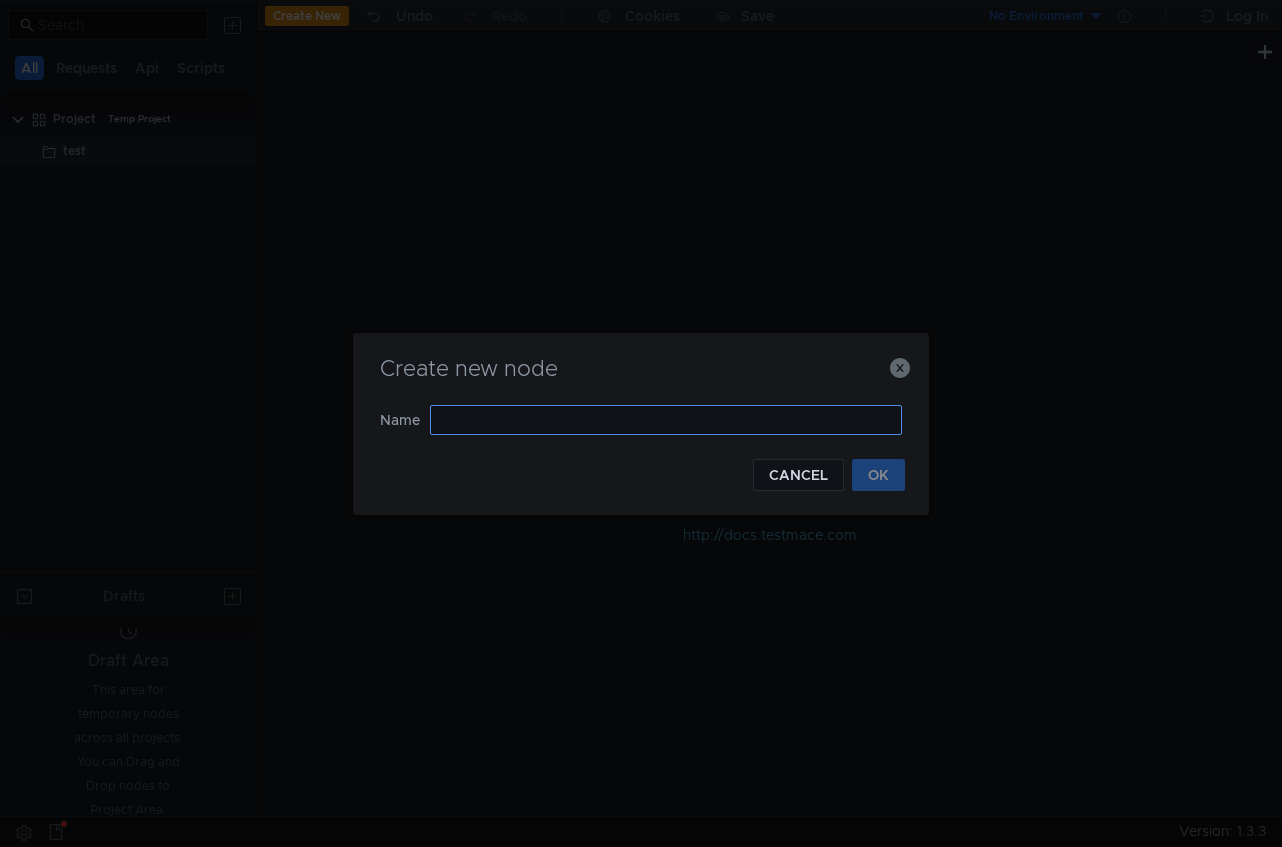 click at bounding box center (666, 420) 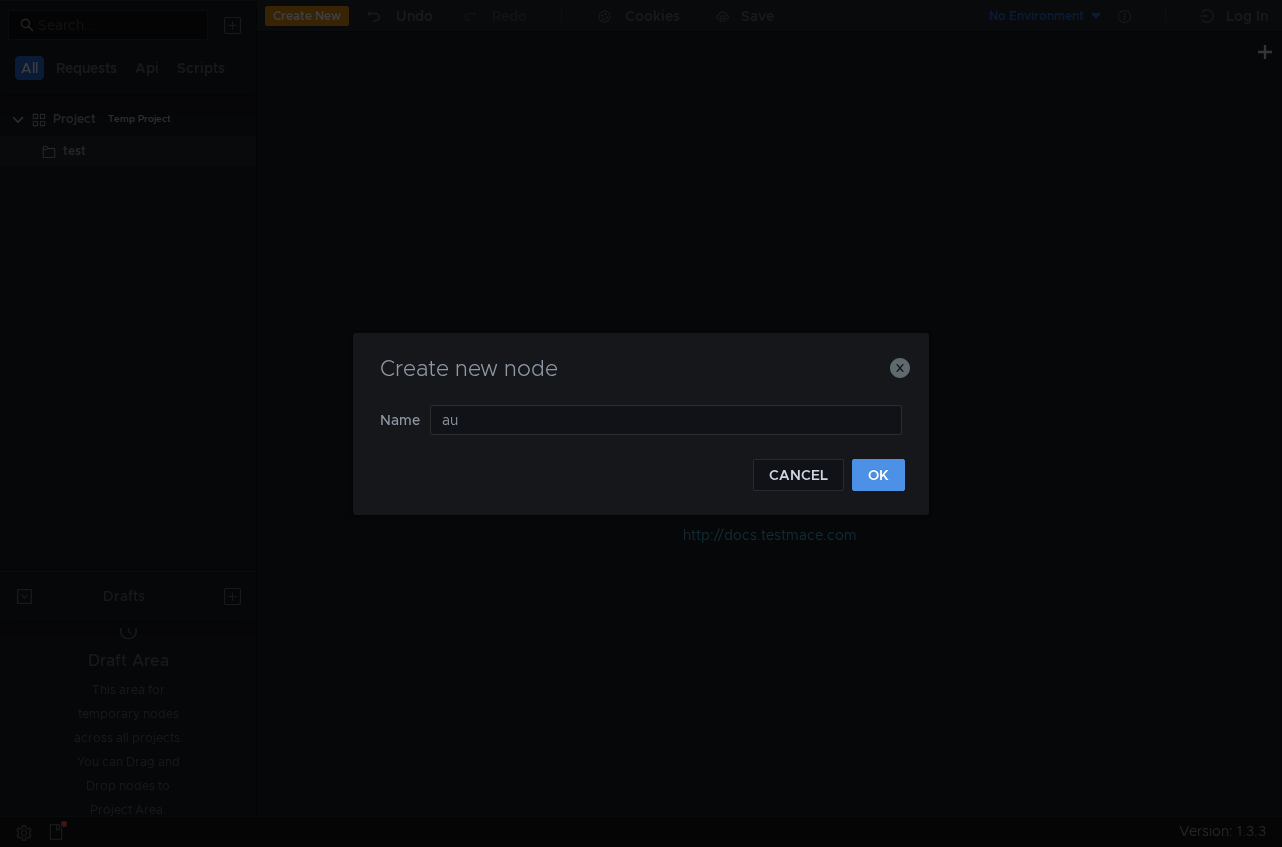 type on "au" 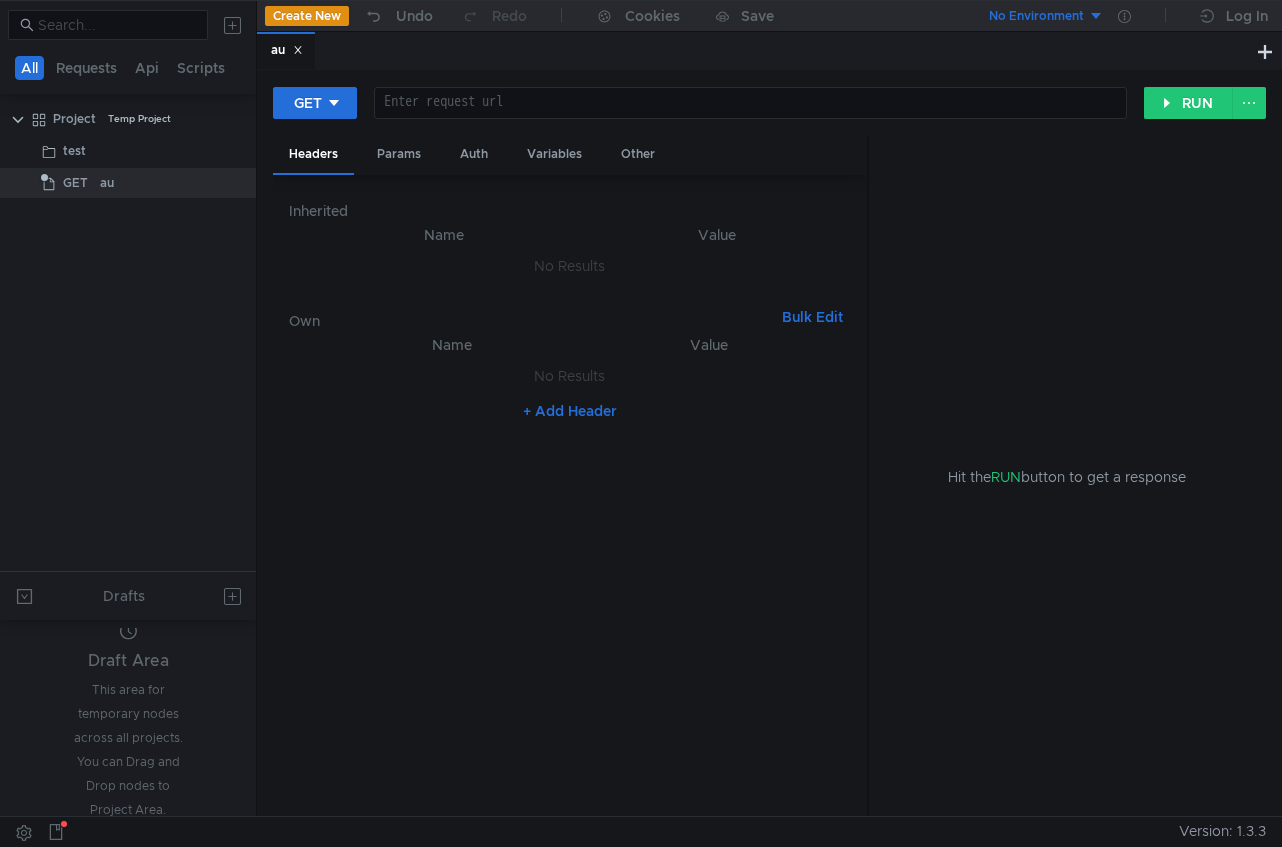 click on "+ Add Header" 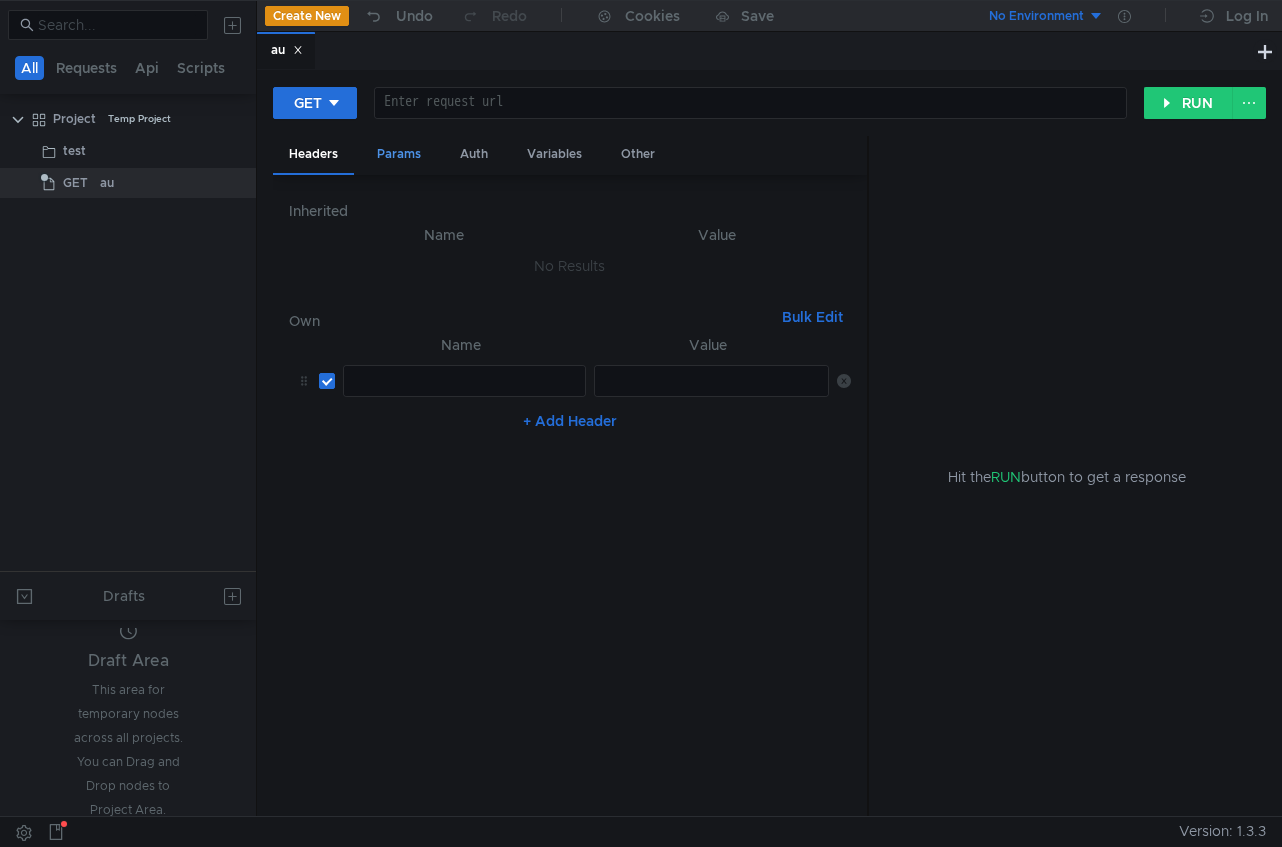 click on "Params" at bounding box center [399, 154] 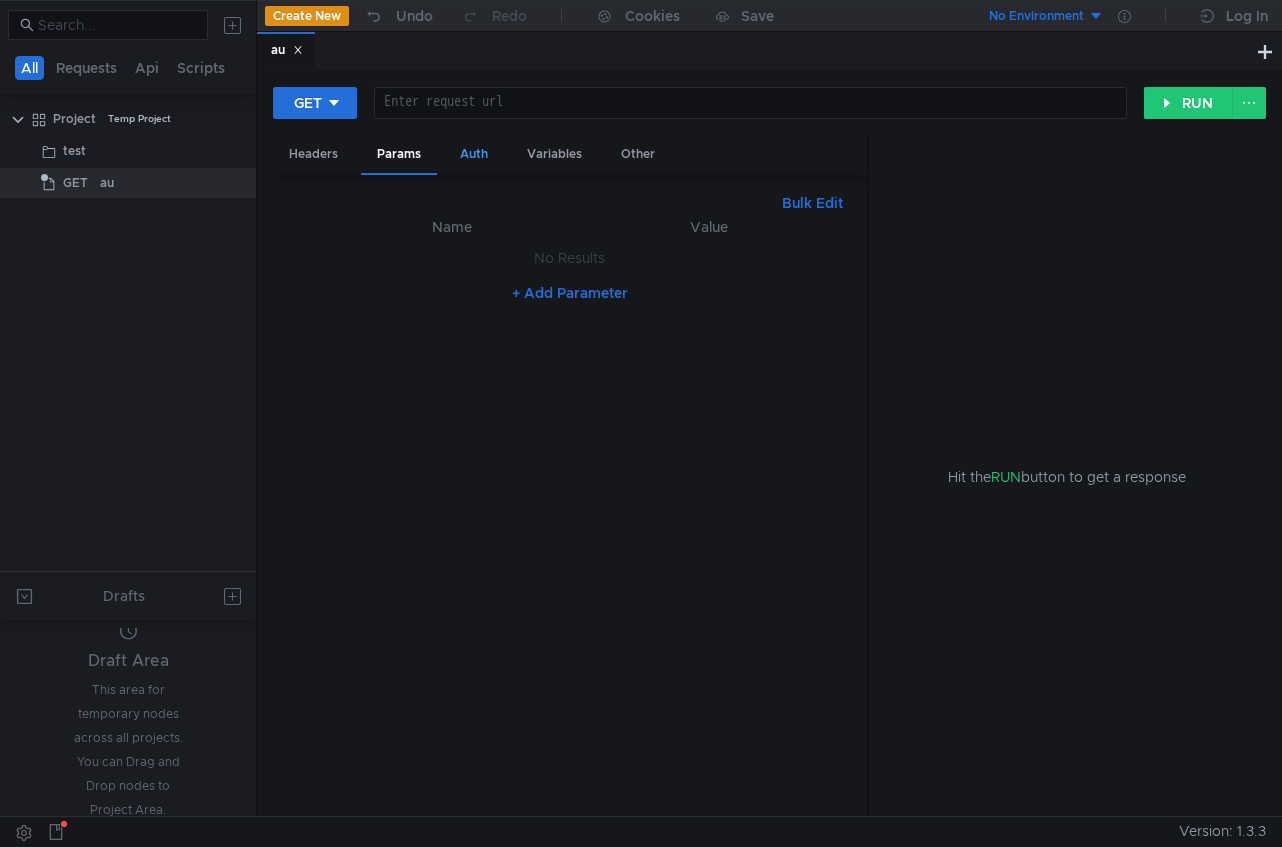 click on "Auth" at bounding box center [474, 154] 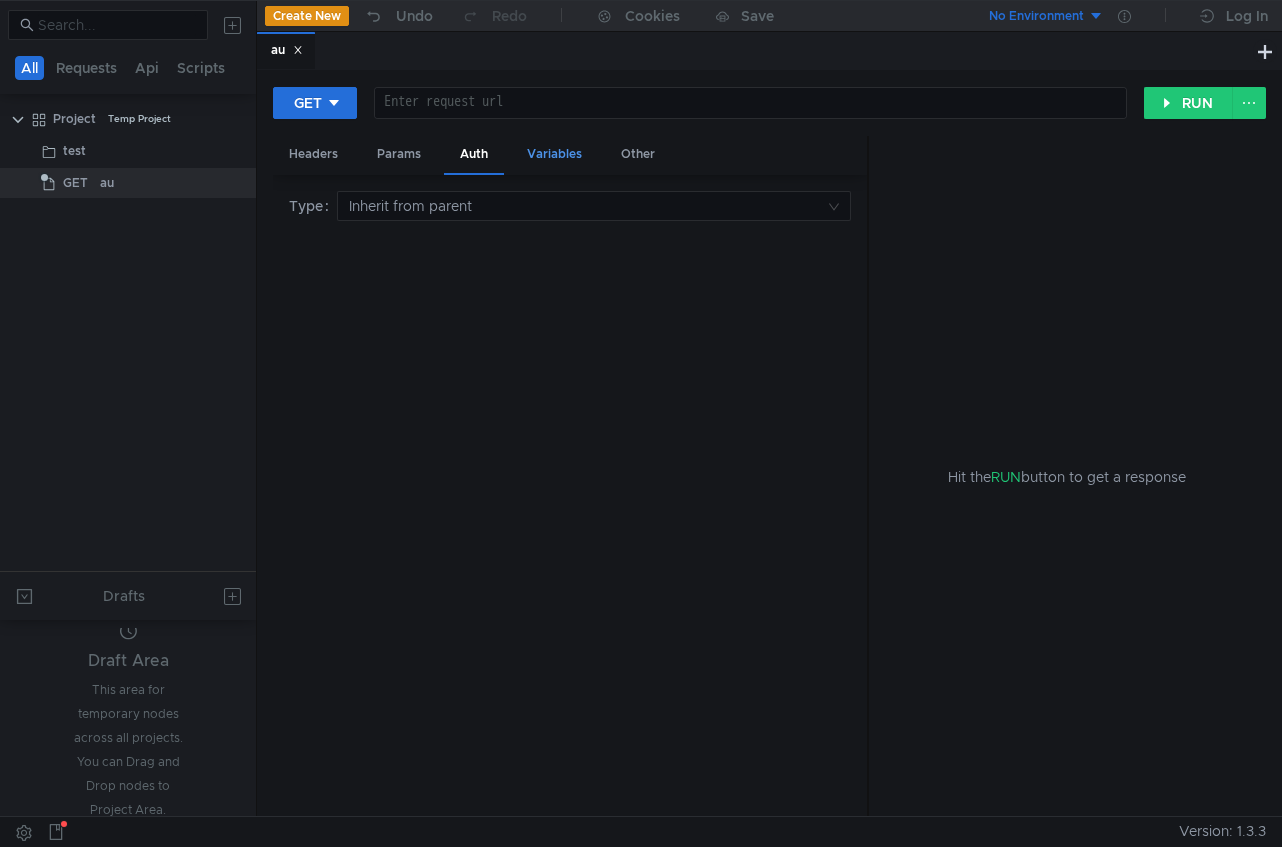 click on "Variables" at bounding box center [554, 154] 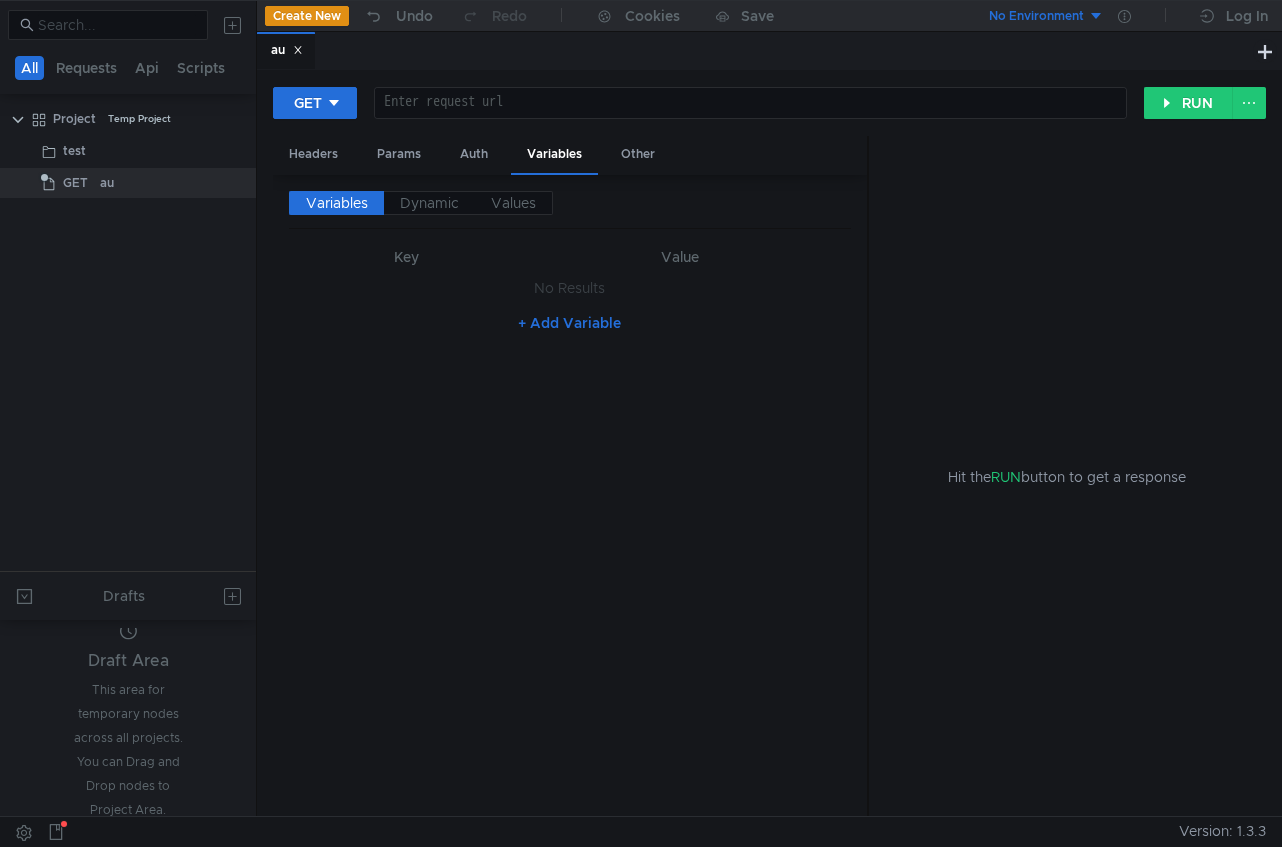 click on "Hit the  RUN  button to get a response" at bounding box center (1067, 477) 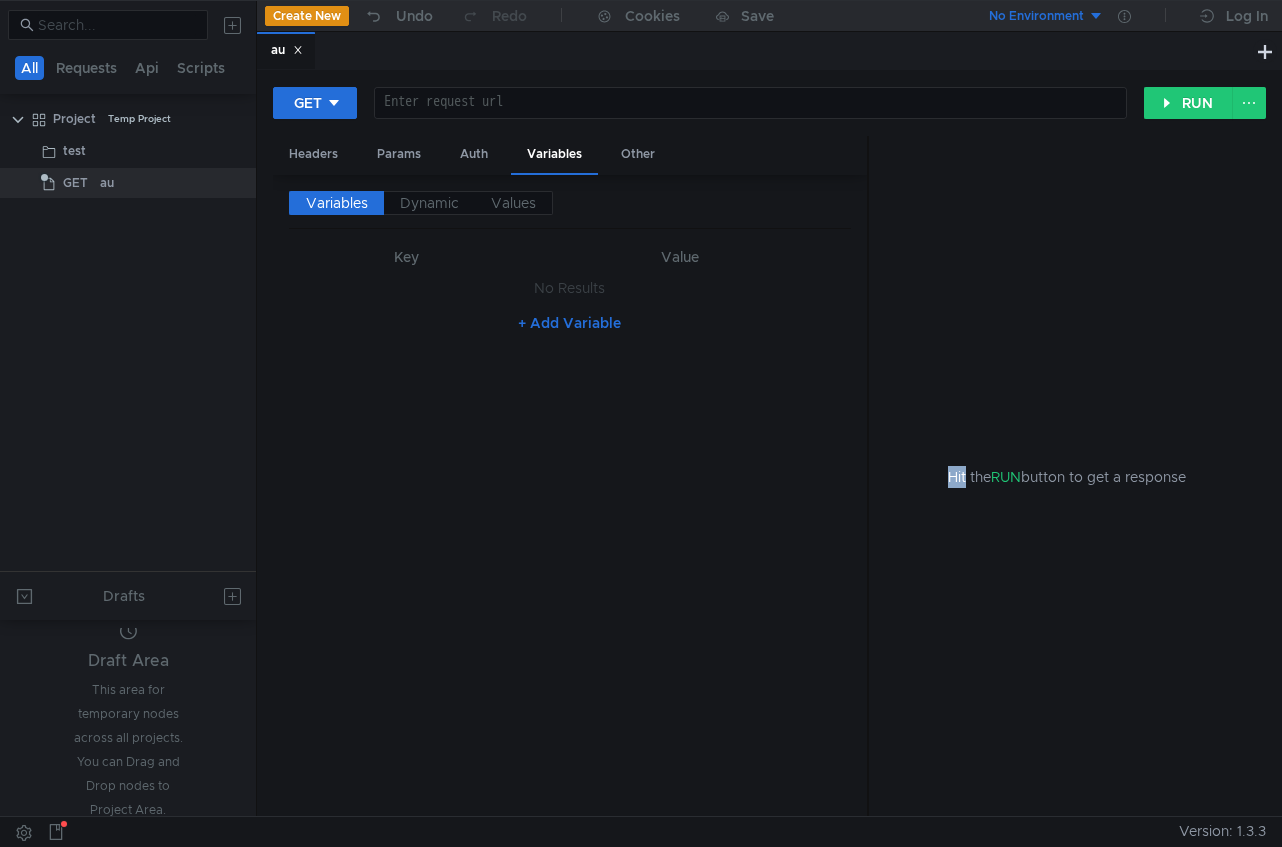 drag, startPoint x: 939, startPoint y: 478, endPoint x: 963, endPoint y: 479, distance: 24.020824 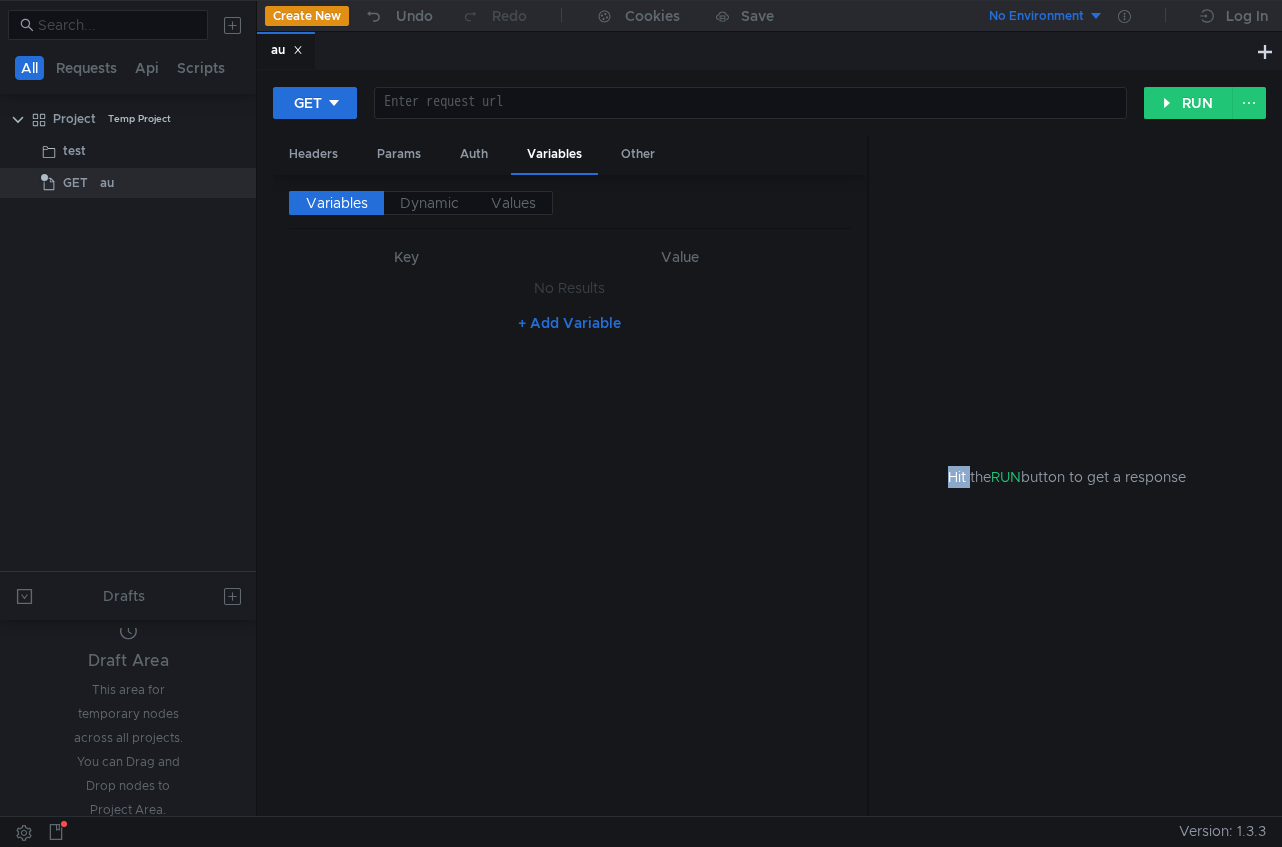 copy on "Hit" 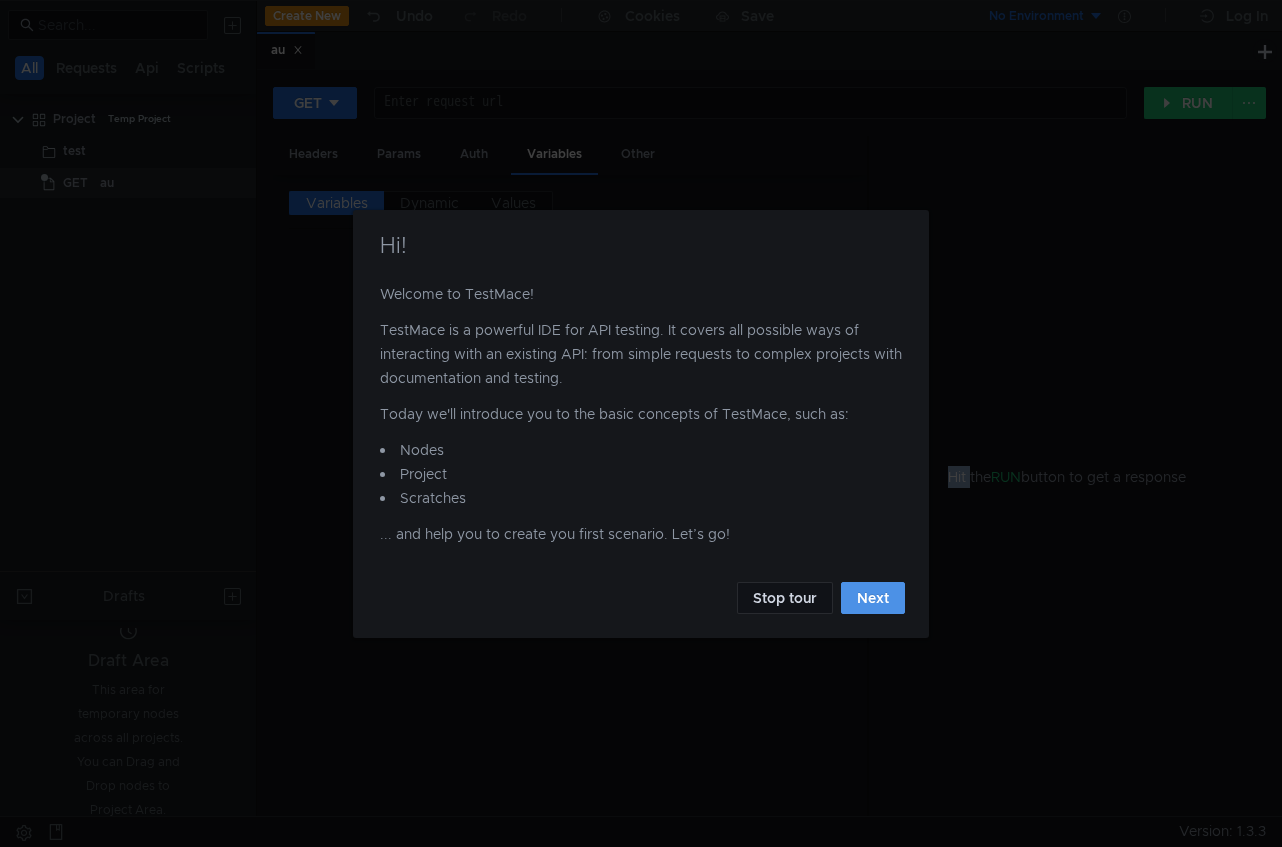 click on "Next" 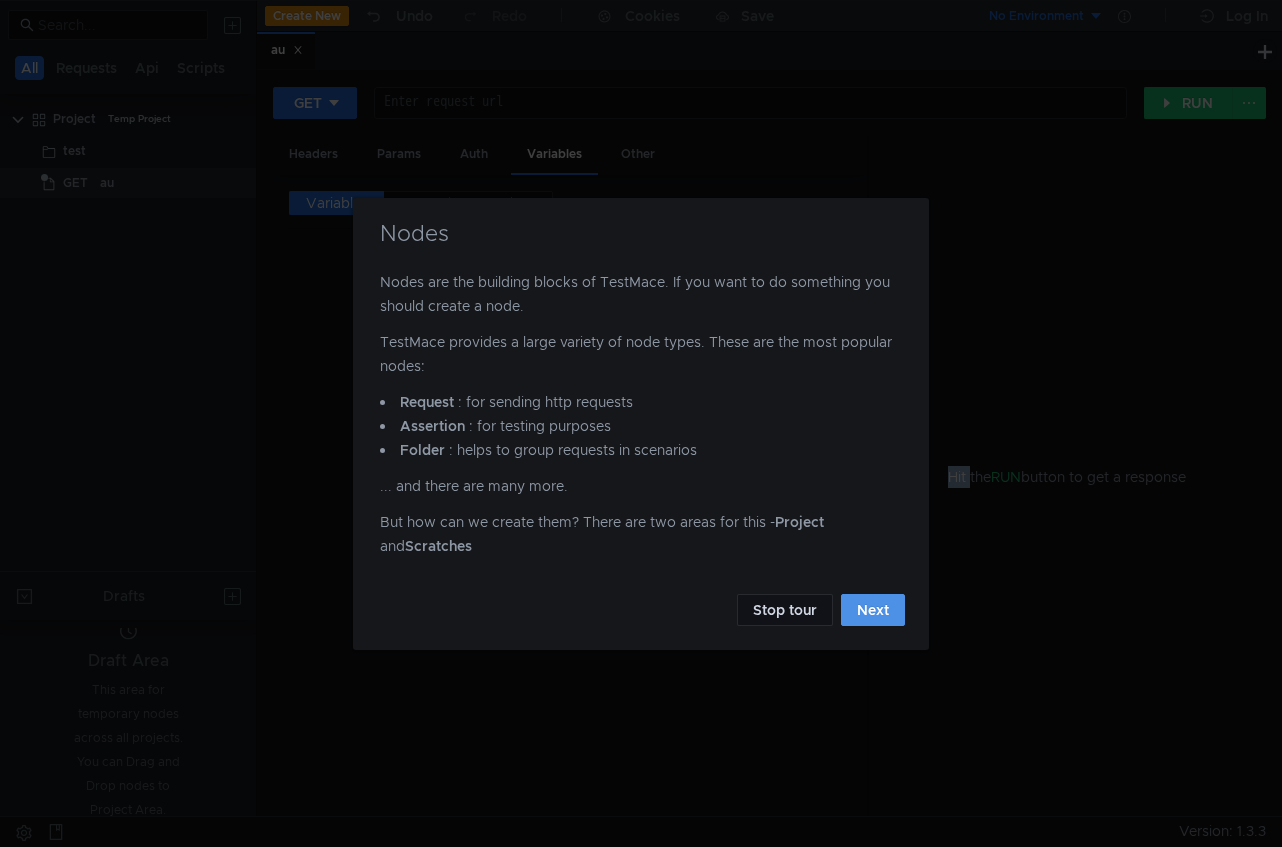 click on "Next" 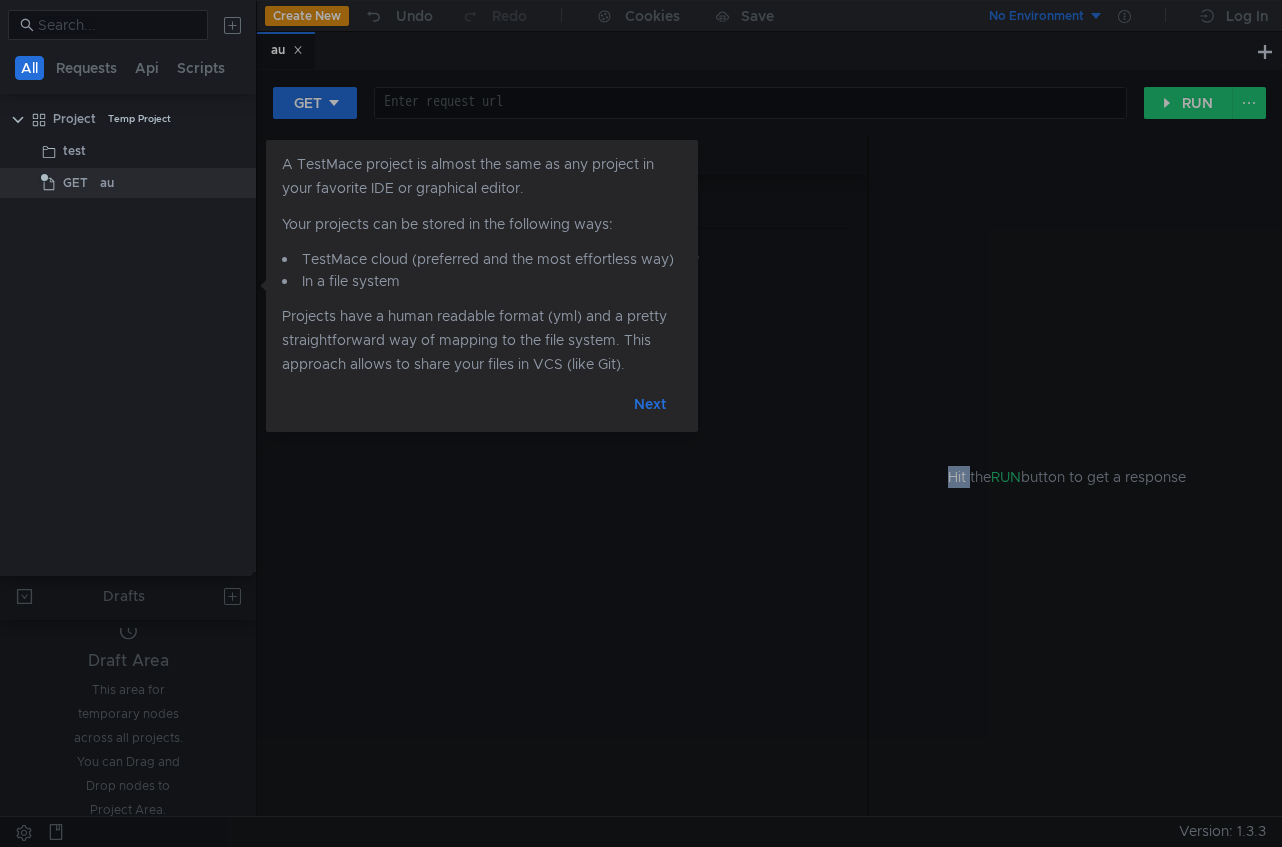 click on "Next" at bounding box center (650, 404) 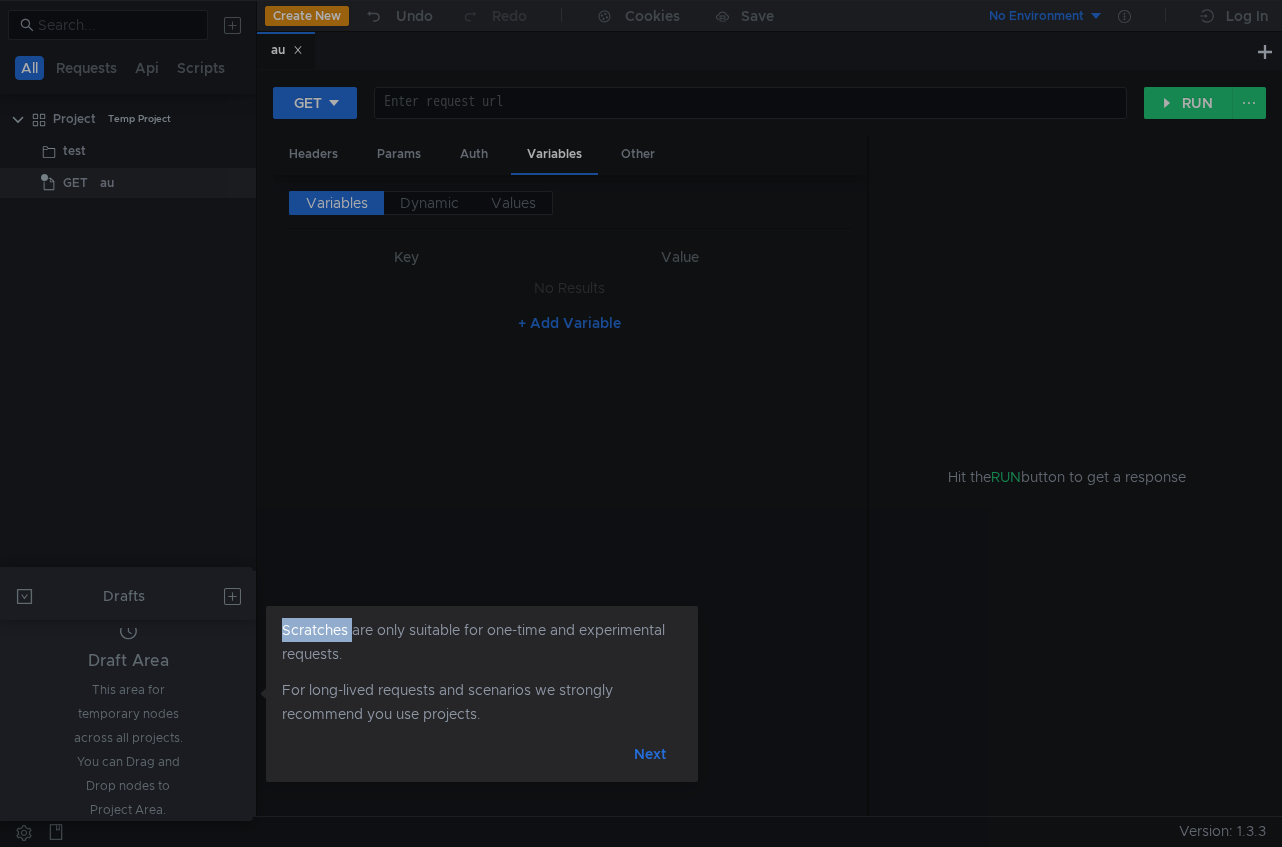 drag, startPoint x: 280, startPoint y: 629, endPoint x: 350, endPoint y: 629, distance: 70 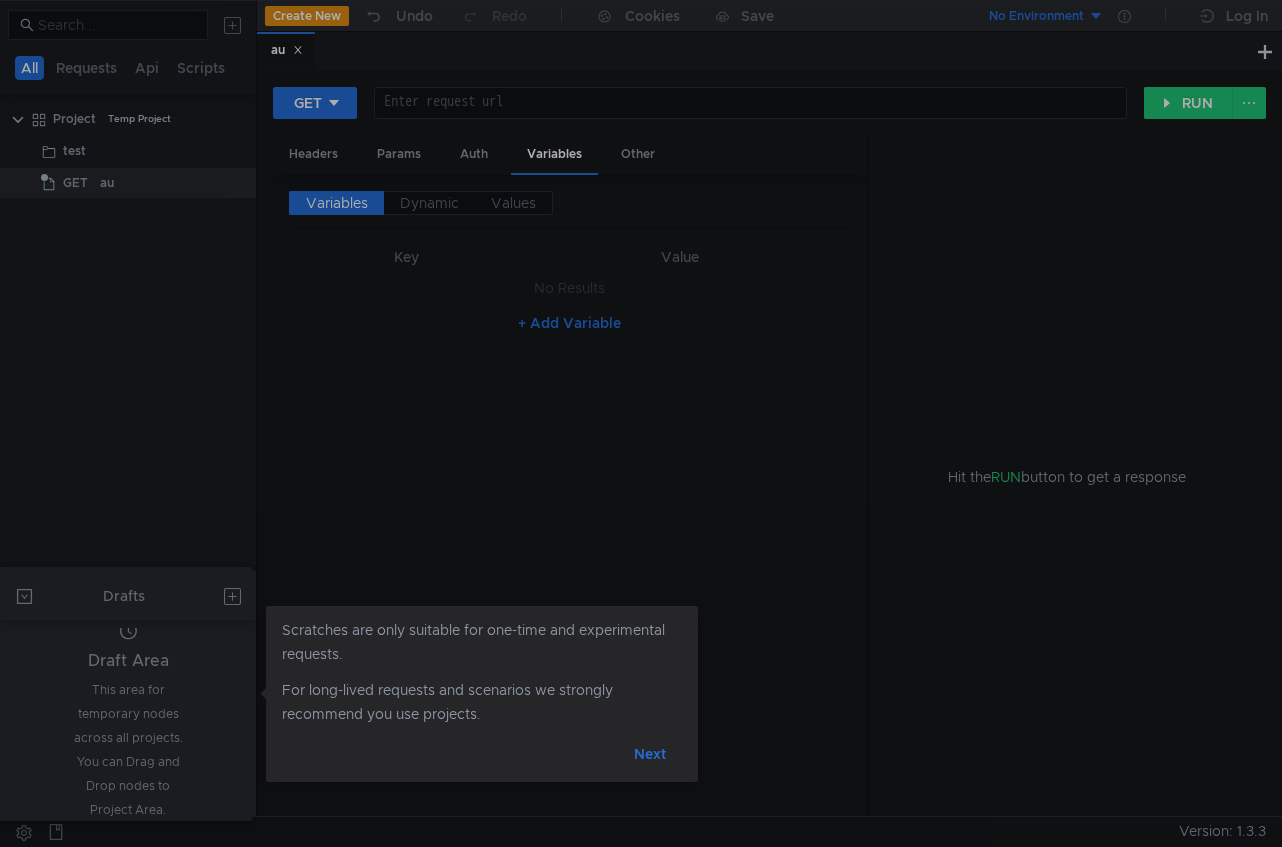 click on "Scratches are only suitable for one-time and experimental requests." at bounding box center [482, 648] 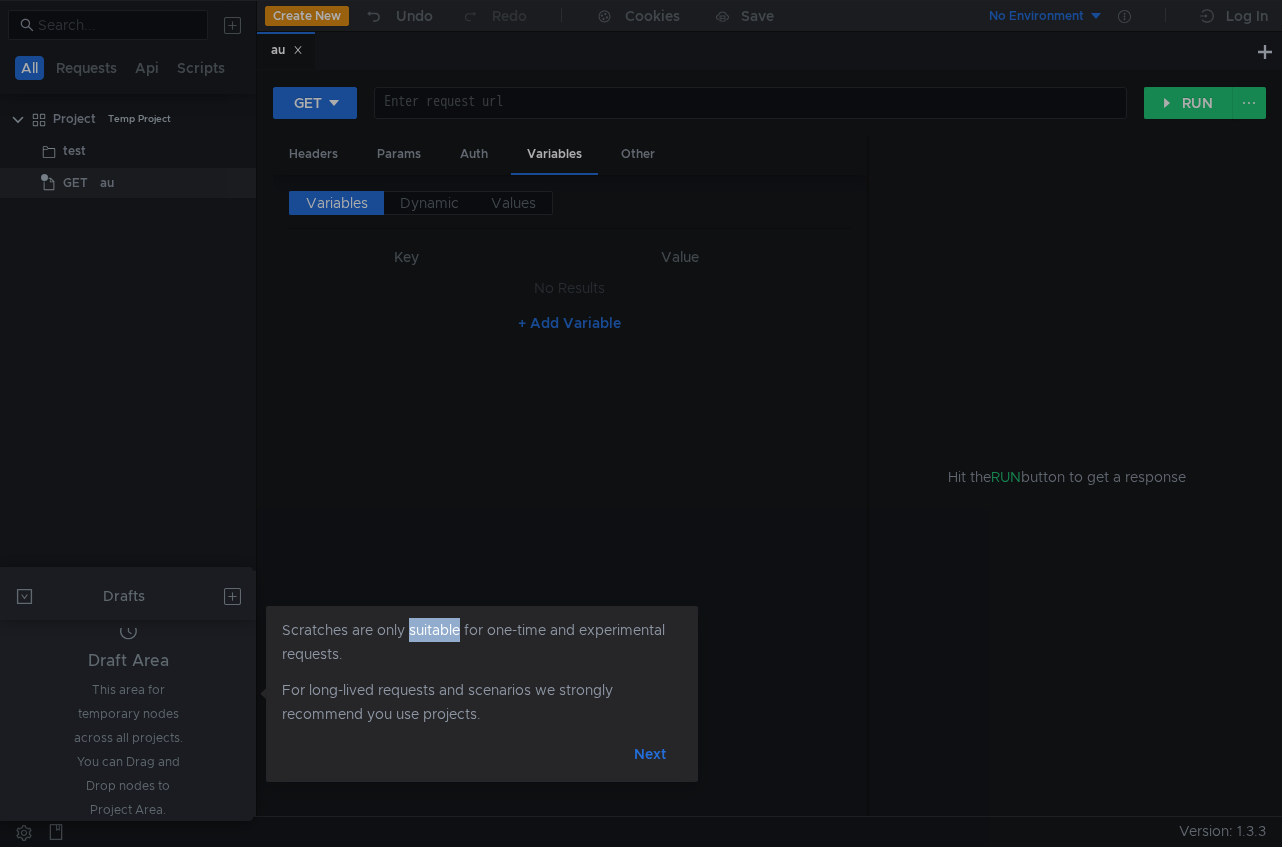 click on "Scratches are only suitable for one-time and experimental requests." at bounding box center (482, 648) 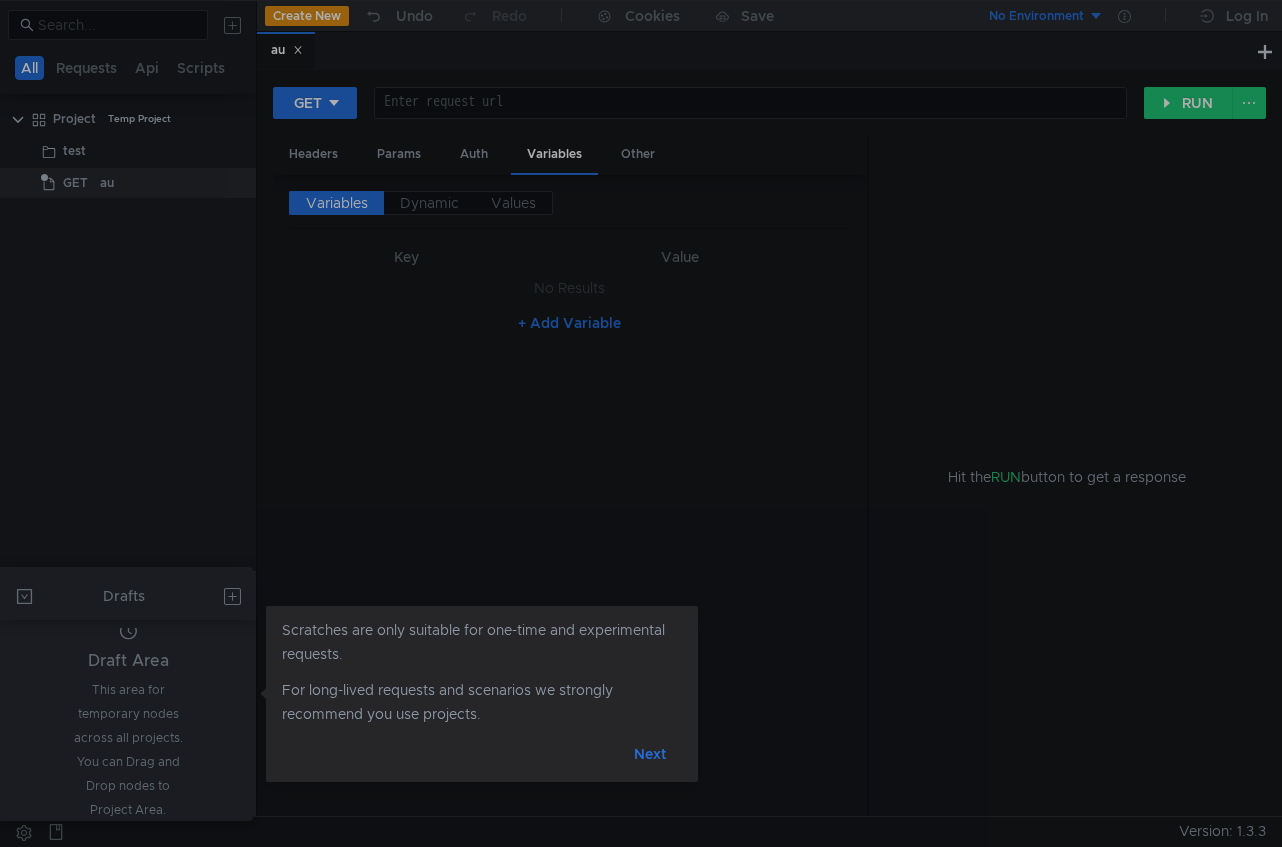 click on "Scratches are only suitable for one-time and experimental requests." at bounding box center [482, 648] 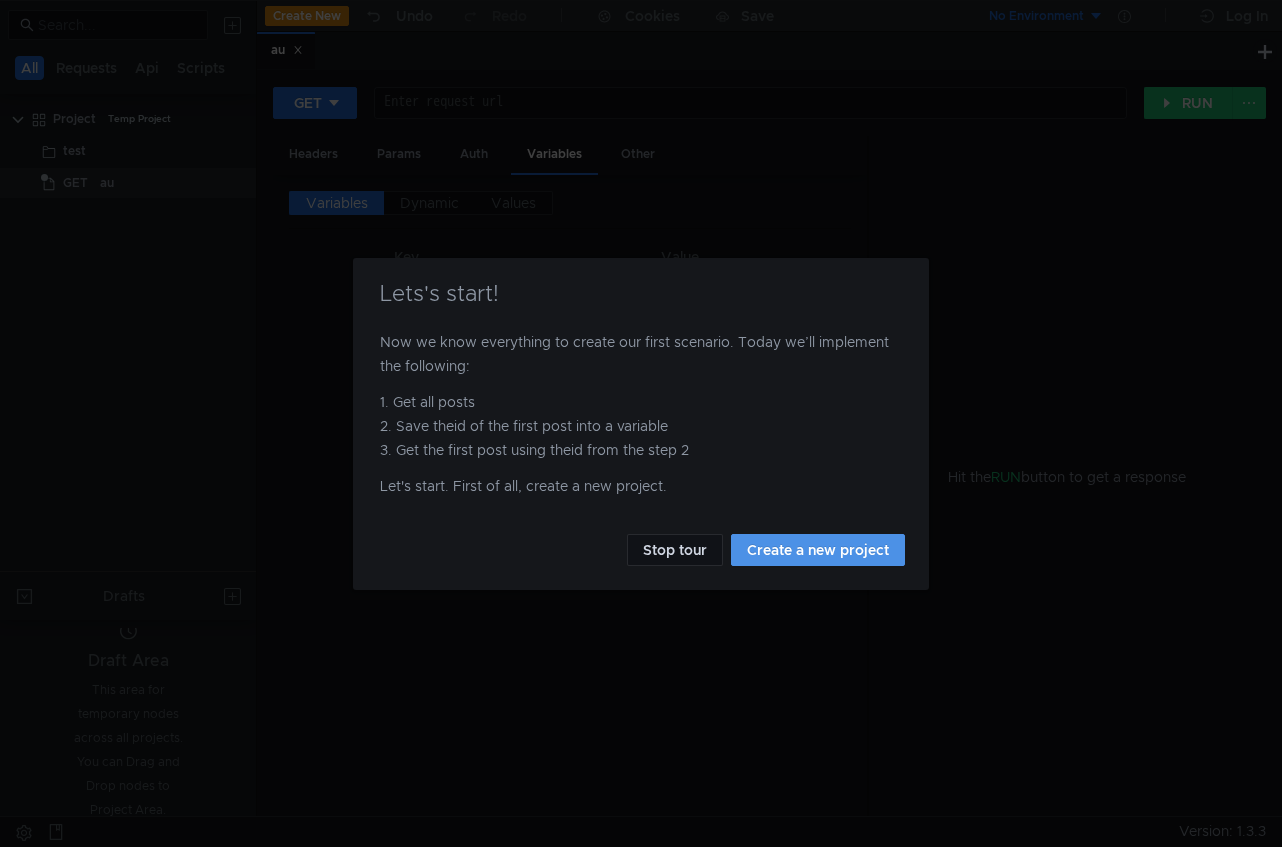 click on "Create a new project" 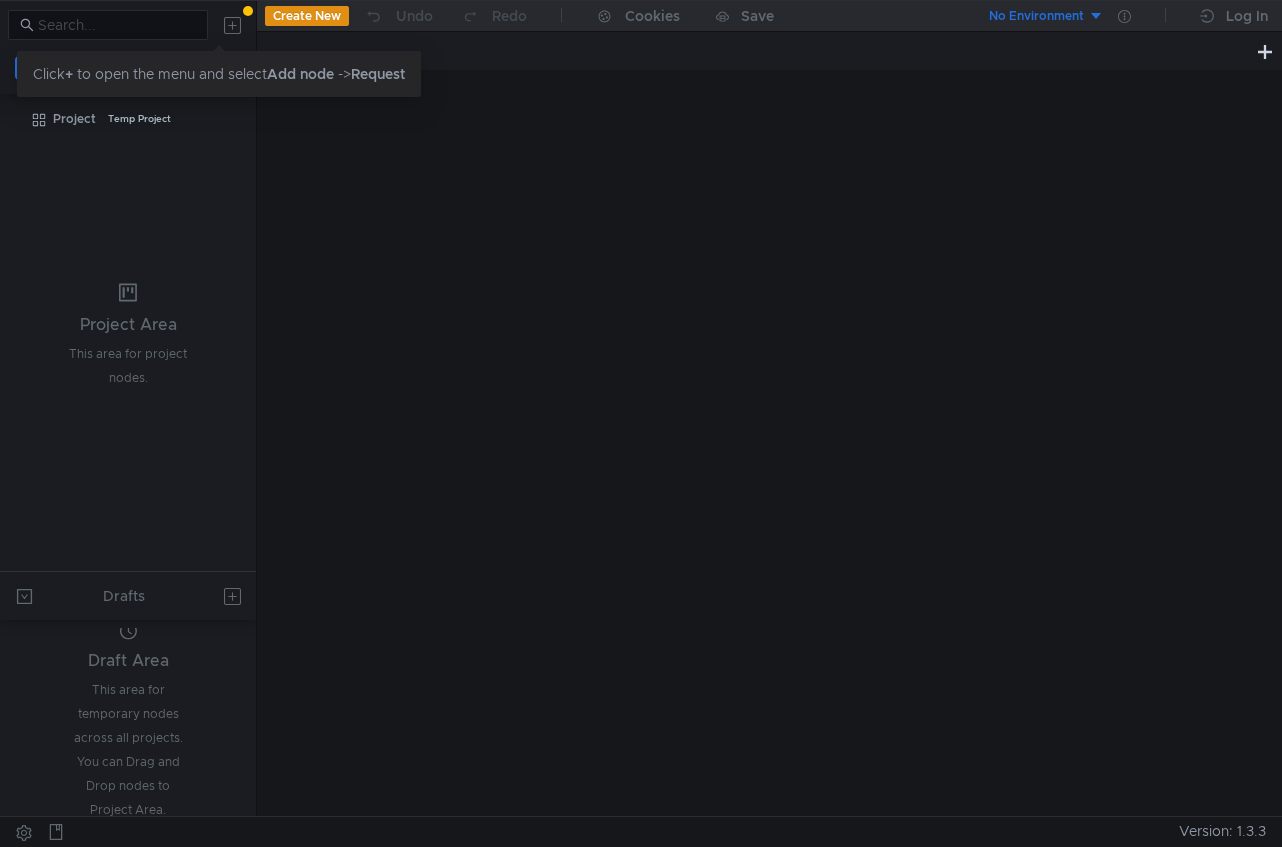 click 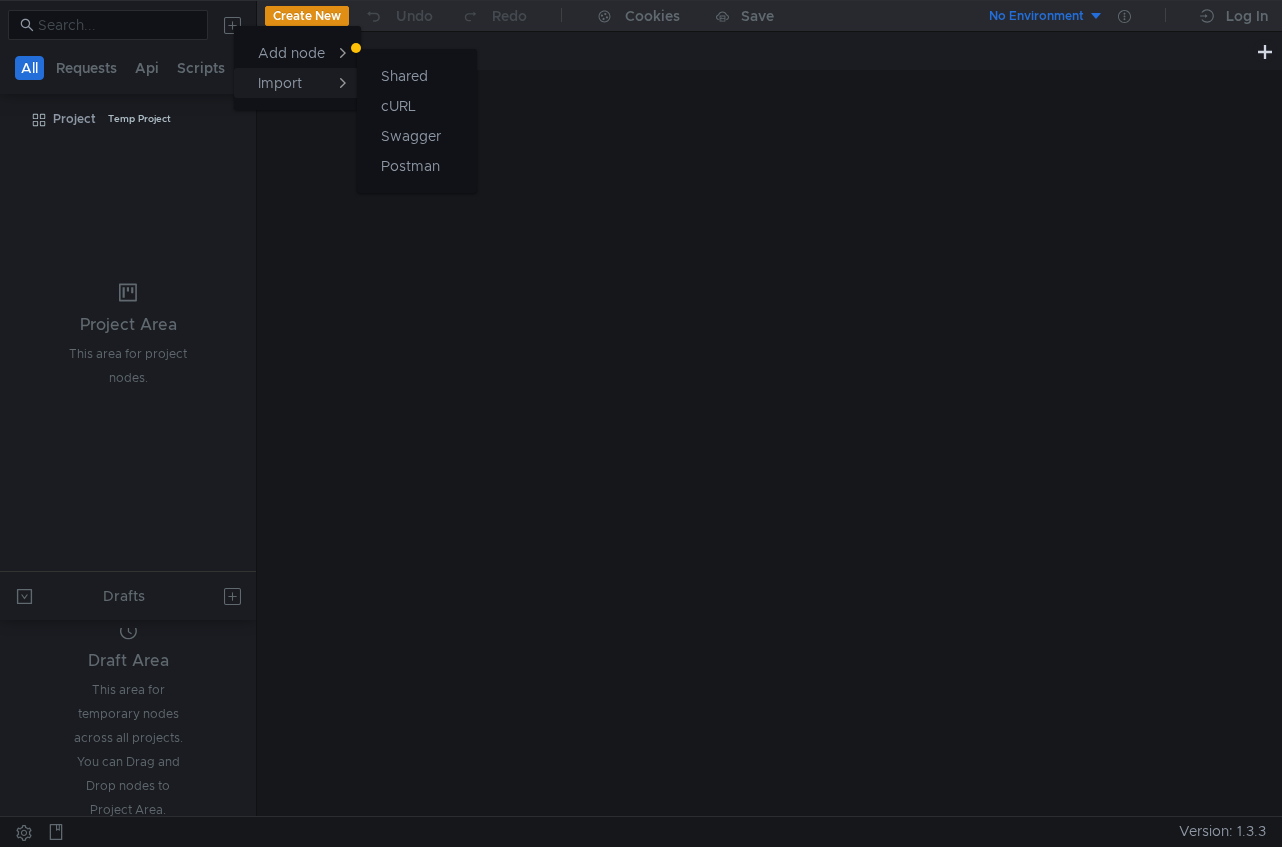 click on "Import" at bounding box center (297, 83) 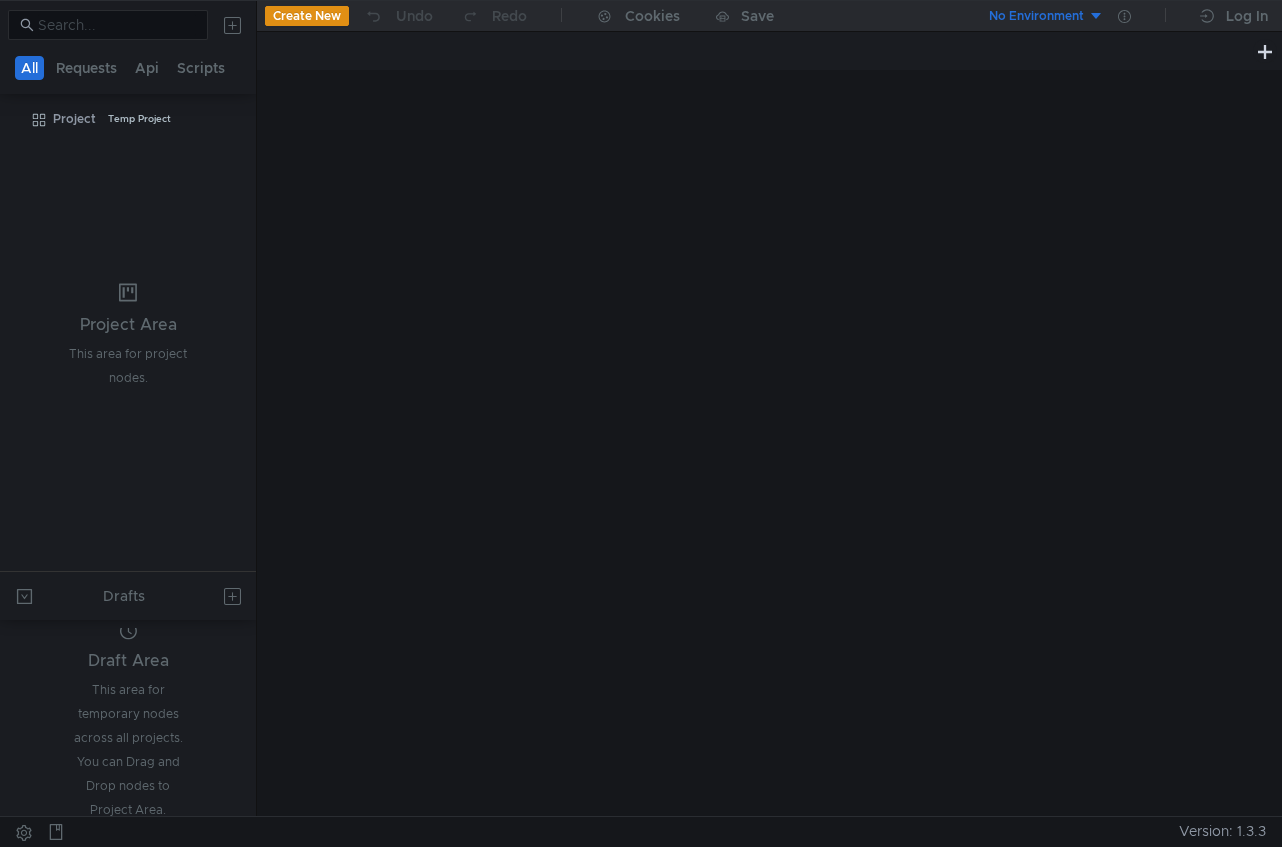 click at bounding box center [641, 423] 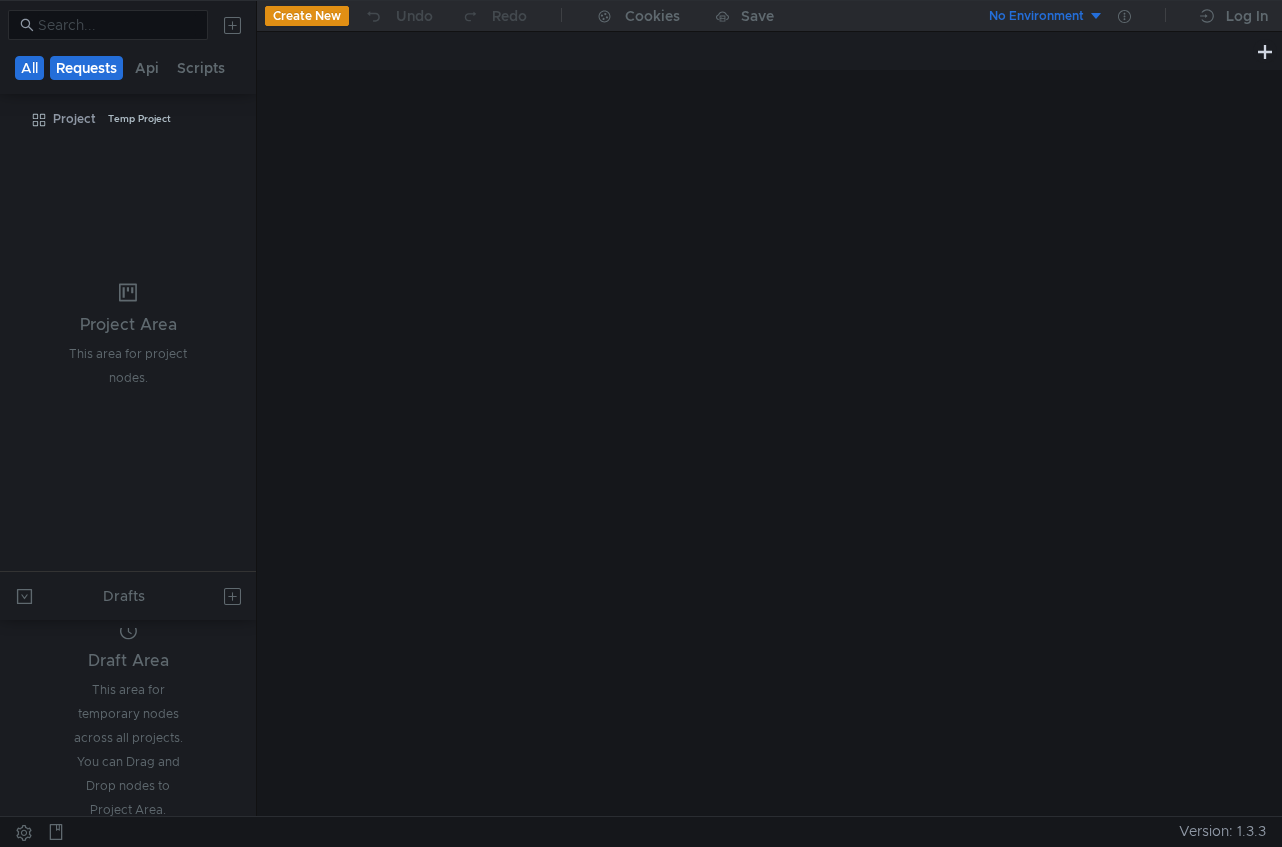 click on "Requests" at bounding box center (86, 68) 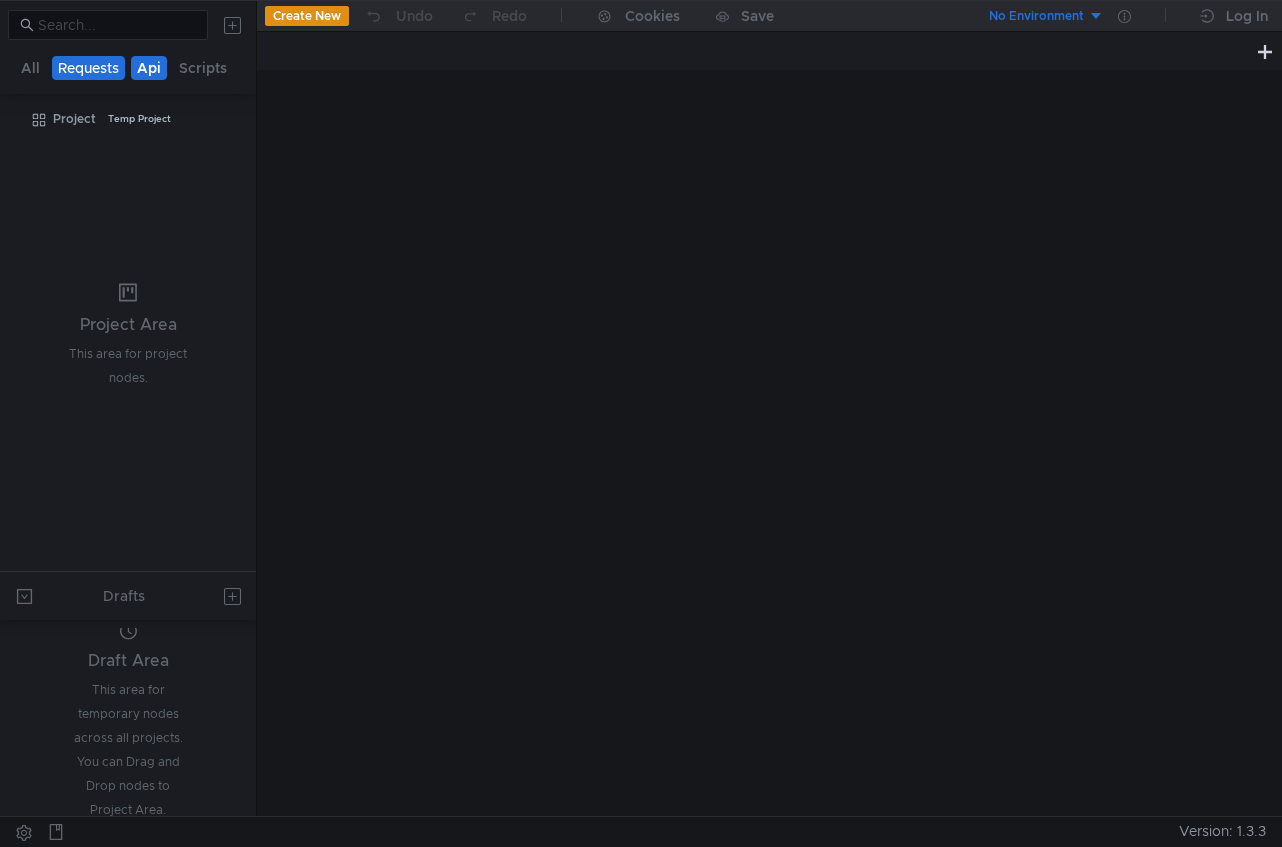 click on "Api" at bounding box center (149, 68) 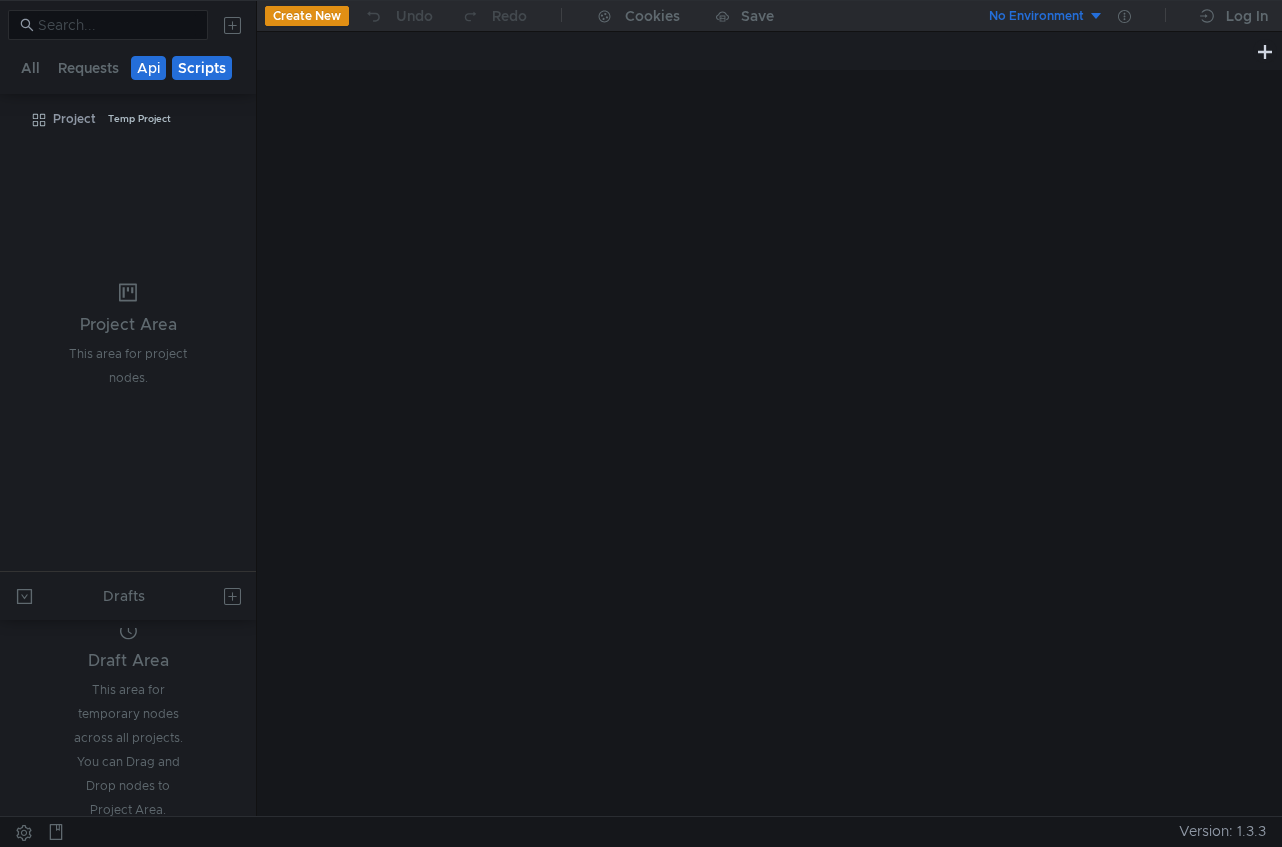click on "Scripts" at bounding box center (202, 68) 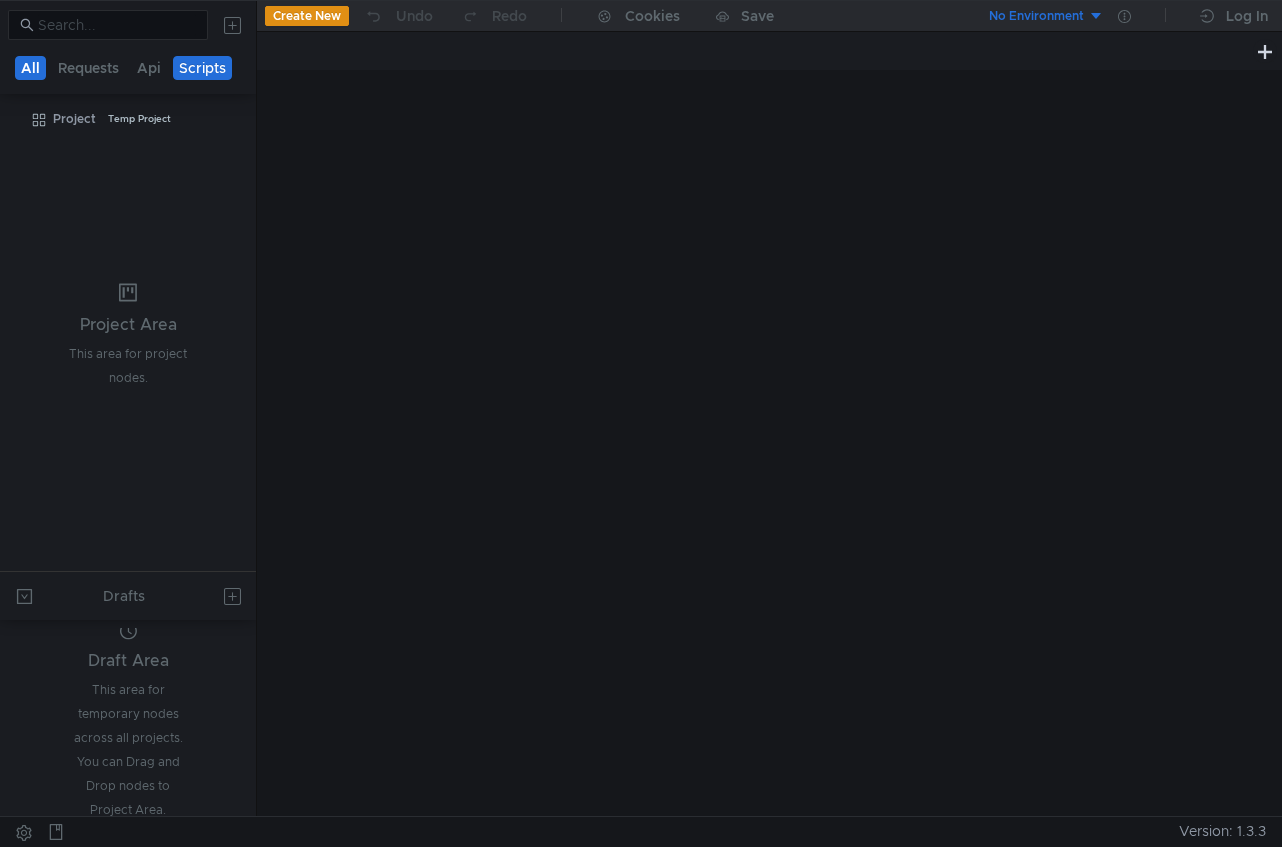 click on "All" at bounding box center (30, 68) 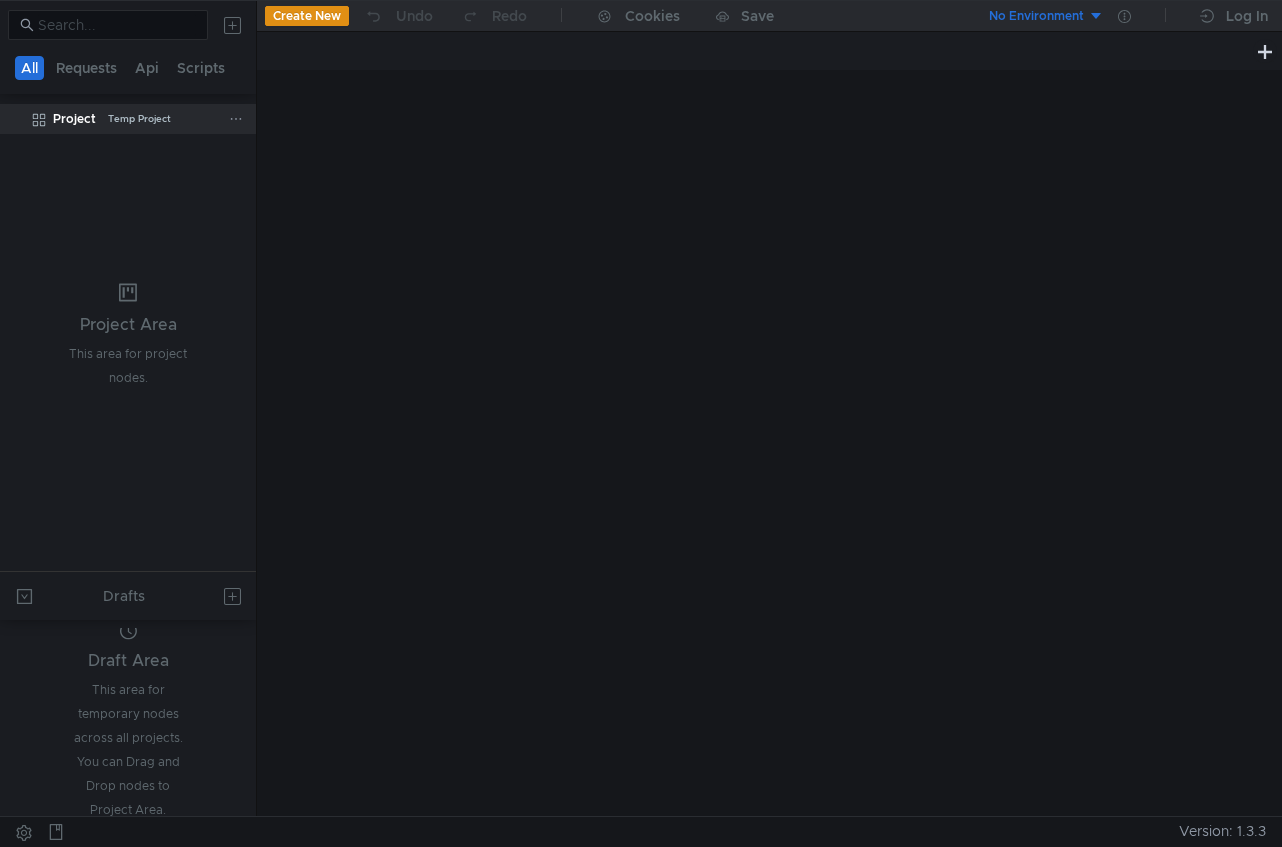 click on "Project" 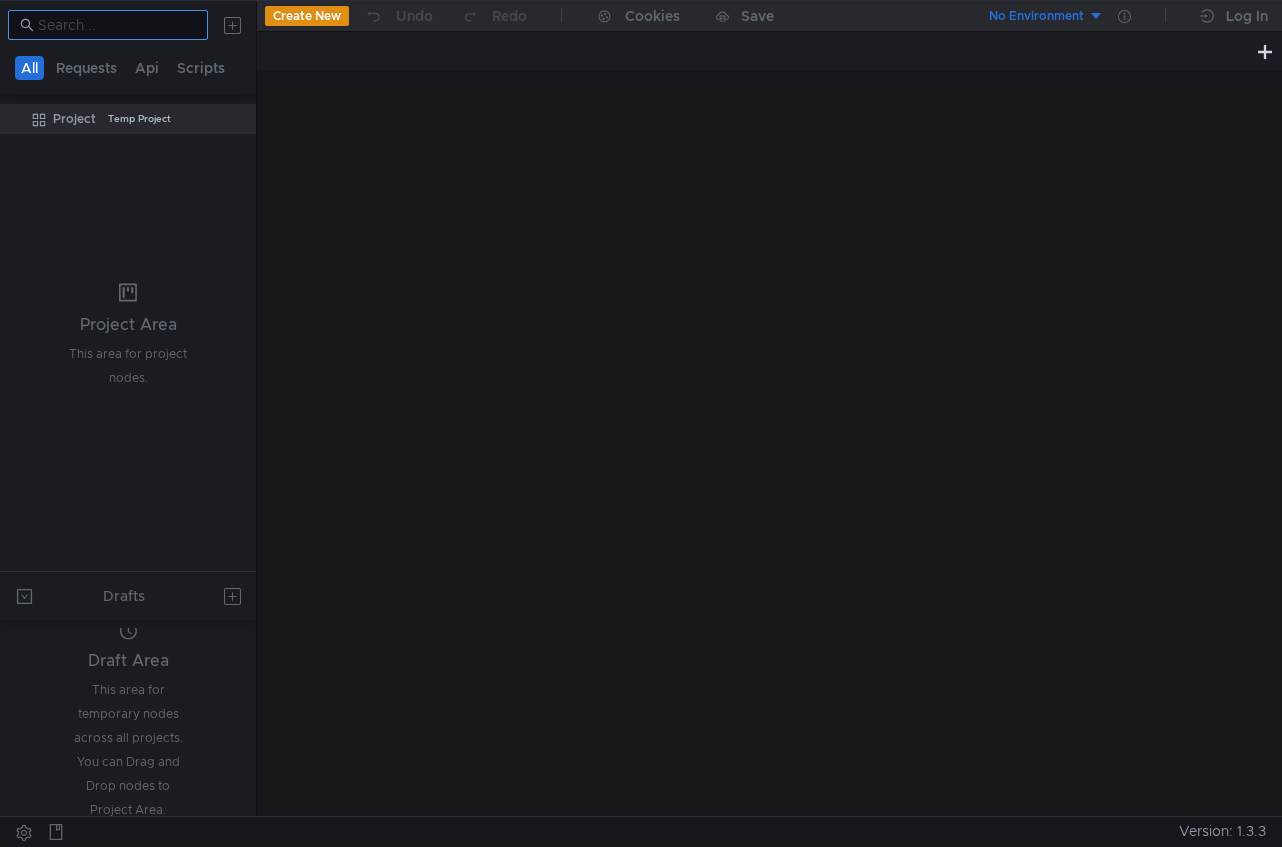 click at bounding box center [108, 25] 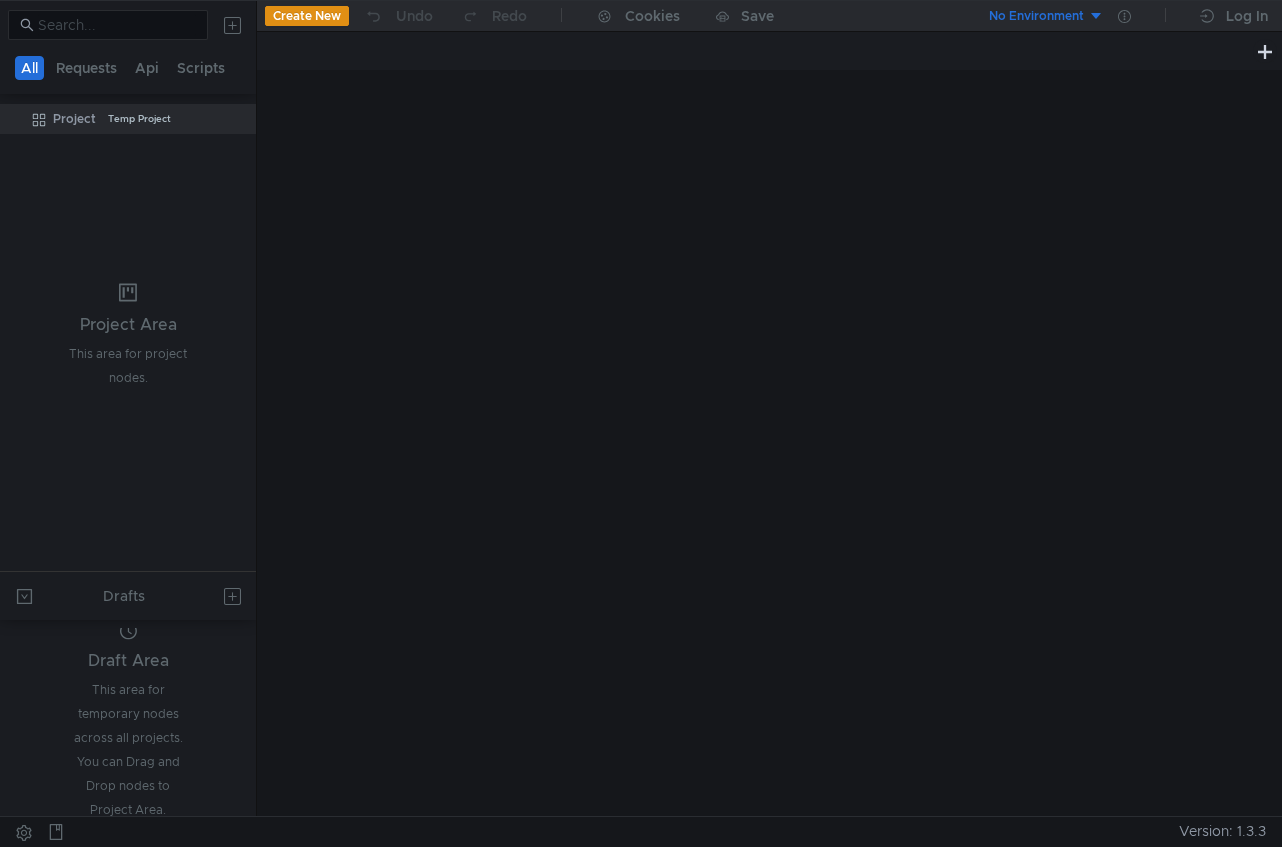 click on "Create New" at bounding box center [307, 16] 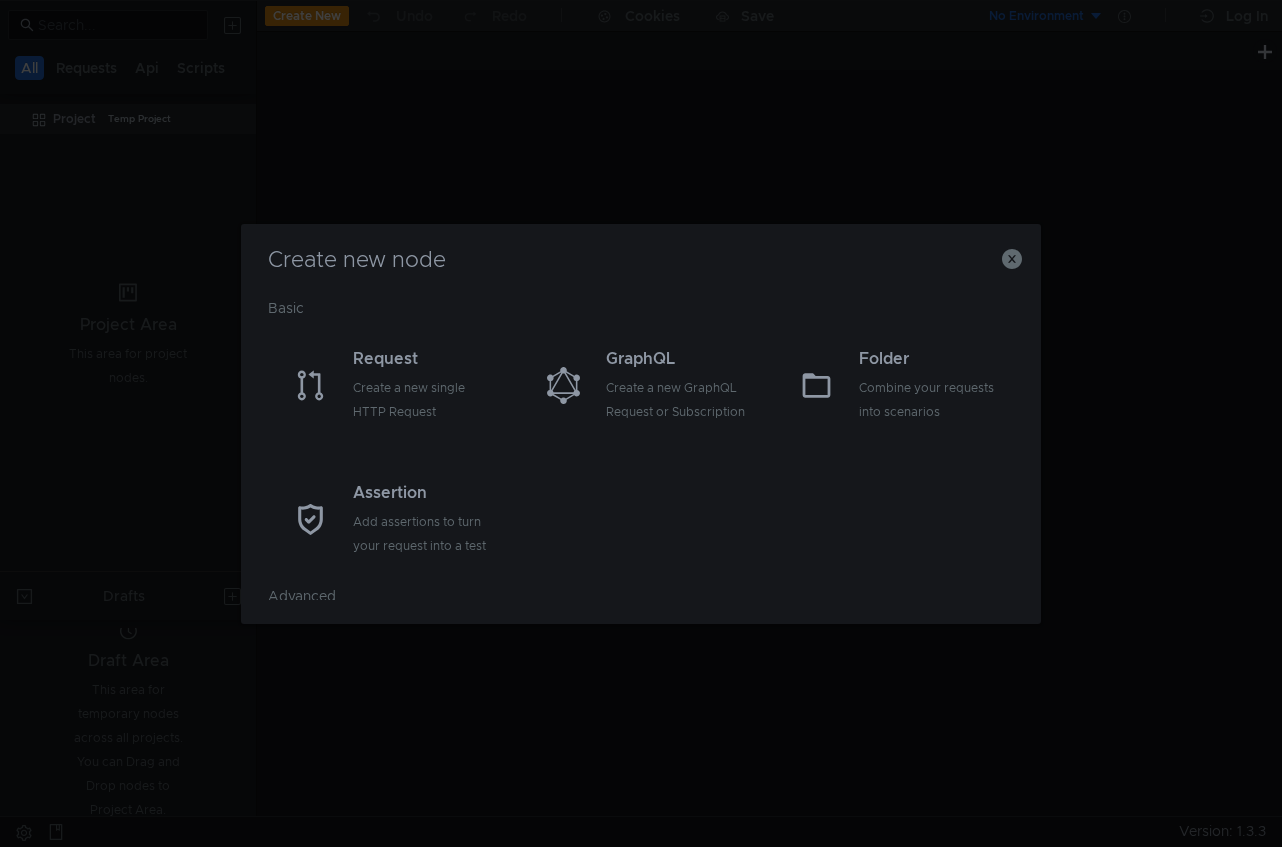 click on "Create new node Basic     Request Create a new single HTTP Request GraphQL Create a new GraphQL Request or Subscription     Folder Combine your requests into scenarios     Assertion Add assertions to turn your request into a test Advanced     Script Manage your scenarios by JS script     Link Reuse your requests or scenarios     ApiRootFolder Add API definitions to speed up your work" 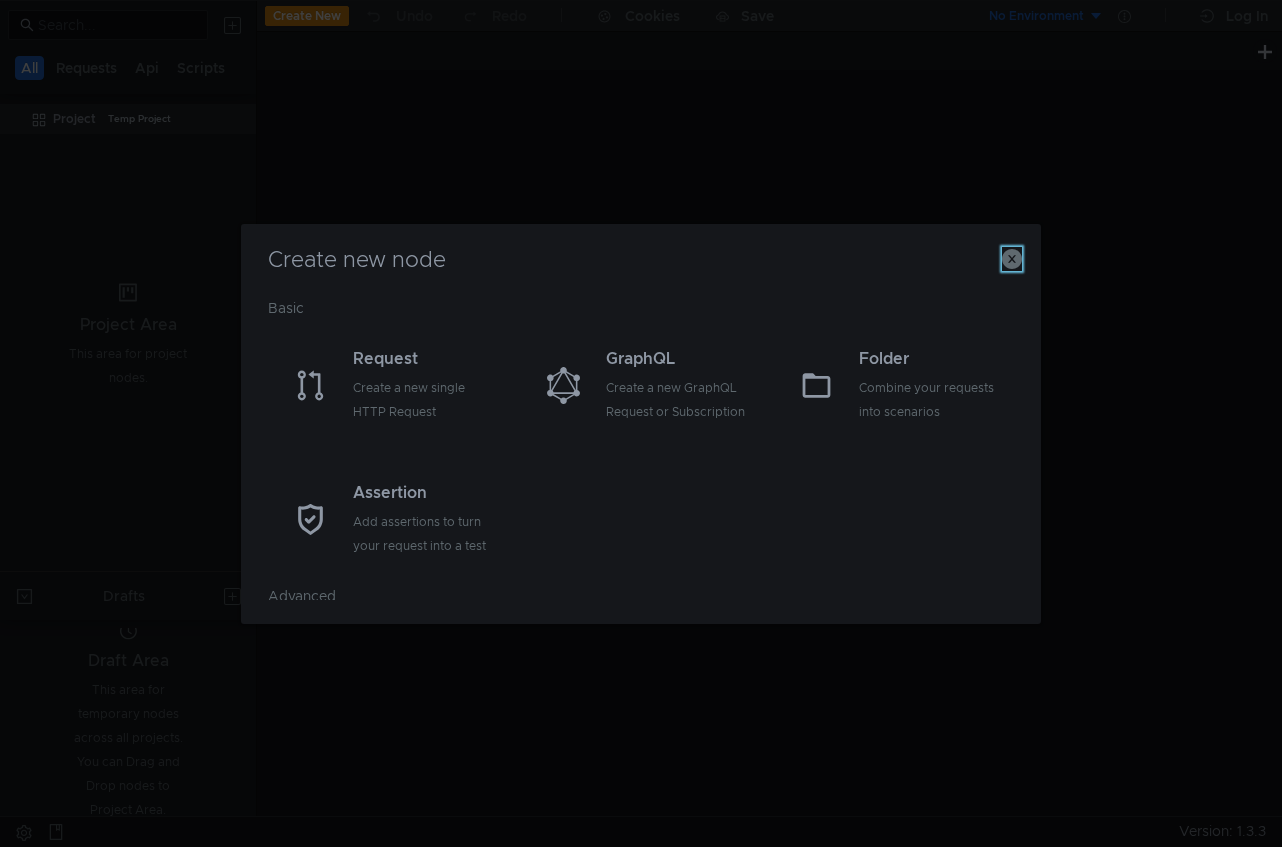 click 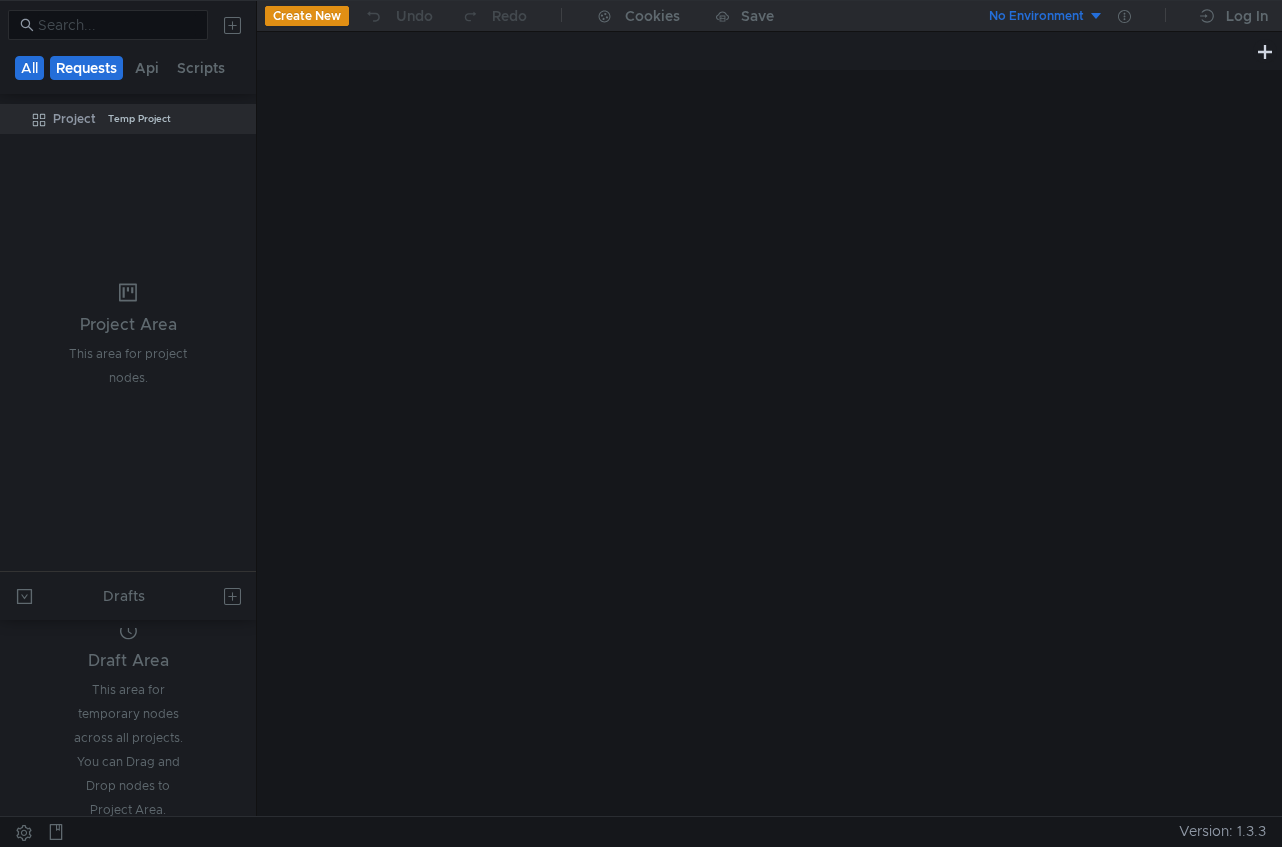 click on "Requests" at bounding box center (86, 68) 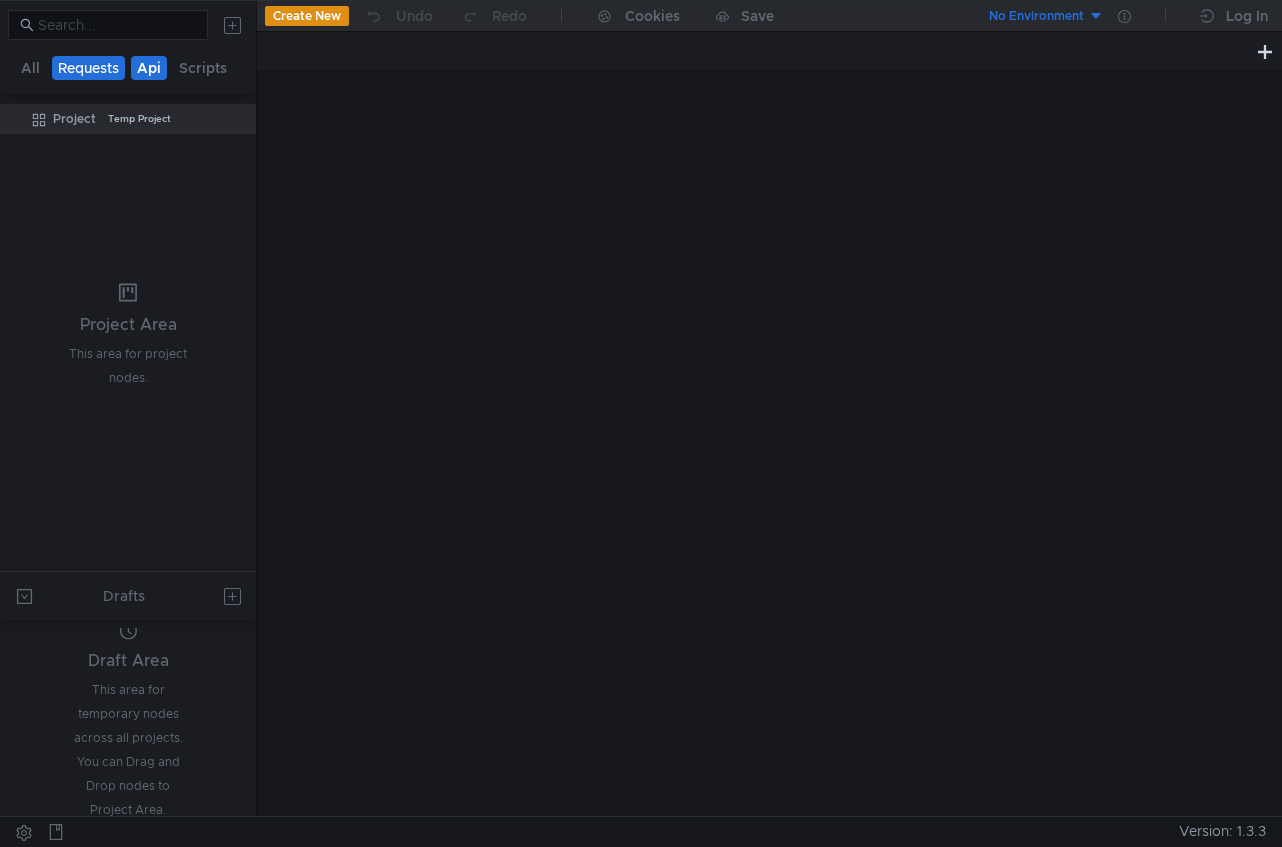 click on "Api" at bounding box center [149, 68] 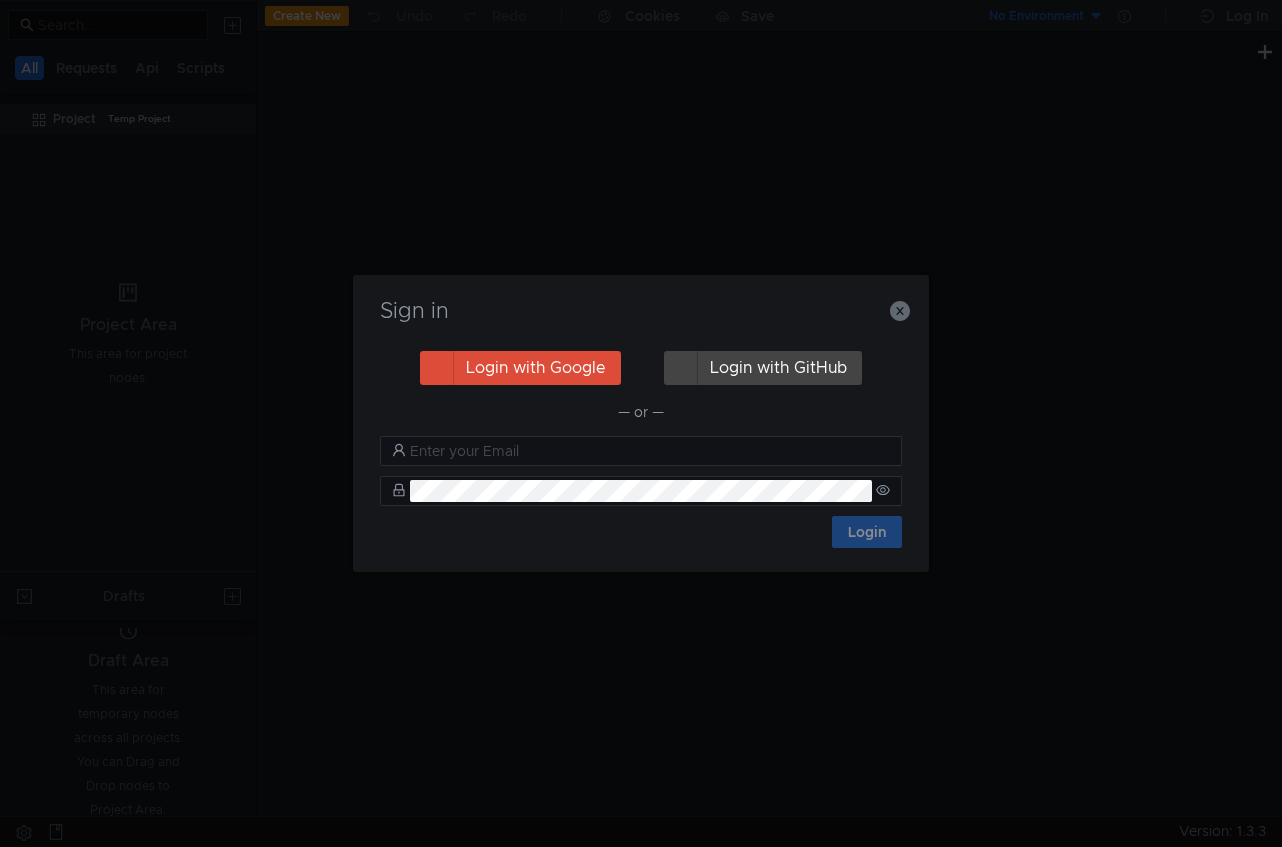 scroll, scrollTop: 0, scrollLeft: 0, axis: both 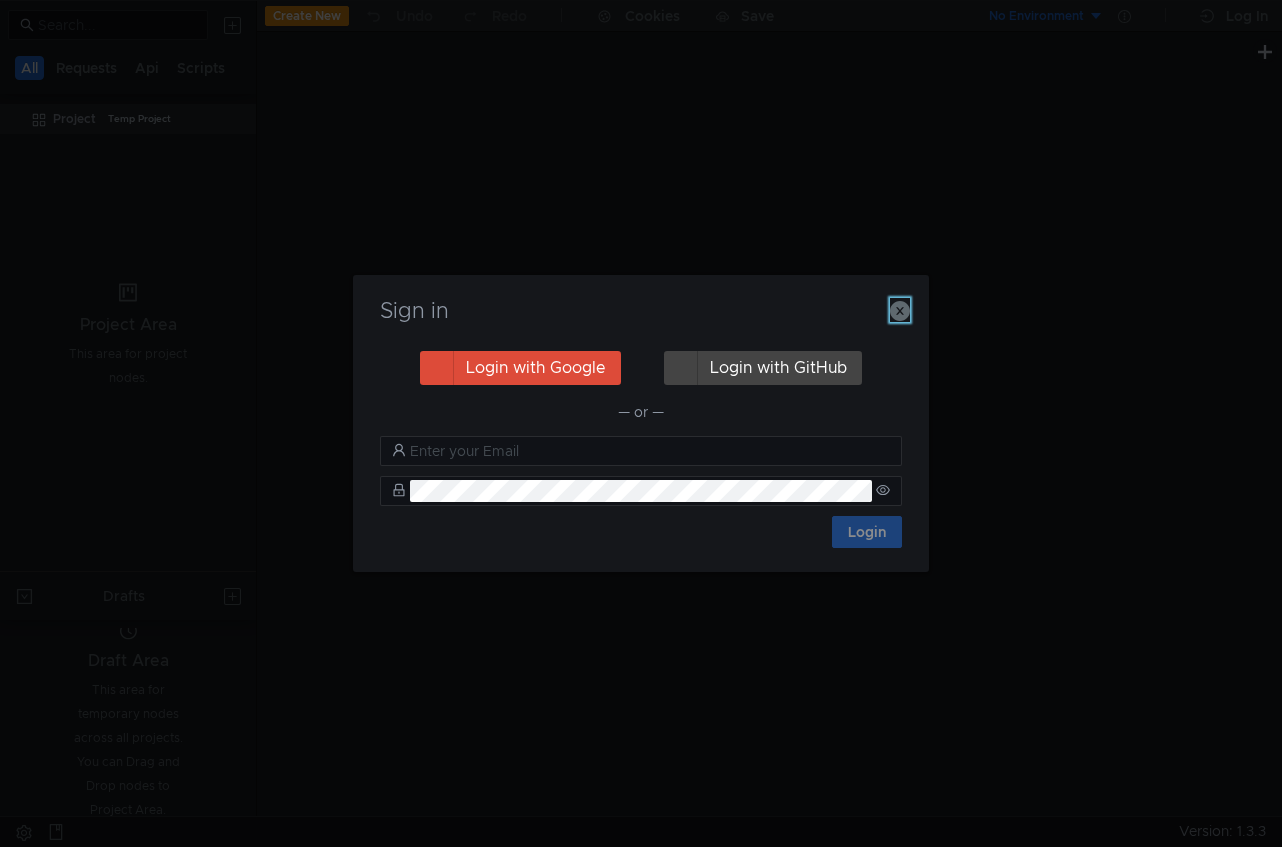 click 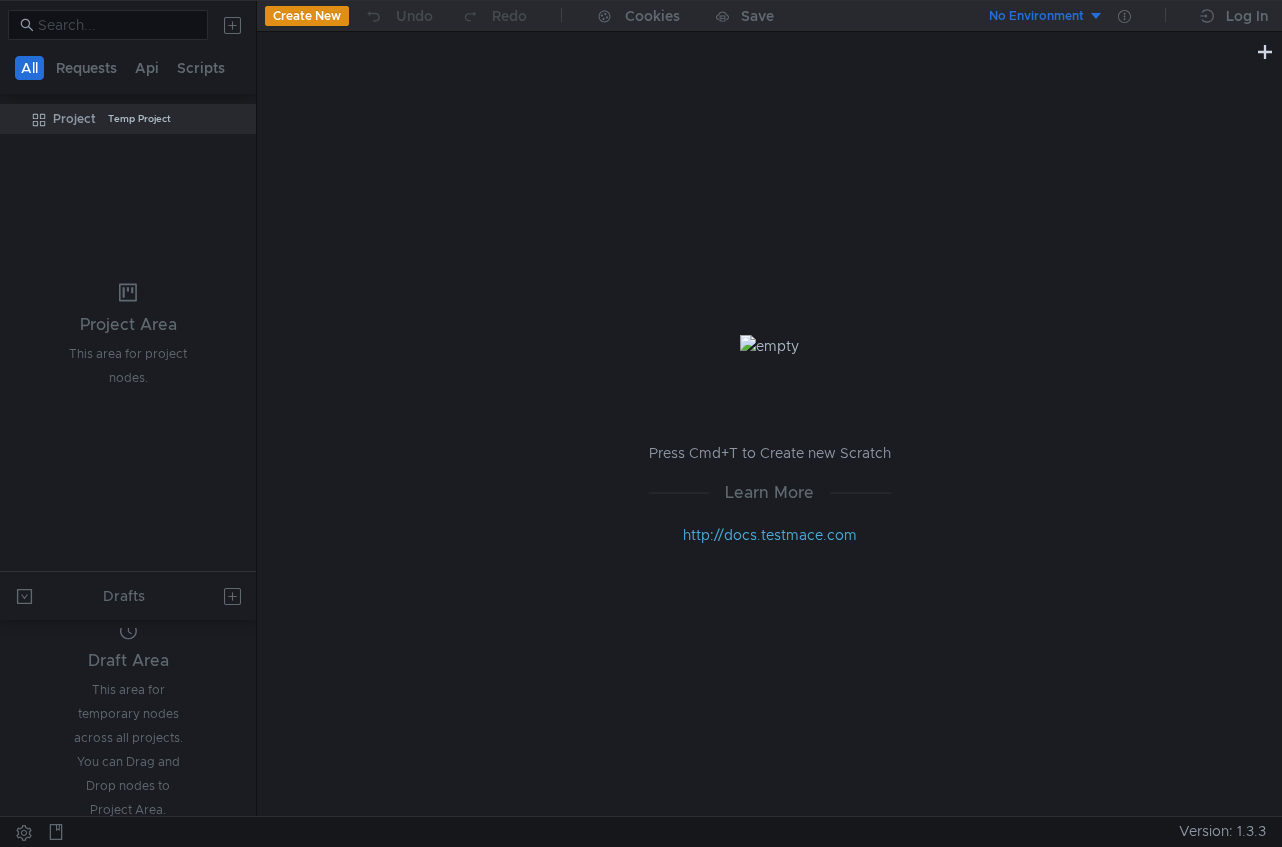 click on "Create New" at bounding box center (307, 16) 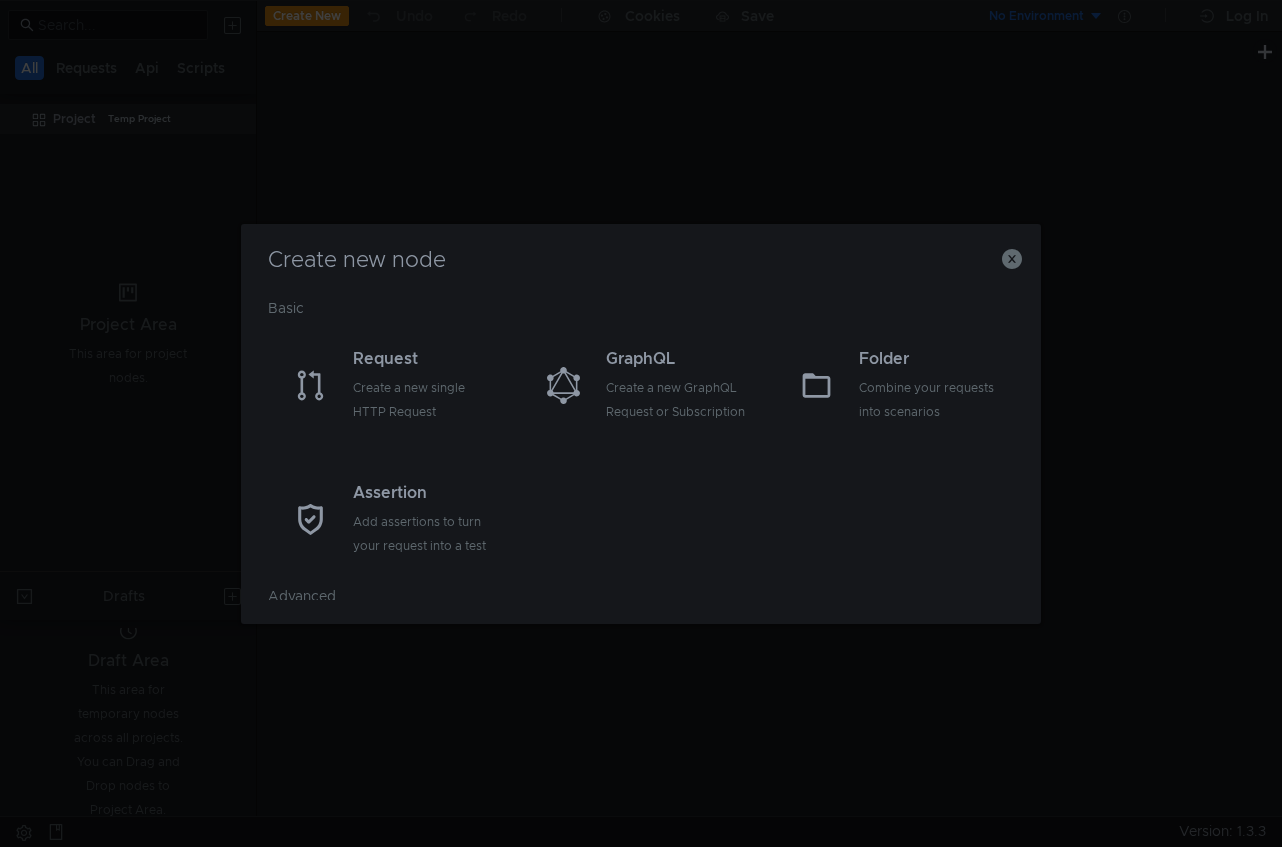click on "Create new node Basic     Request Create a new single HTTP Request GraphQL Create a new GraphQL Request or Subscription     Folder Combine your requests into scenarios     Assertion Add assertions to turn your request into a test Advanced     Script Manage your scenarios by JS script     Link Reuse your requests or scenarios     ApiRootFolder Add API definitions to speed up your work" 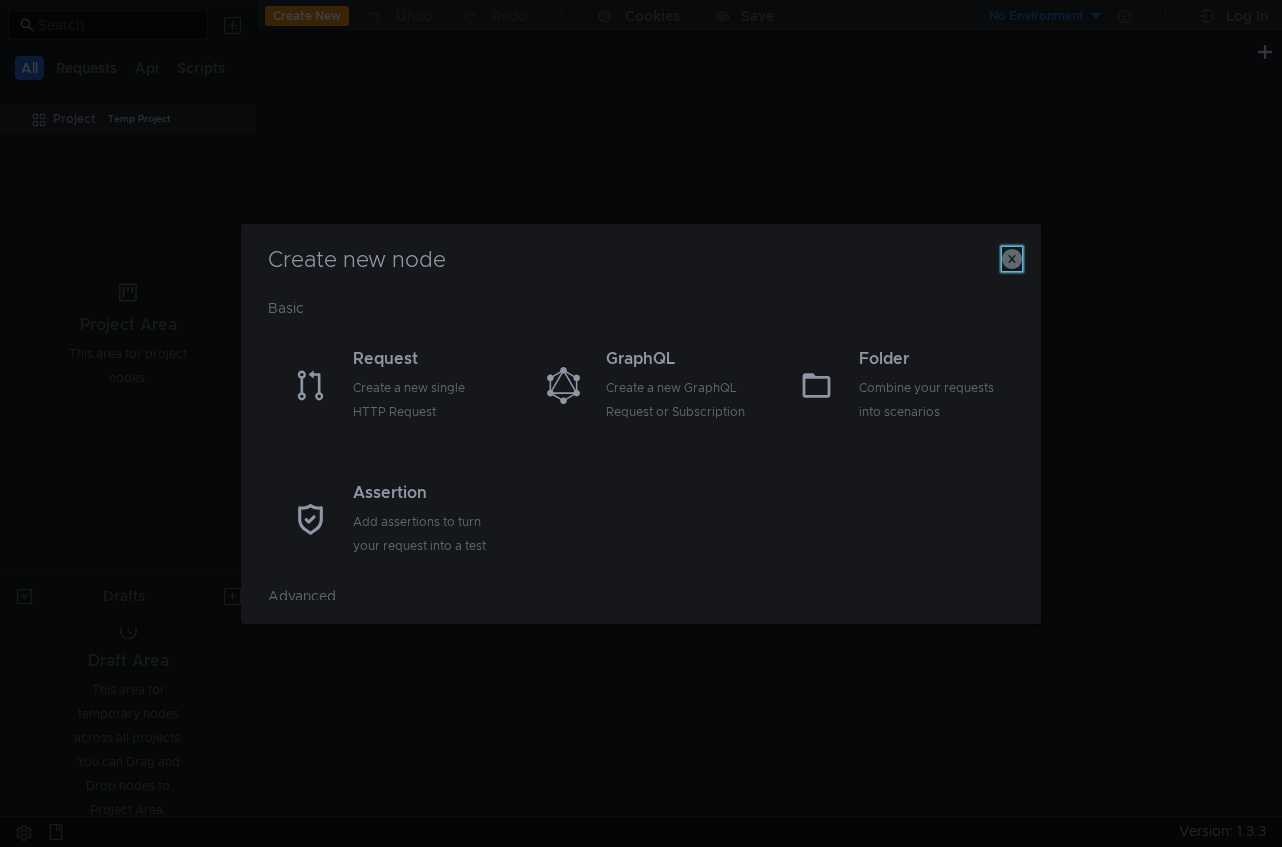click 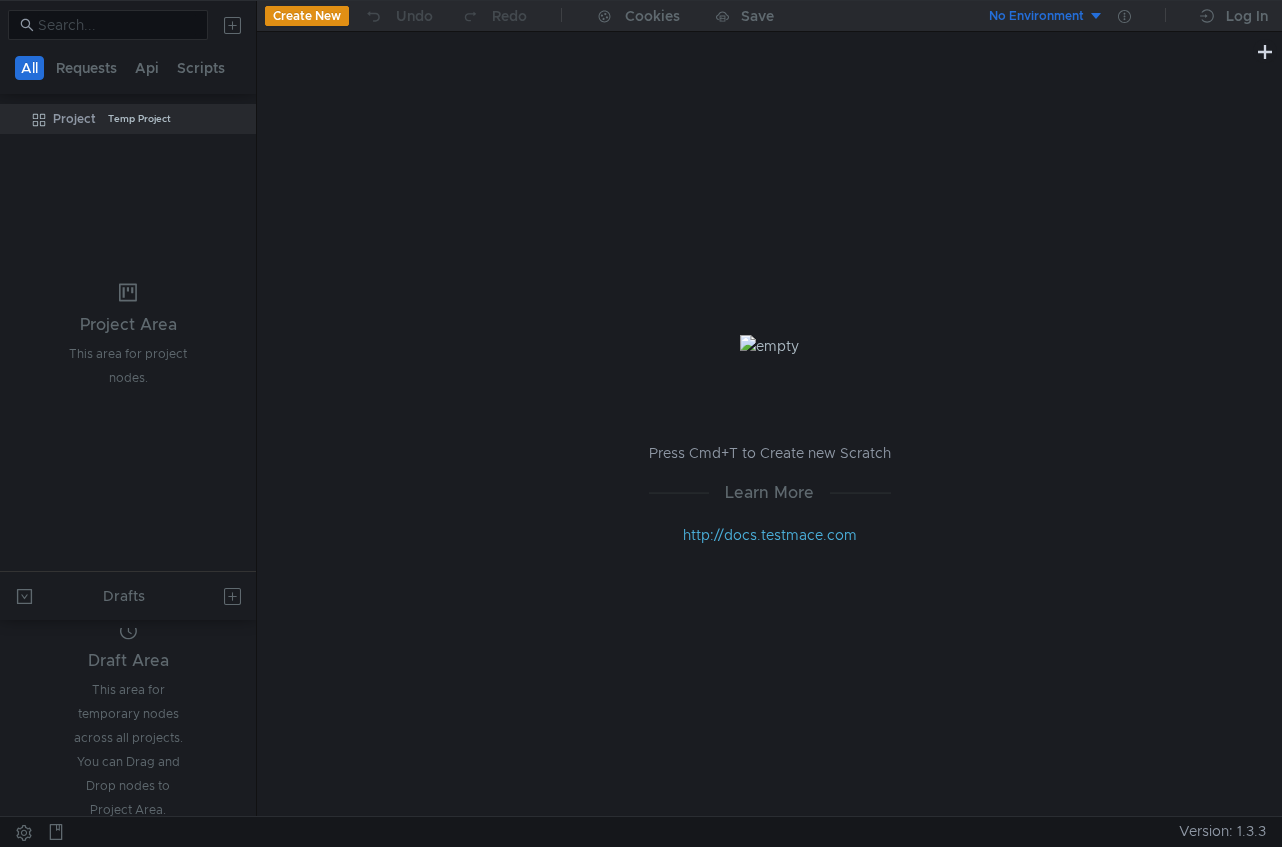click 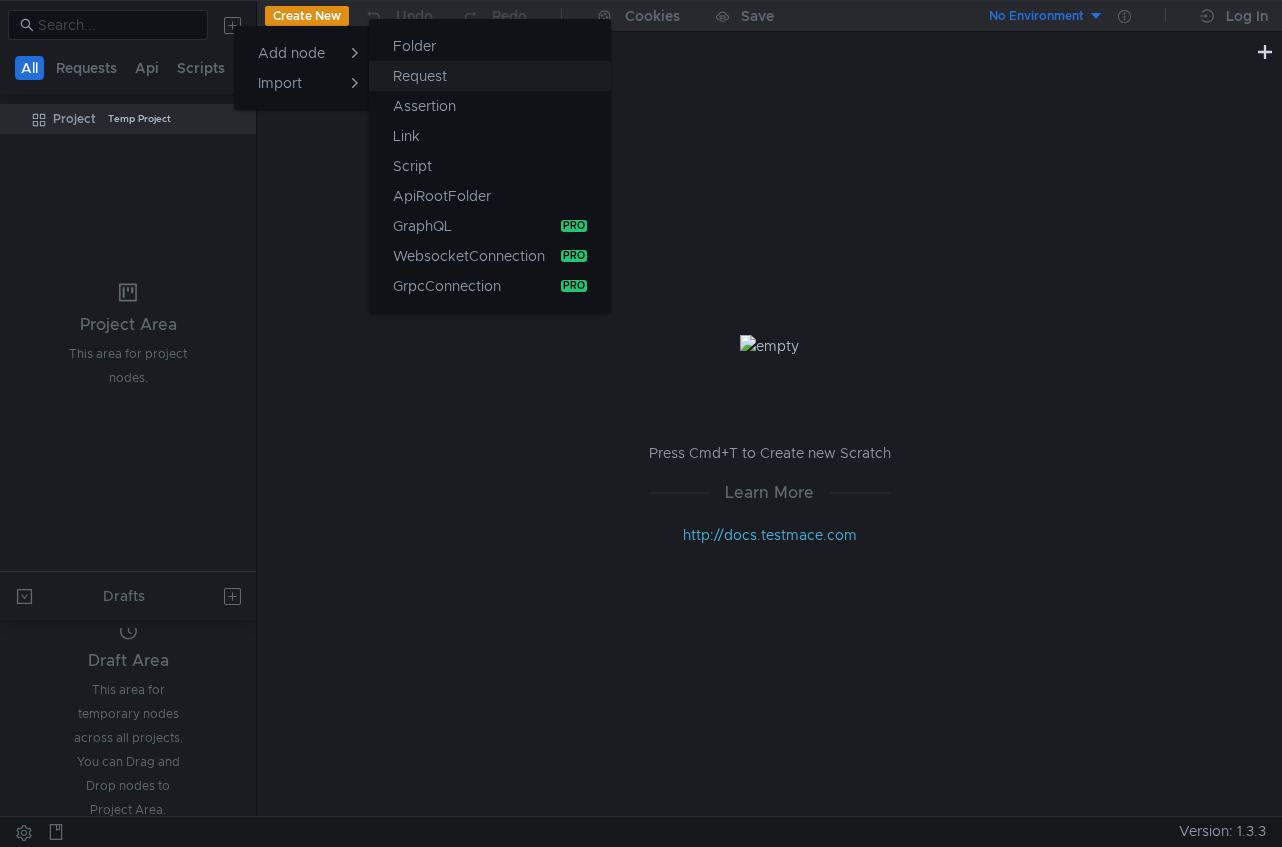 click on "Request" at bounding box center (490, 76) 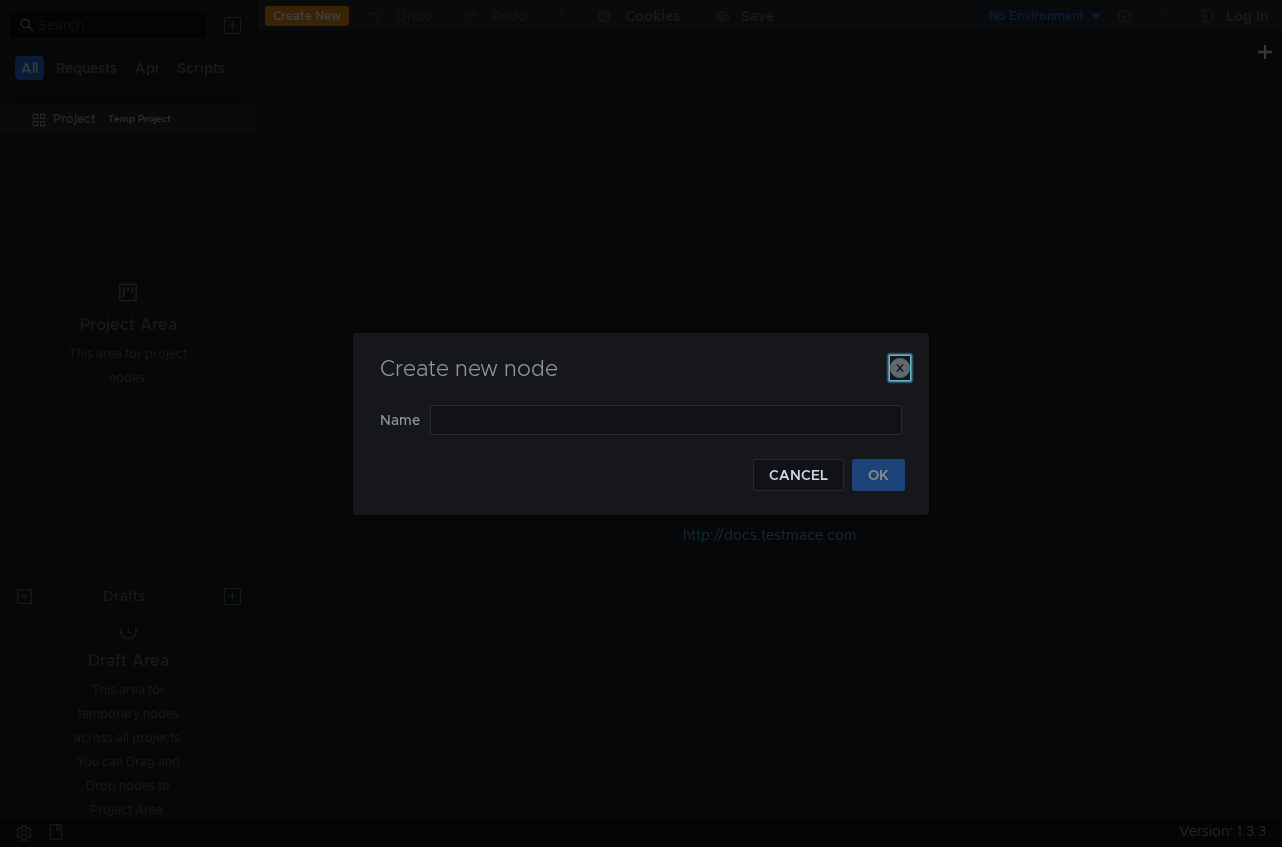 click 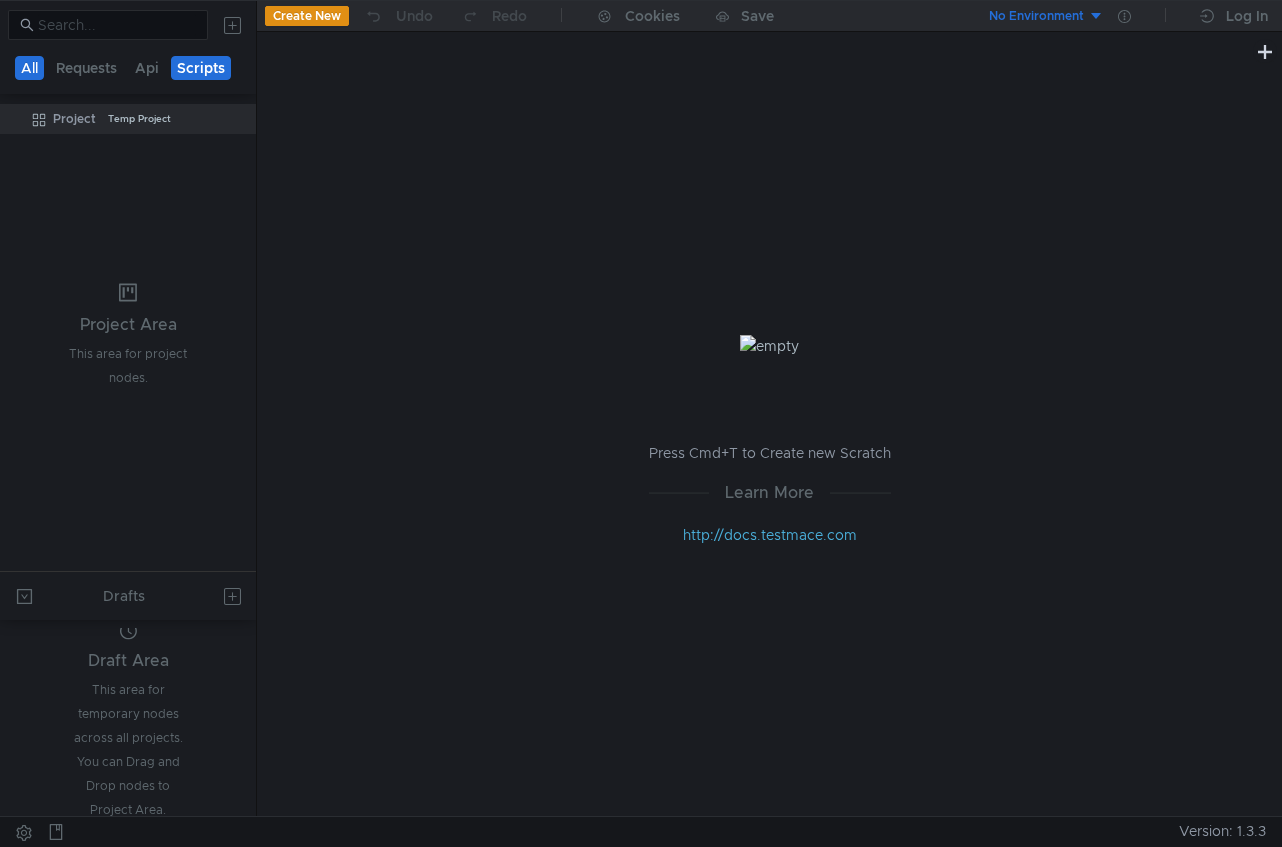 click on "Scripts" at bounding box center (201, 68) 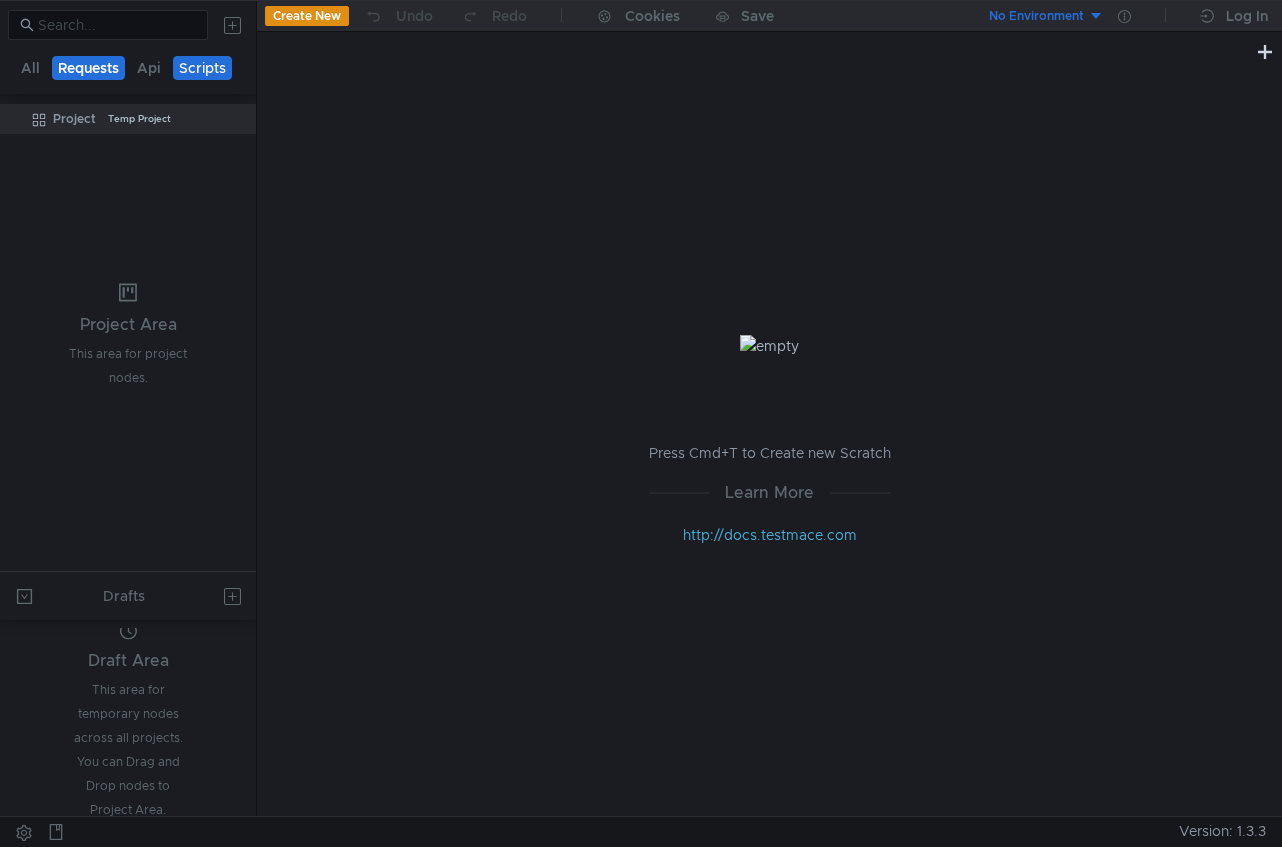 click on "Requests" at bounding box center [88, 68] 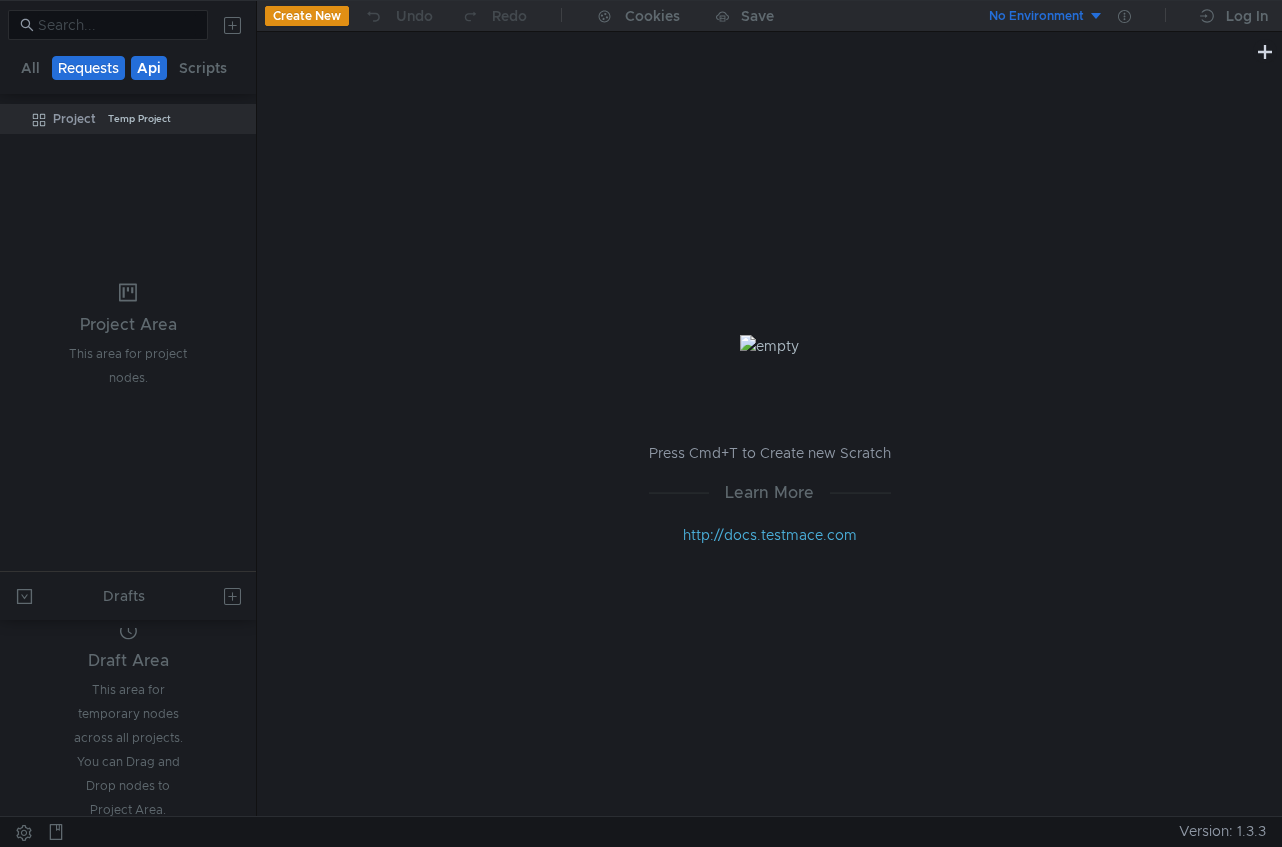 click on "Api" at bounding box center [149, 68] 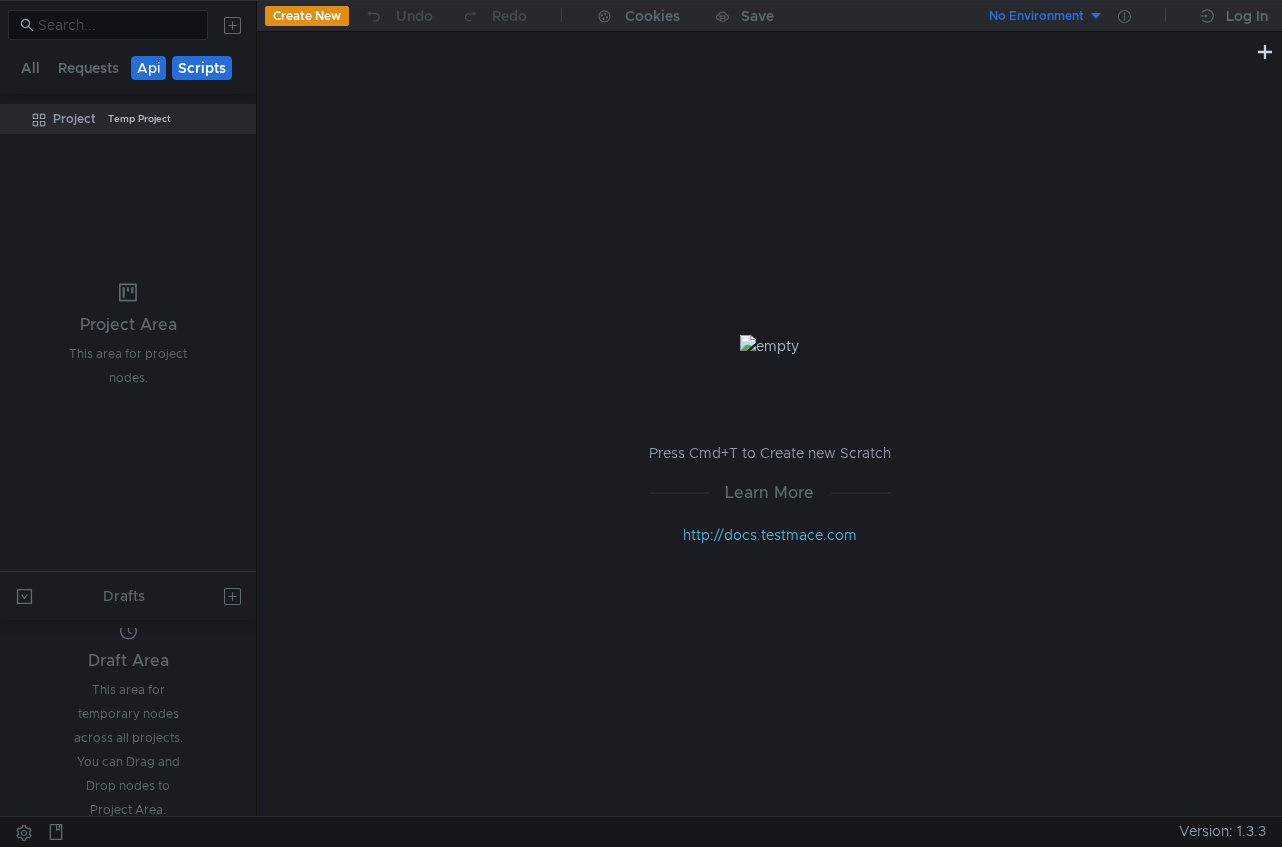 click on "Scripts" at bounding box center (202, 68) 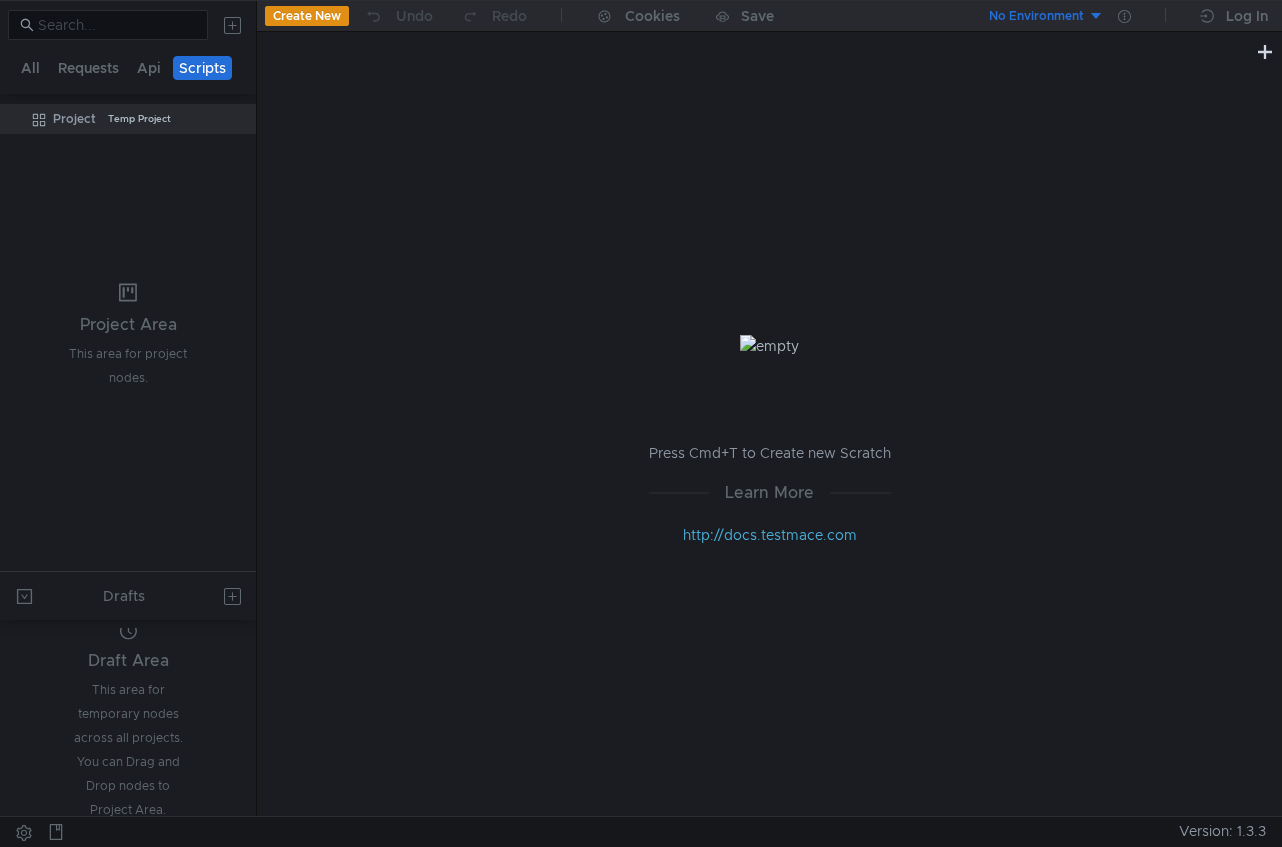 click 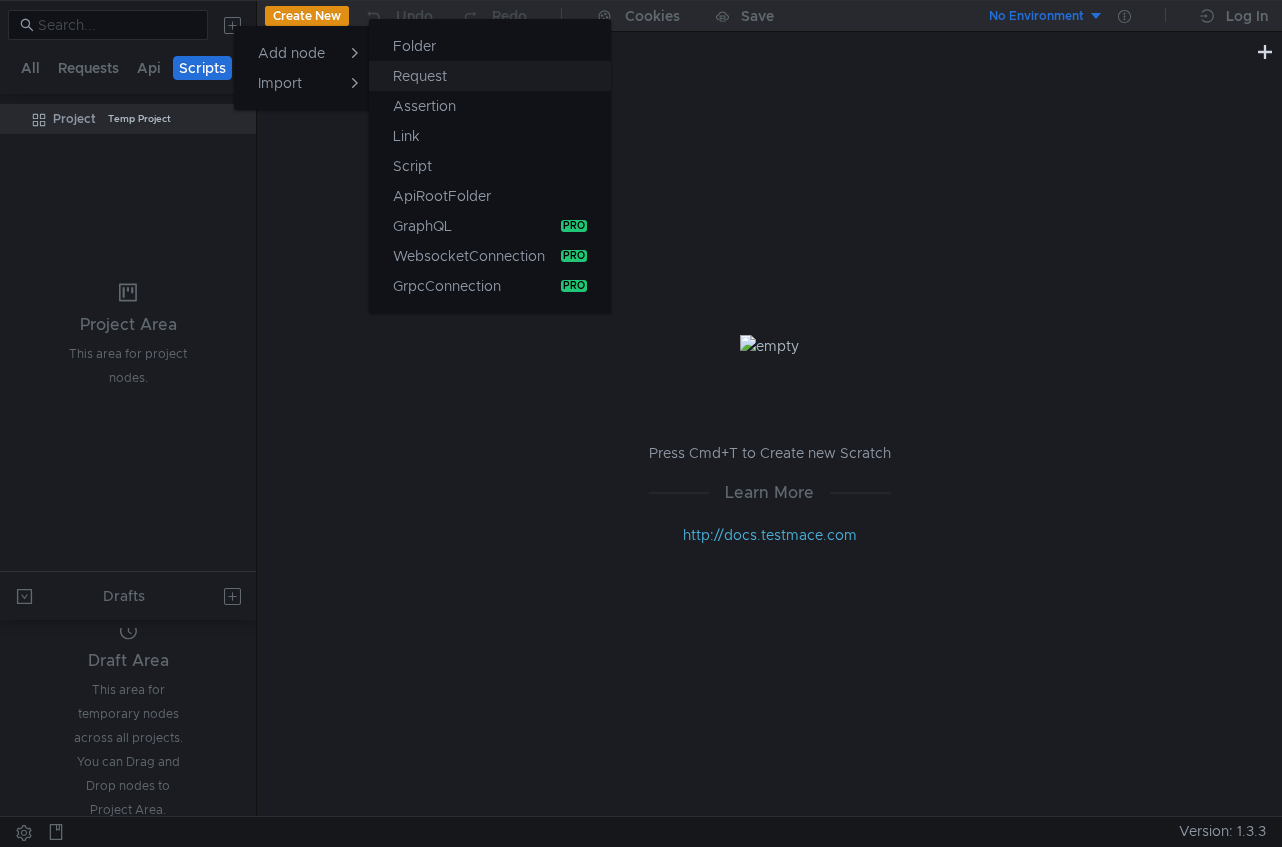 click on "Request" at bounding box center (490, 76) 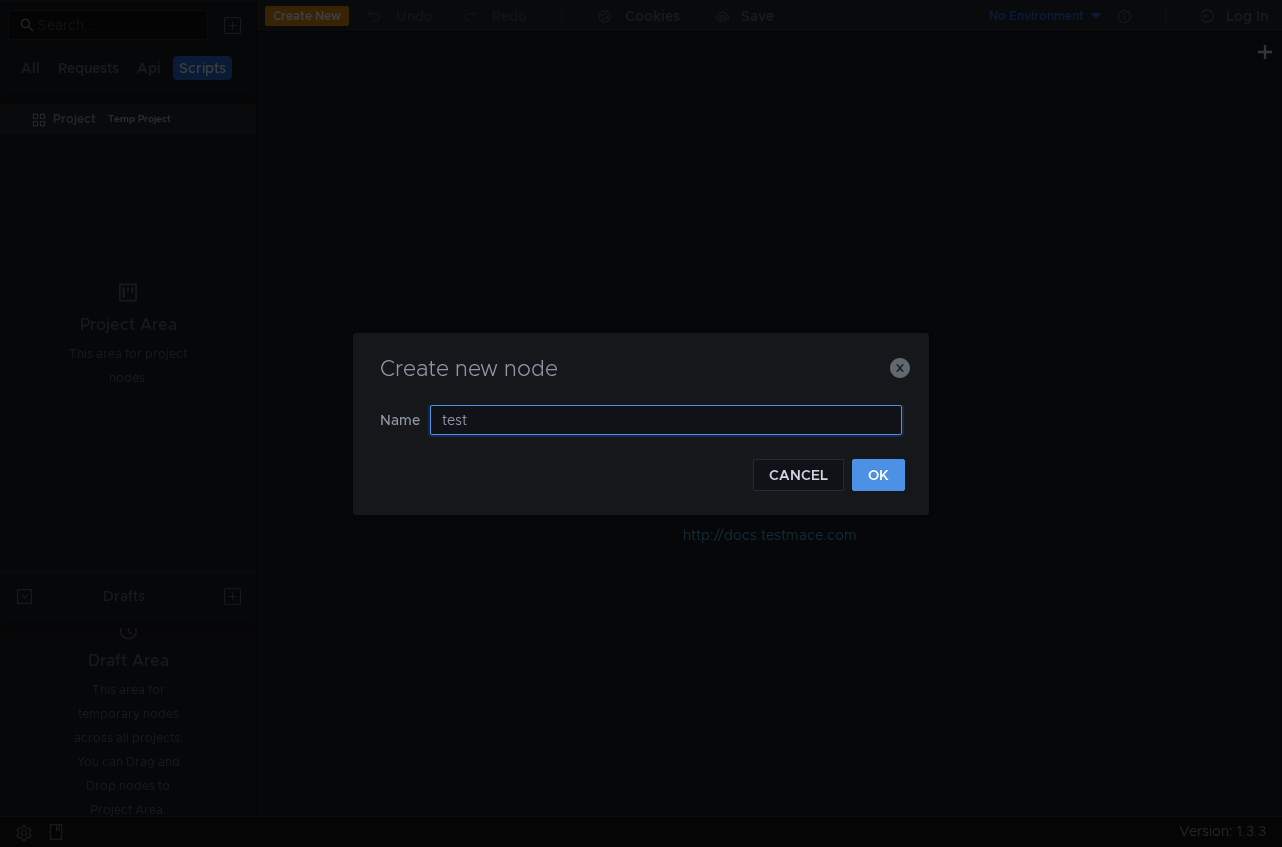 type on "test" 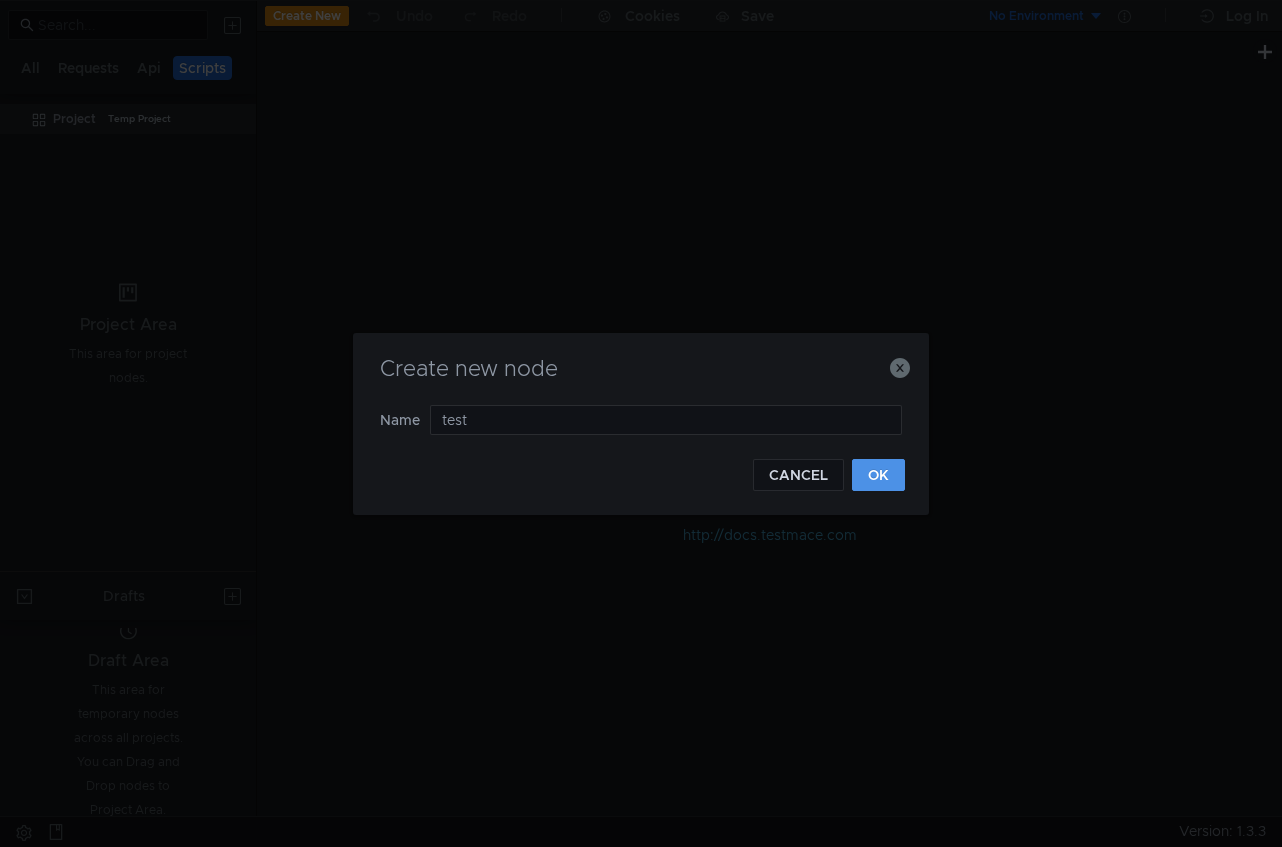 click on "OK" 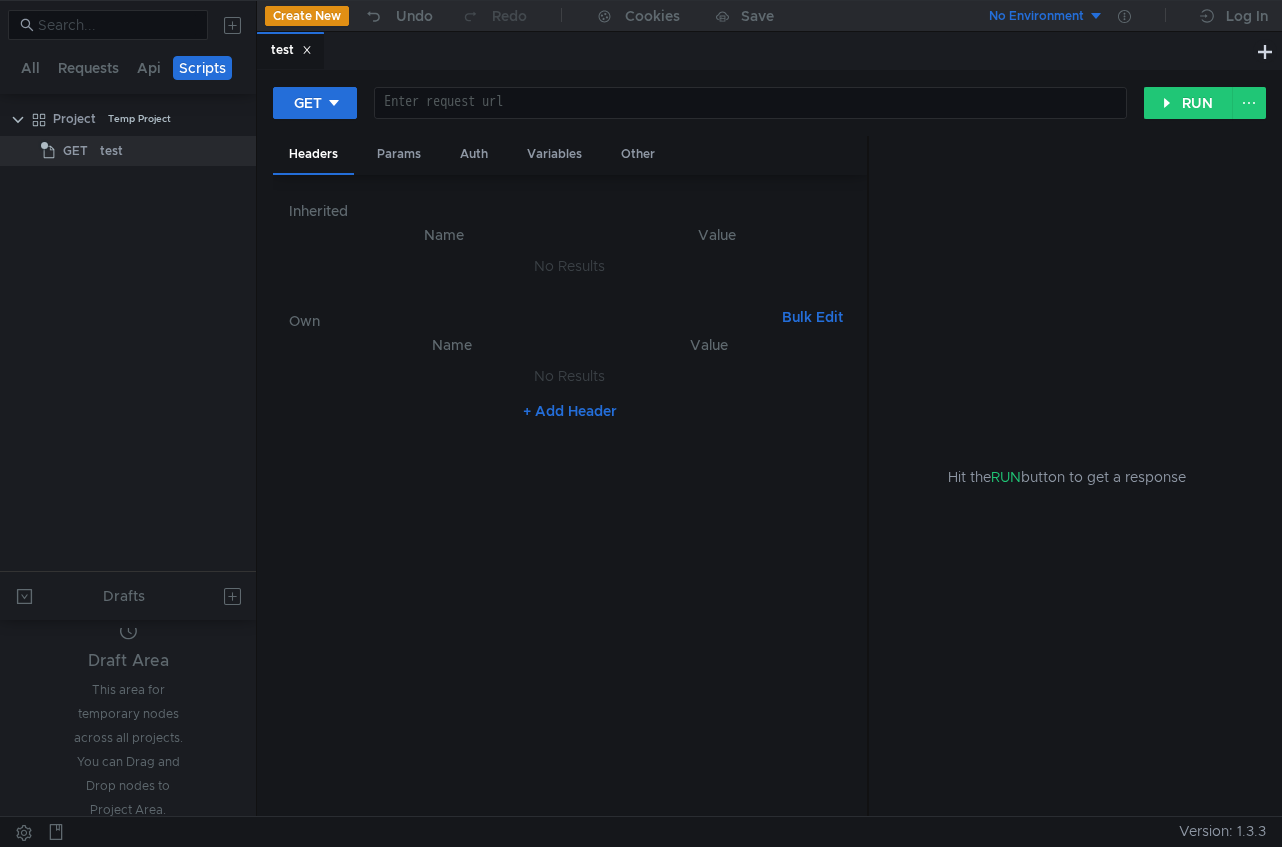 click on "Enter request url" at bounding box center (750, 103) 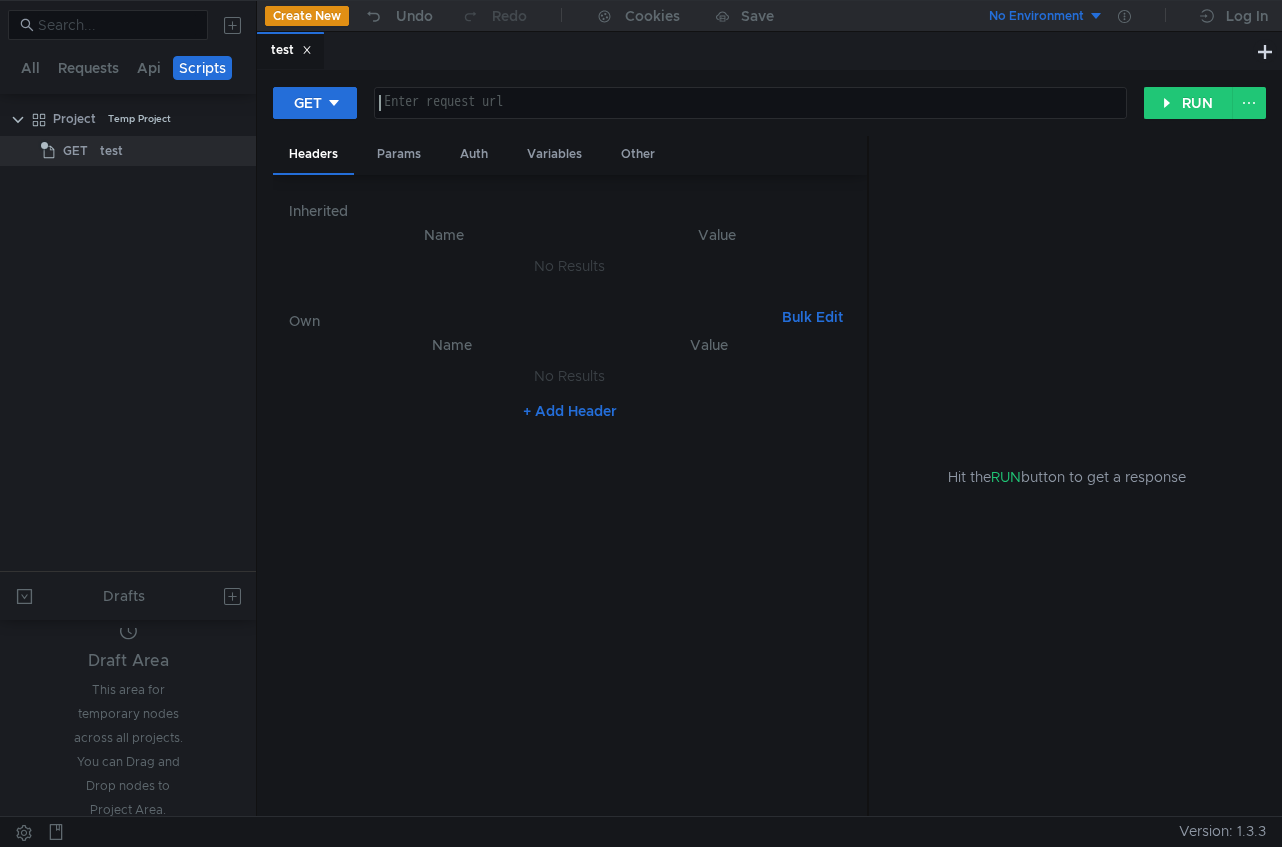 paste on "Scratches" 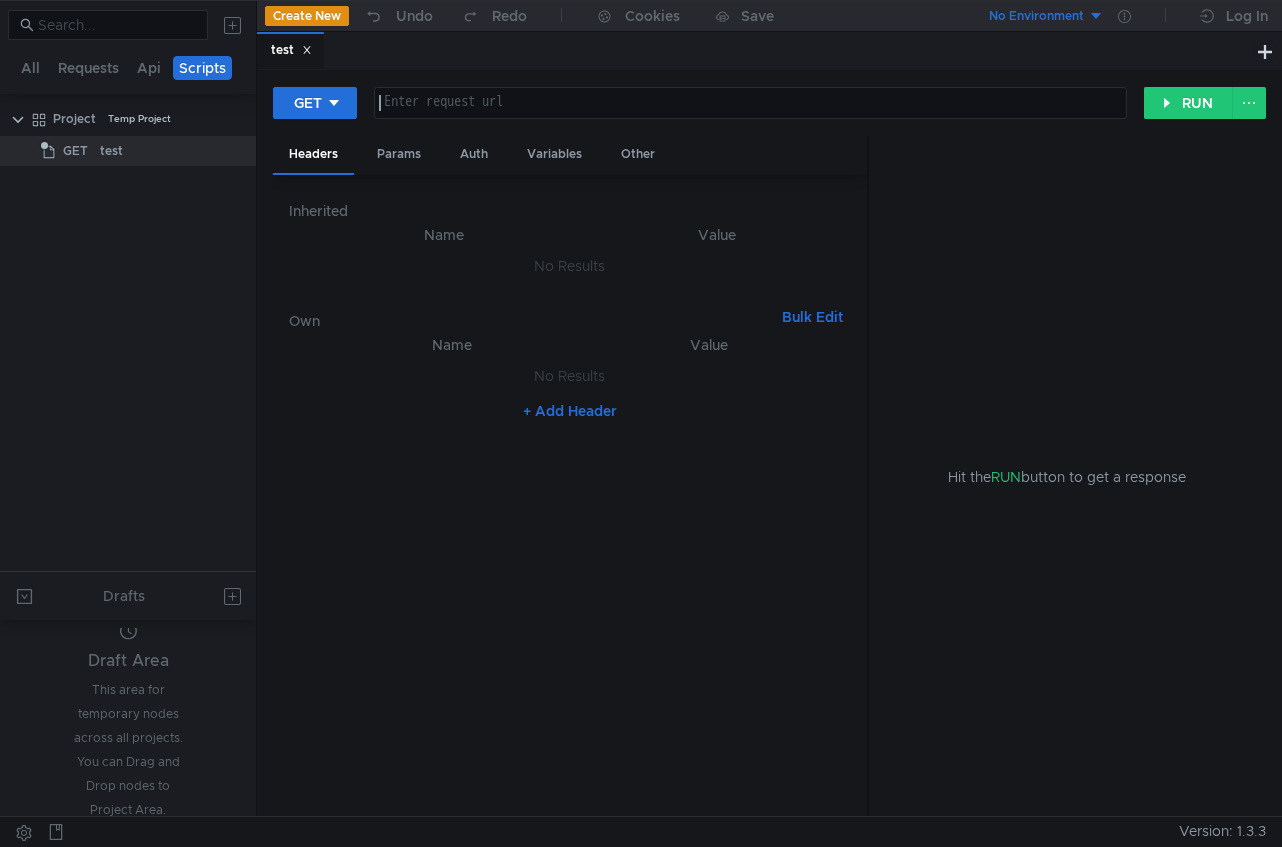 paste on "https://next.json-generator.com/api/json/get/NJv-NT-U8" 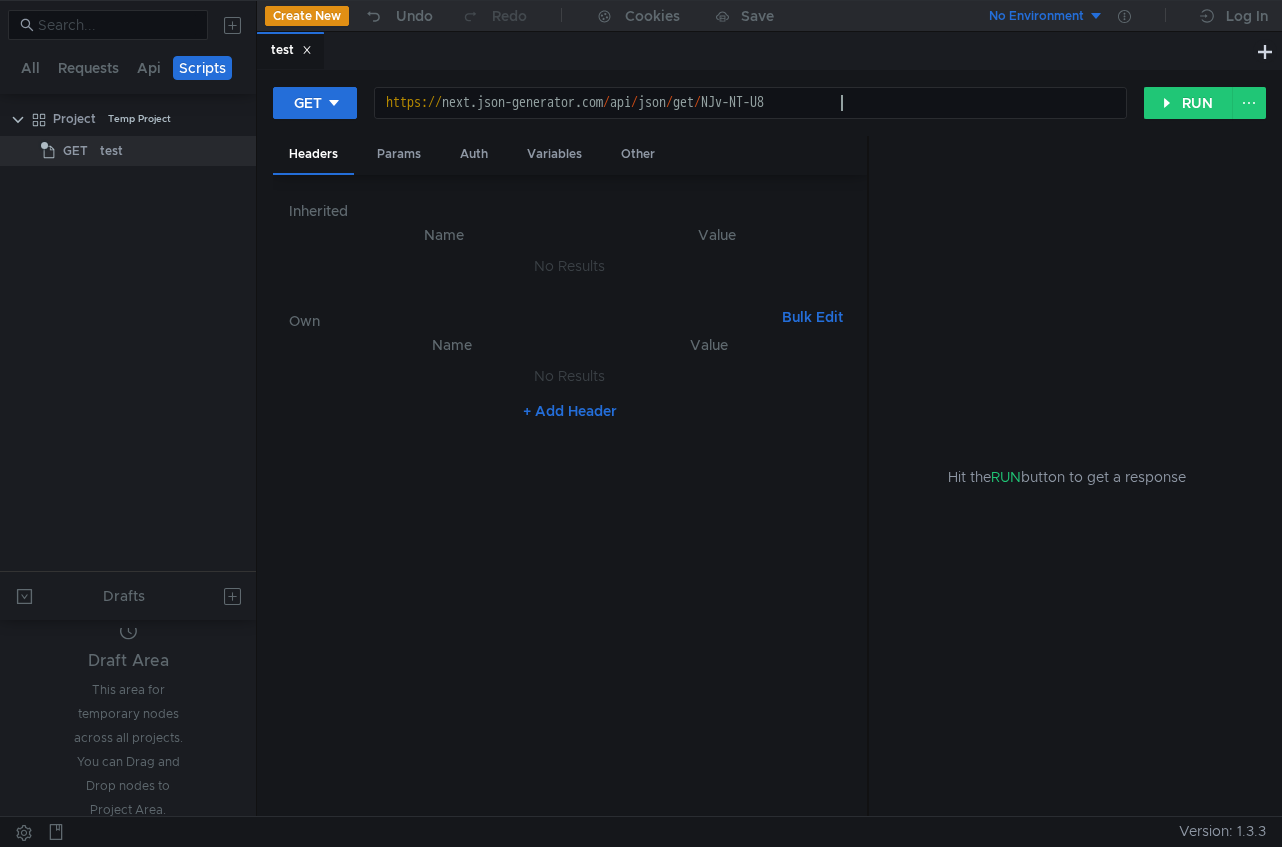 click on "https:// next.json-generator.com / api / json / get / NJv-NT-U8" at bounding box center [750, 119] 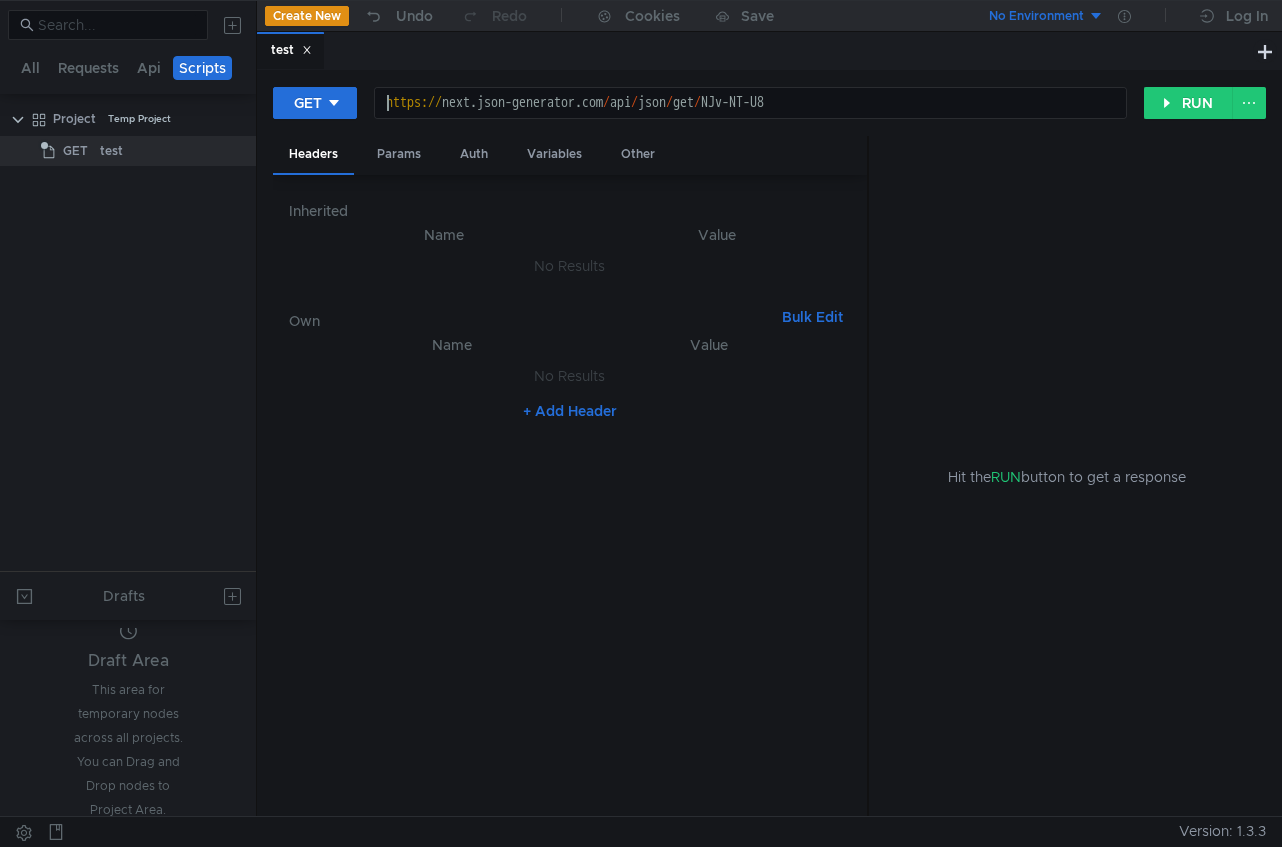 type on "https://next.json-generator.com/api/json/get/NJv-NT-U8" 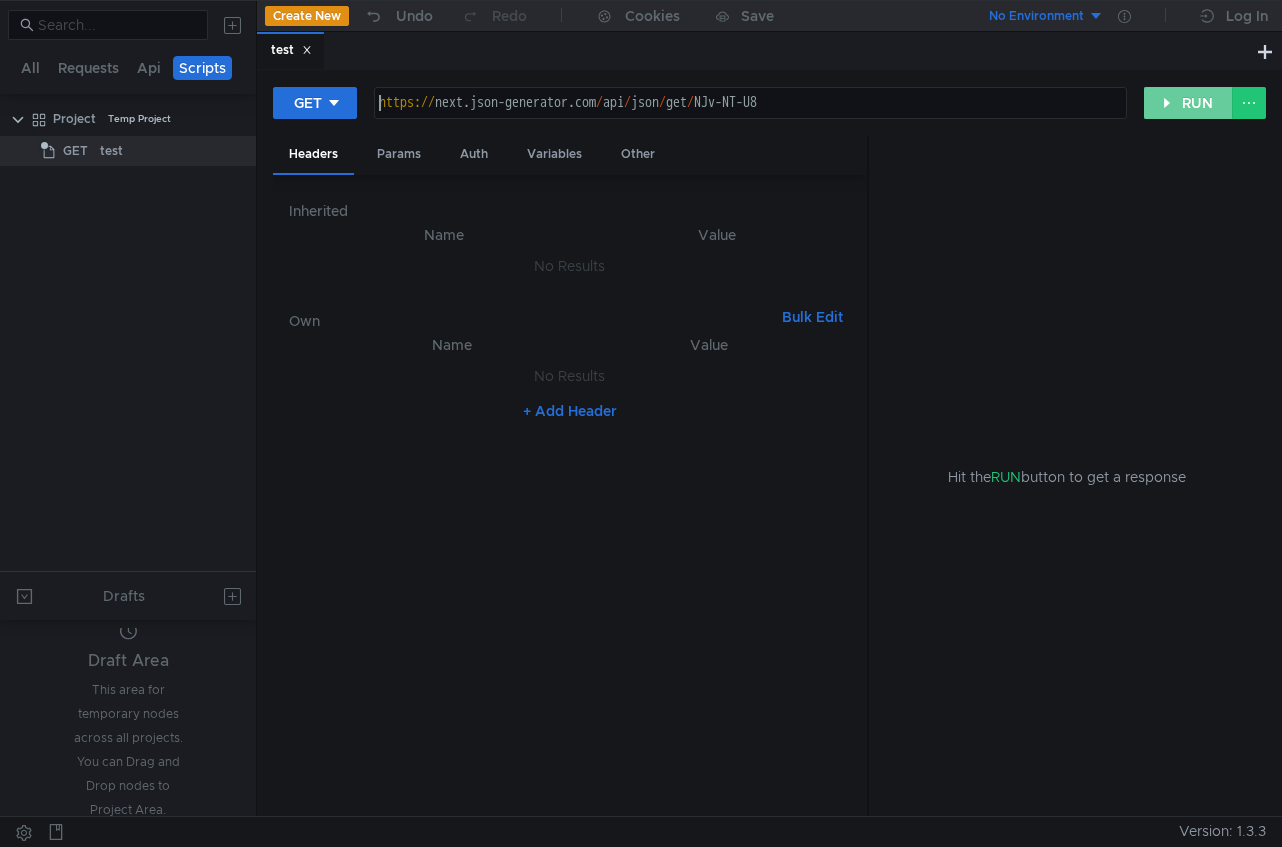 click on "RUN" 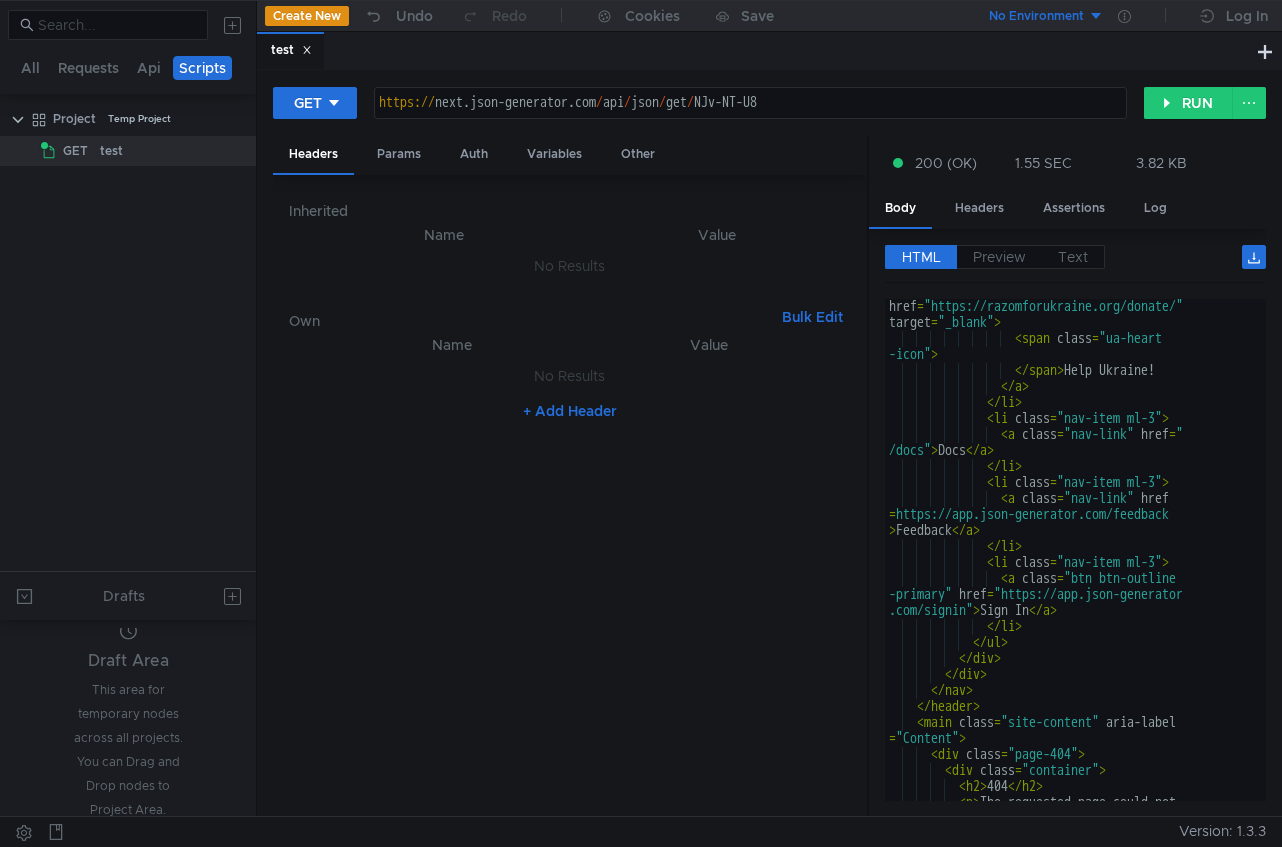 scroll, scrollTop: 2058, scrollLeft: 0, axis: vertical 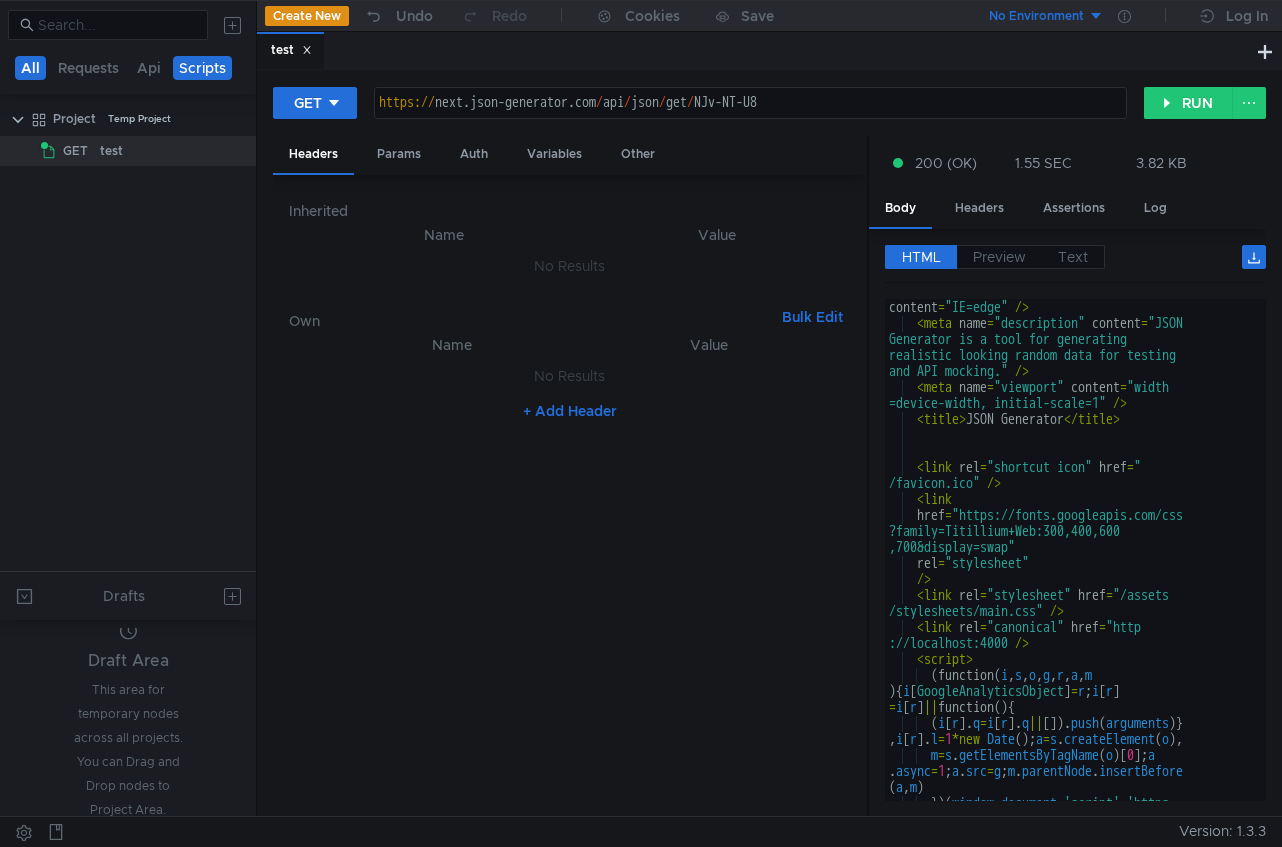 click on "All" at bounding box center (30, 68) 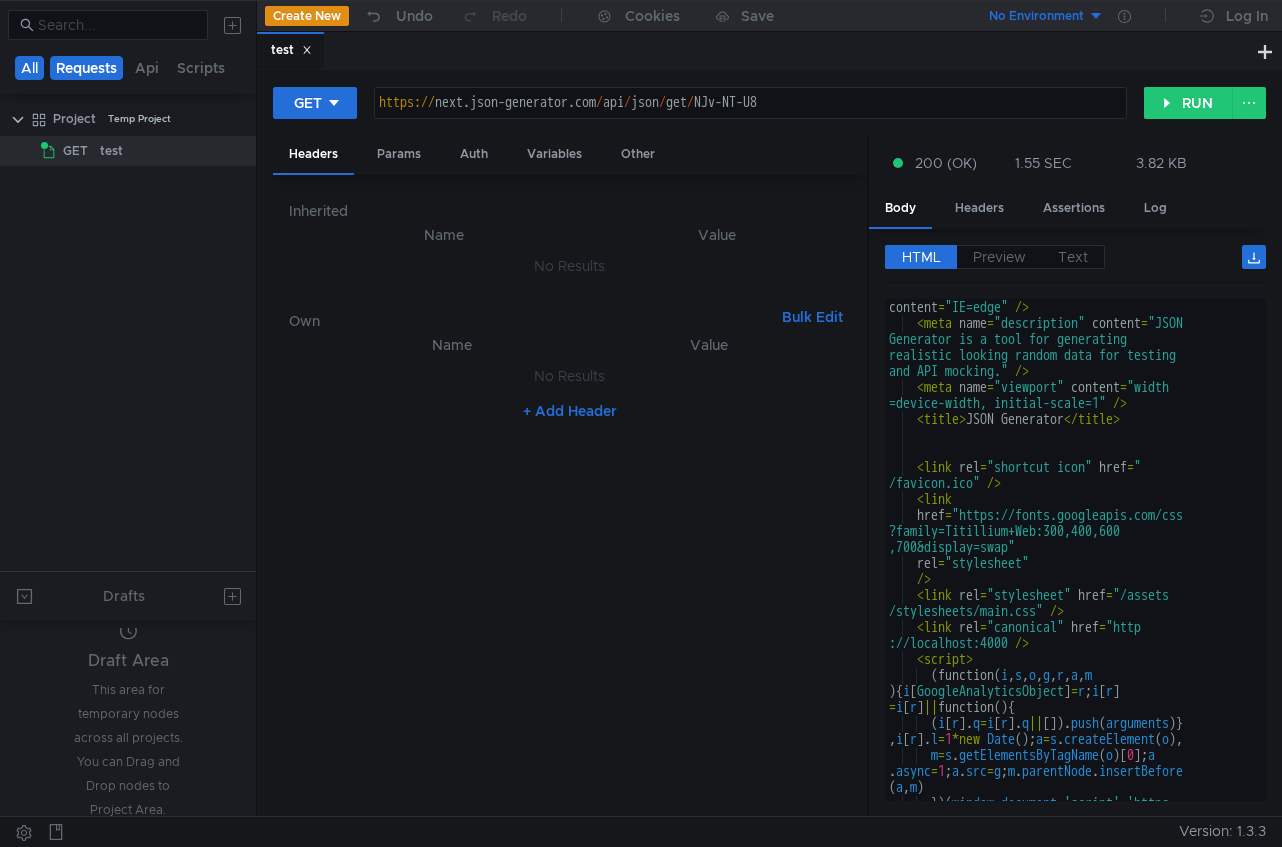 click on "Requests" at bounding box center [86, 68] 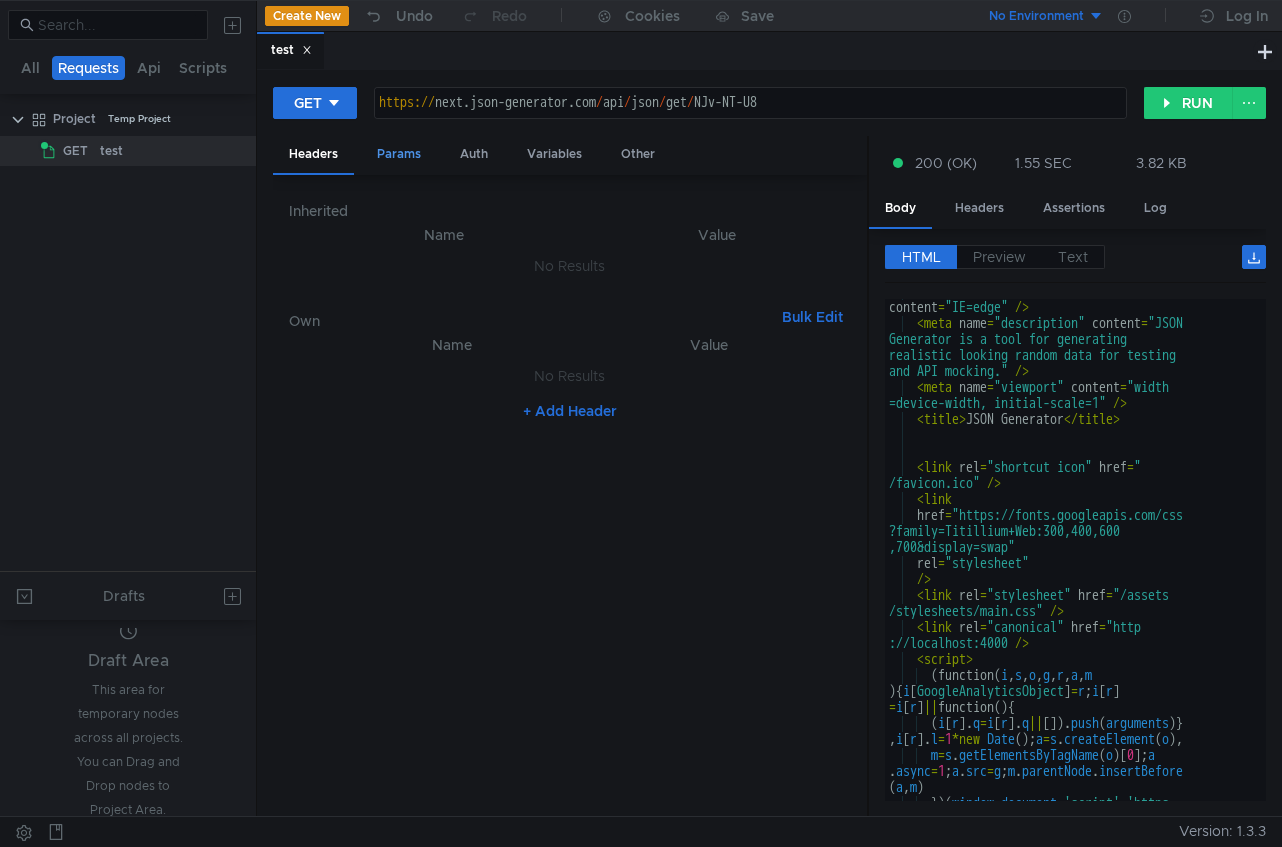 click on "Params" at bounding box center [399, 154] 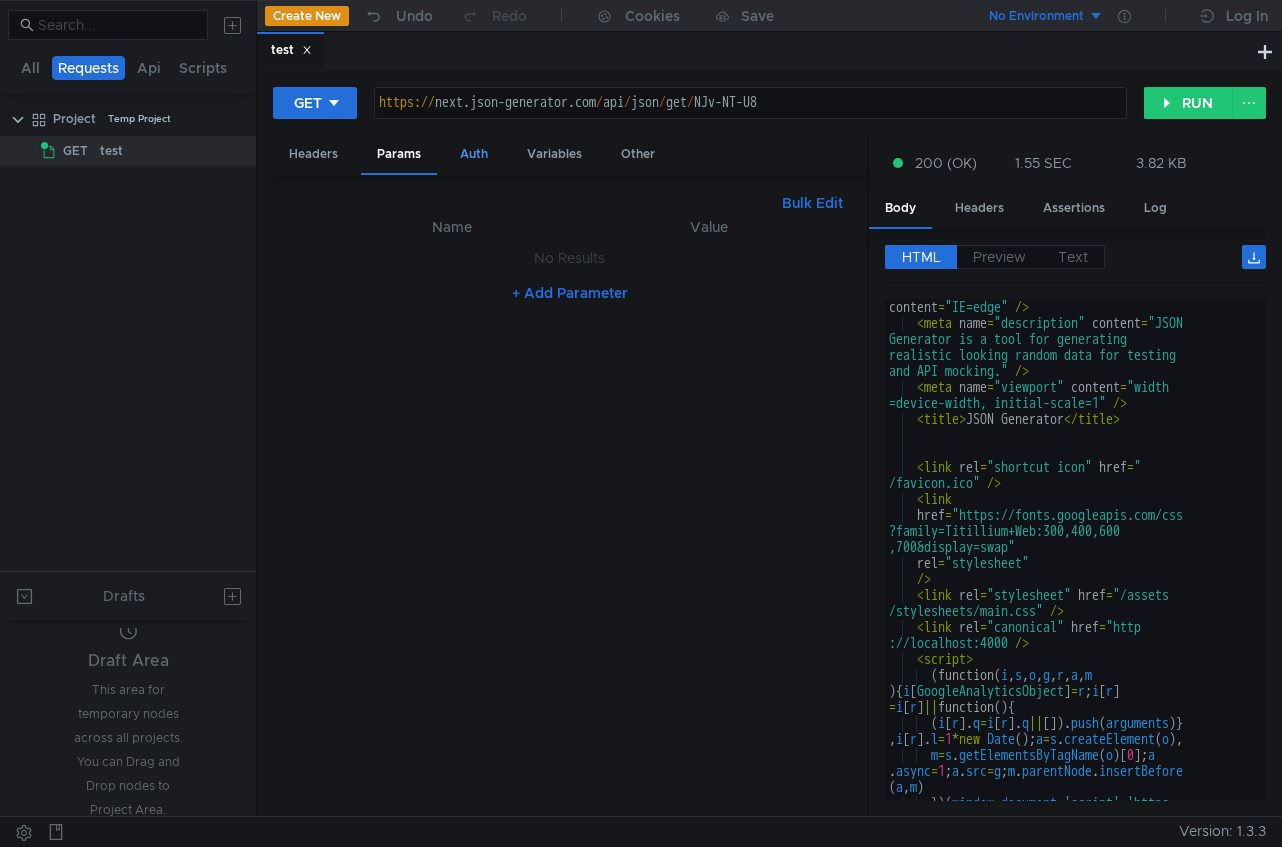 click on "Auth" at bounding box center (474, 154) 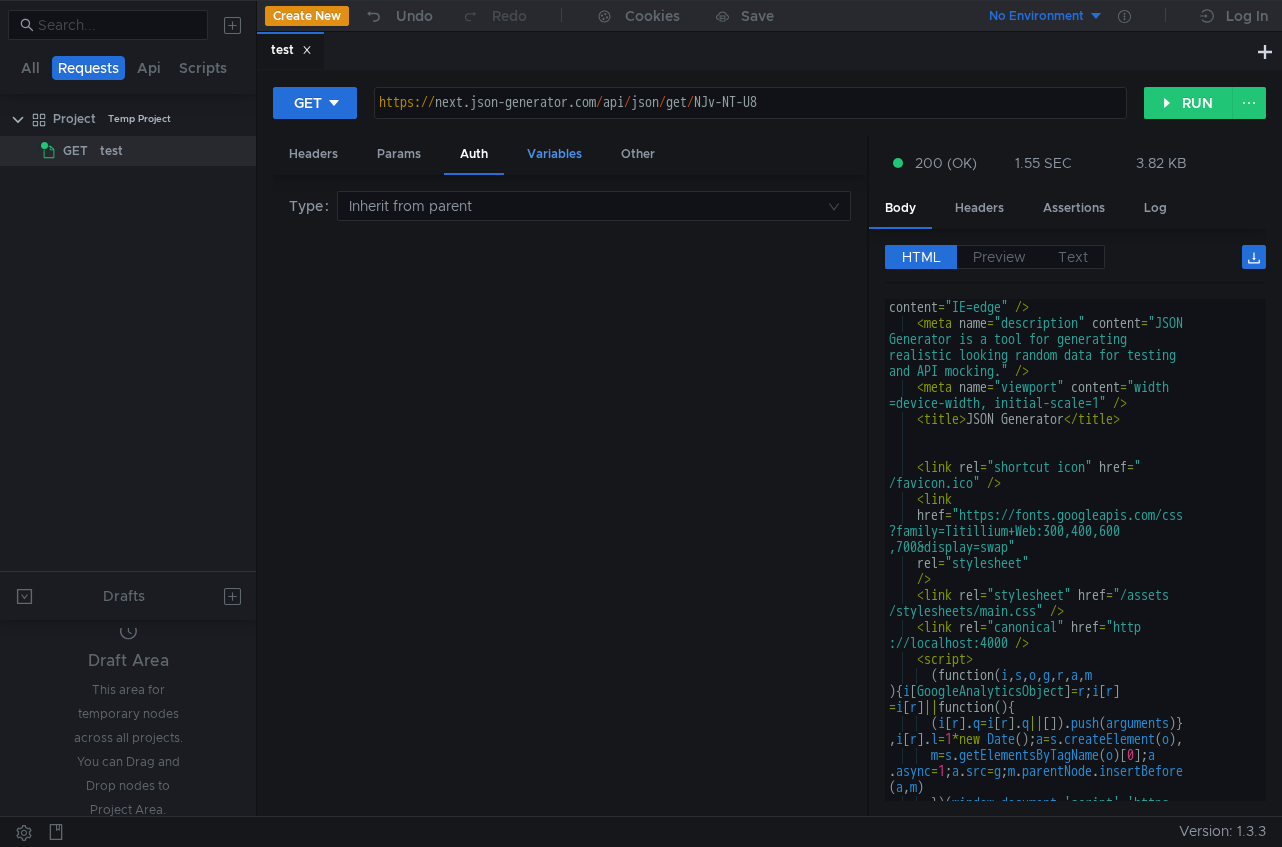click on "Variables" at bounding box center (554, 154) 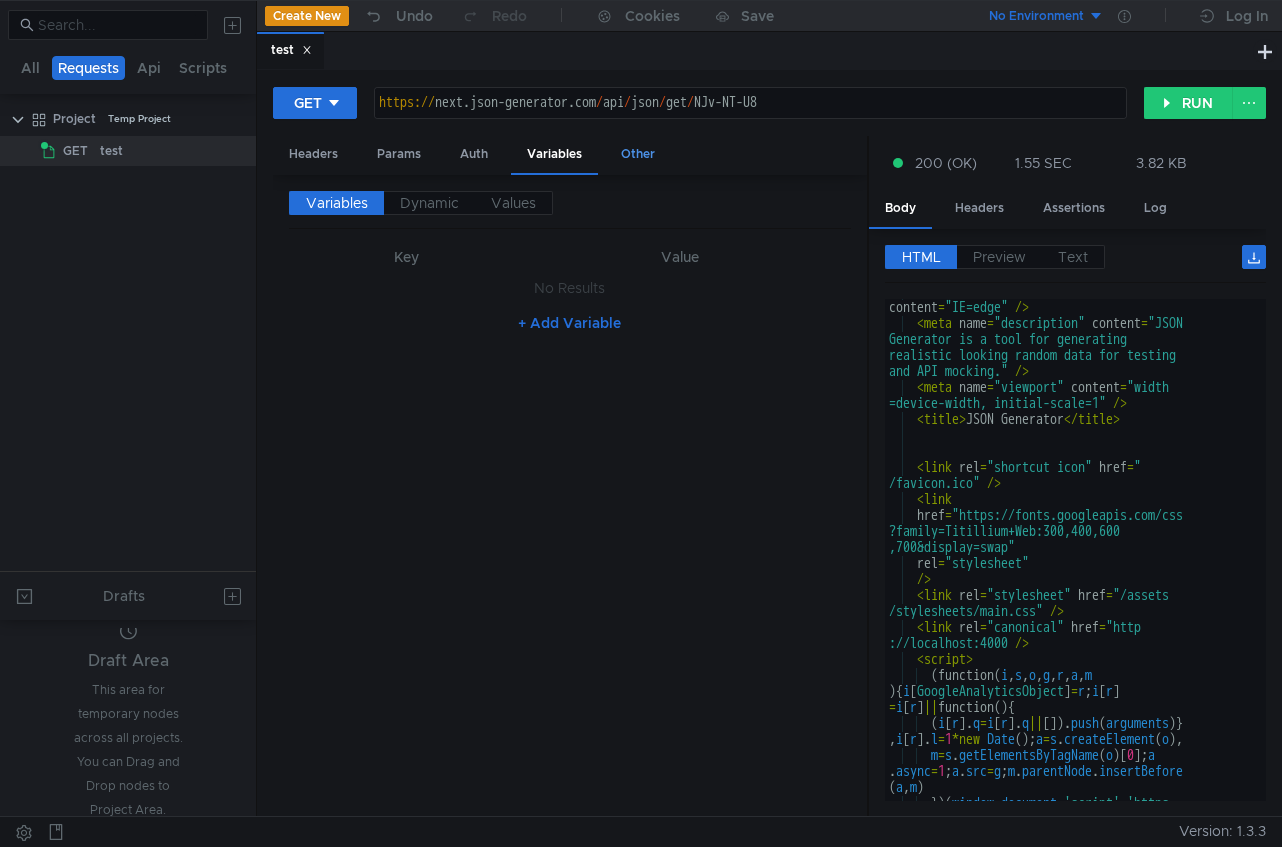 click on "Other" at bounding box center [638, 154] 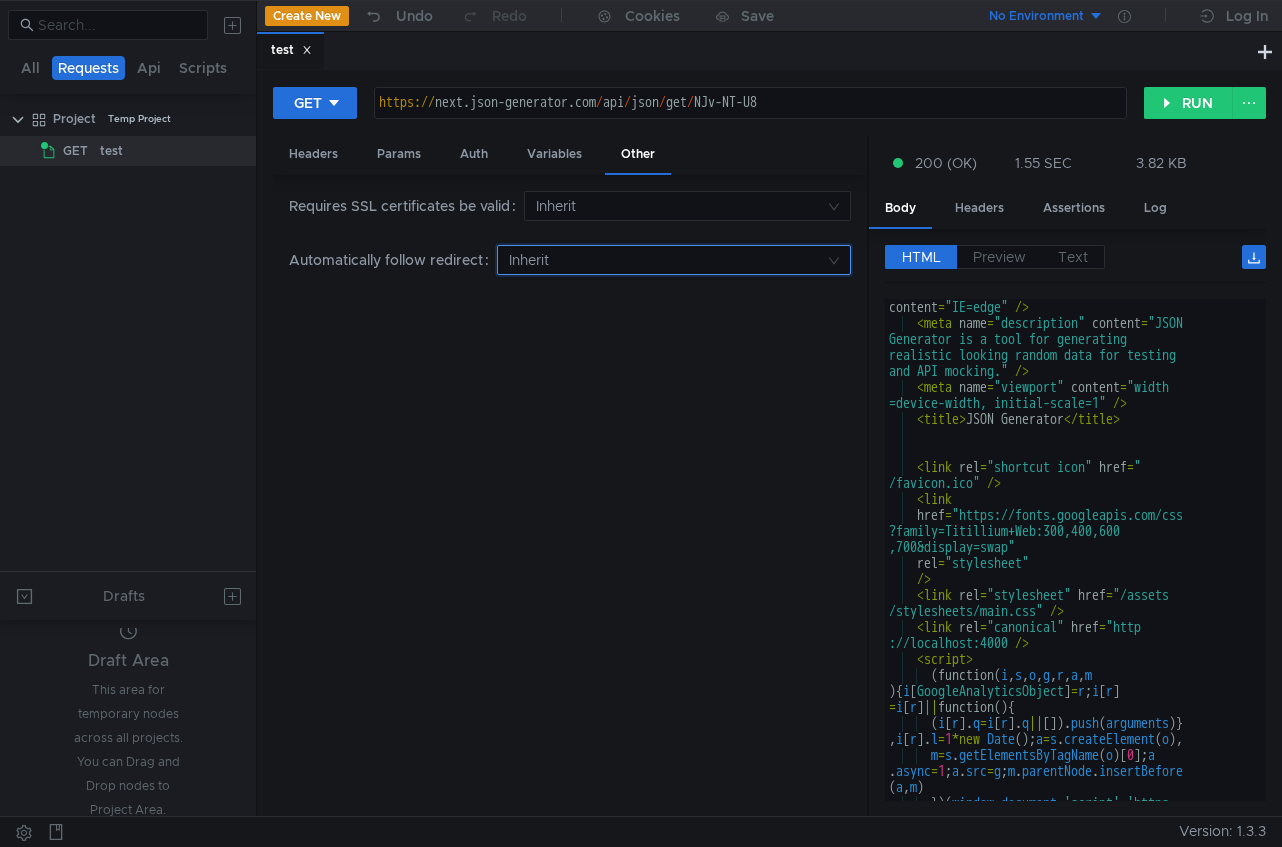 click 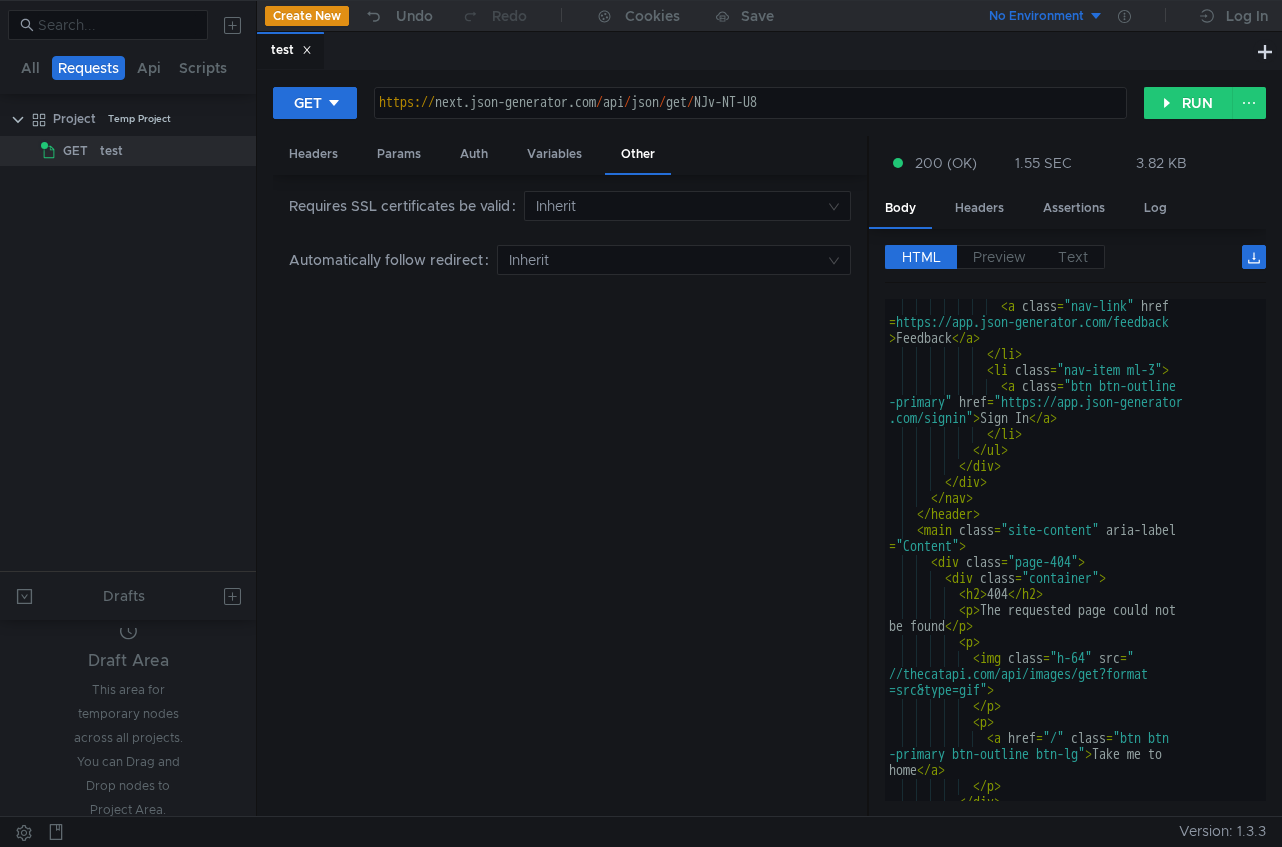 scroll, scrollTop: 2058, scrollLeft: 0, axis: vertical 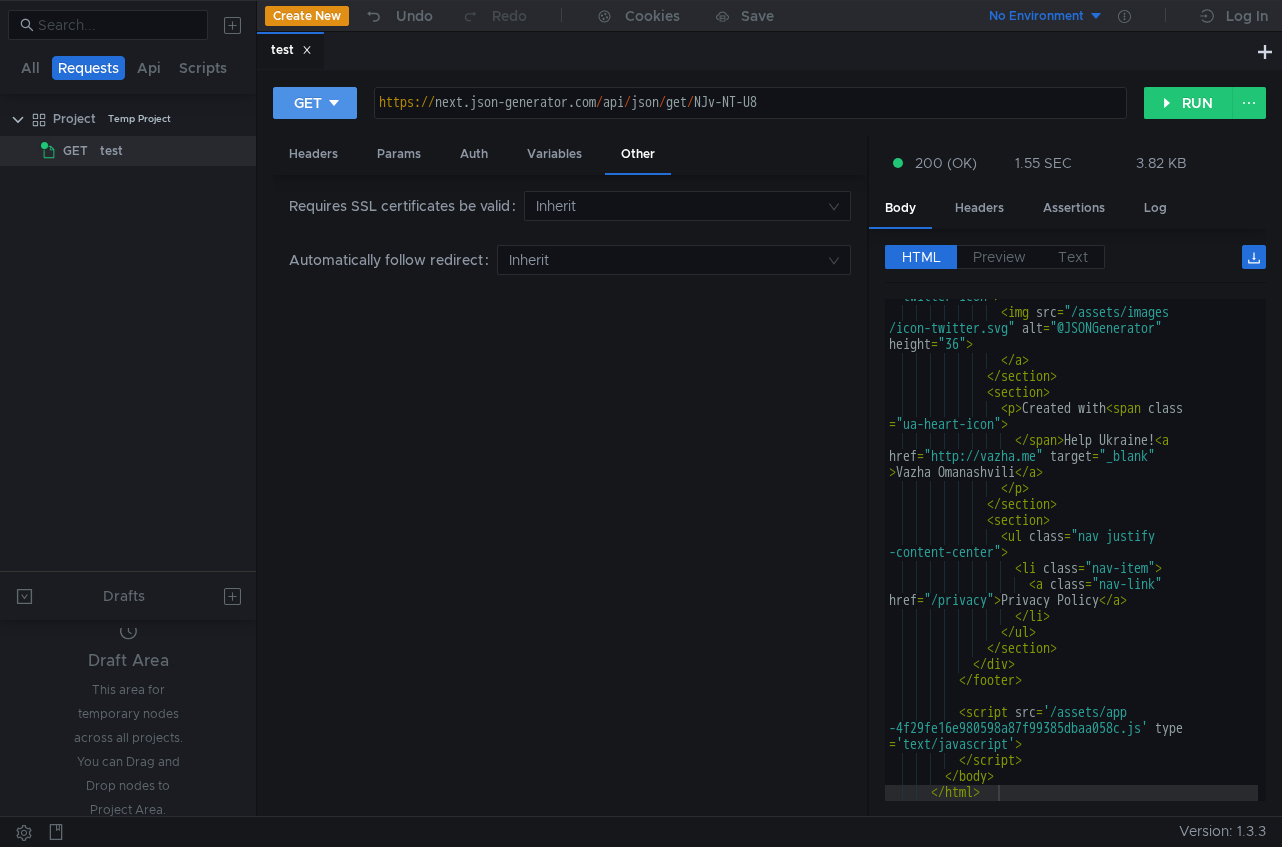 click on "GET" at bounding box center (308, 103) 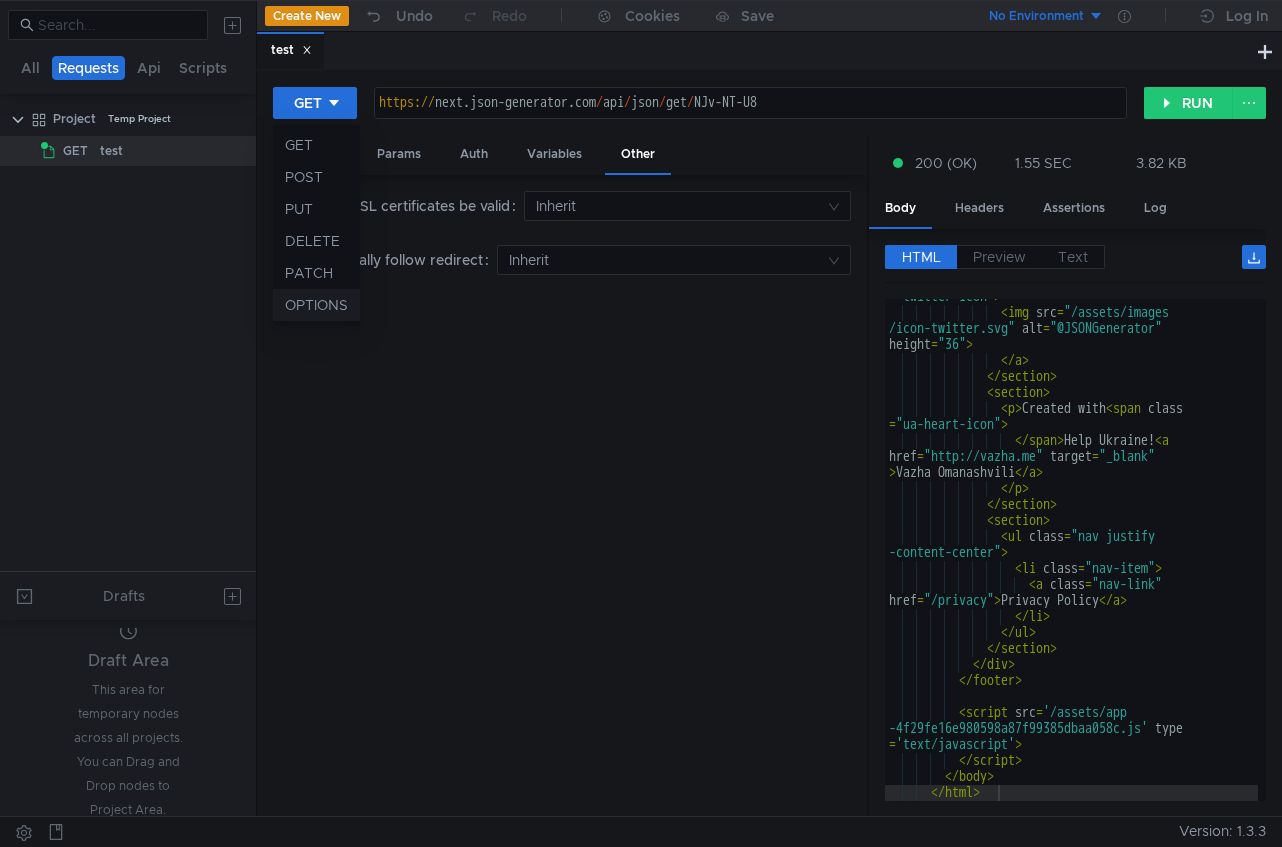 click on "OPTIONS" at bounding box center (316, 305) 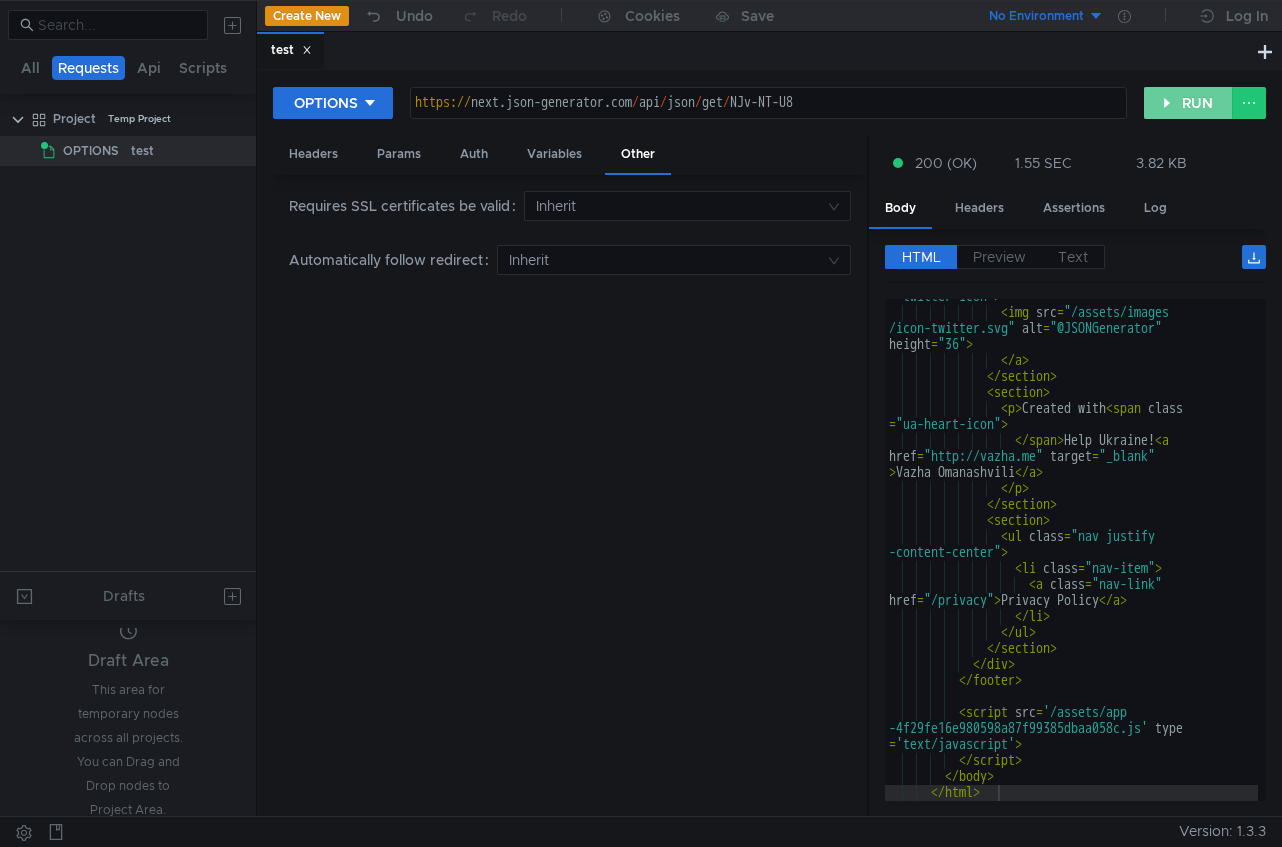 click on "RUN" 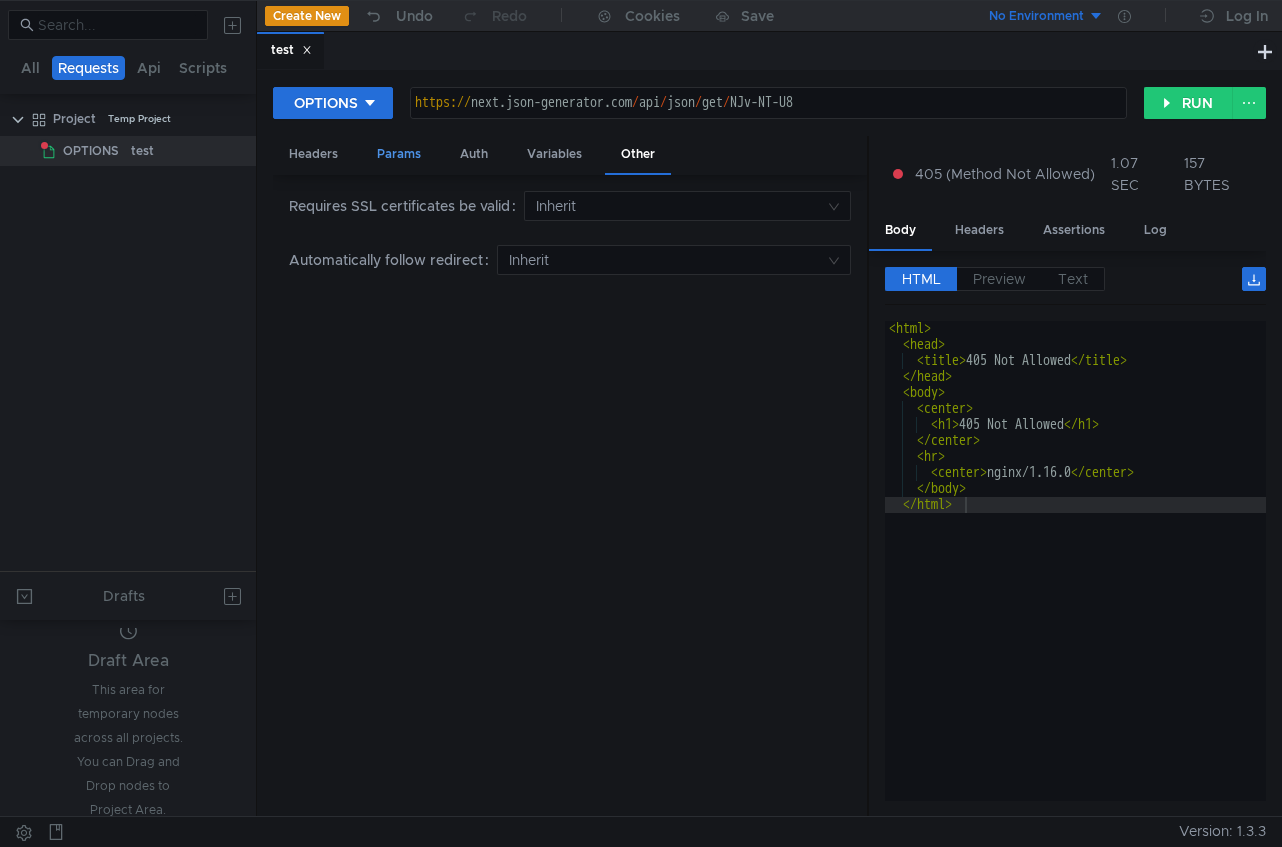 click on "Params" at bounding box center (399, 154) 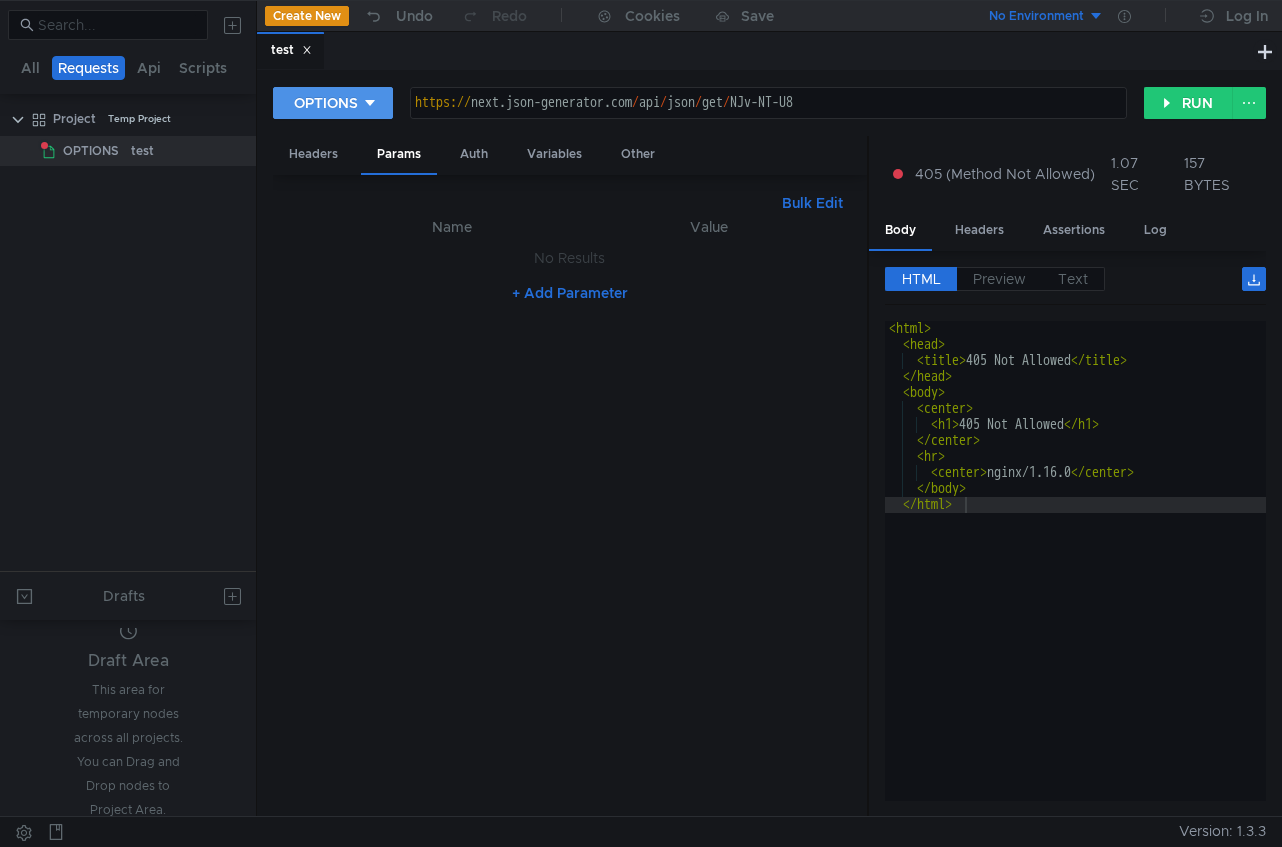 click on "OPTIONS" at bounding box center (333, 103) 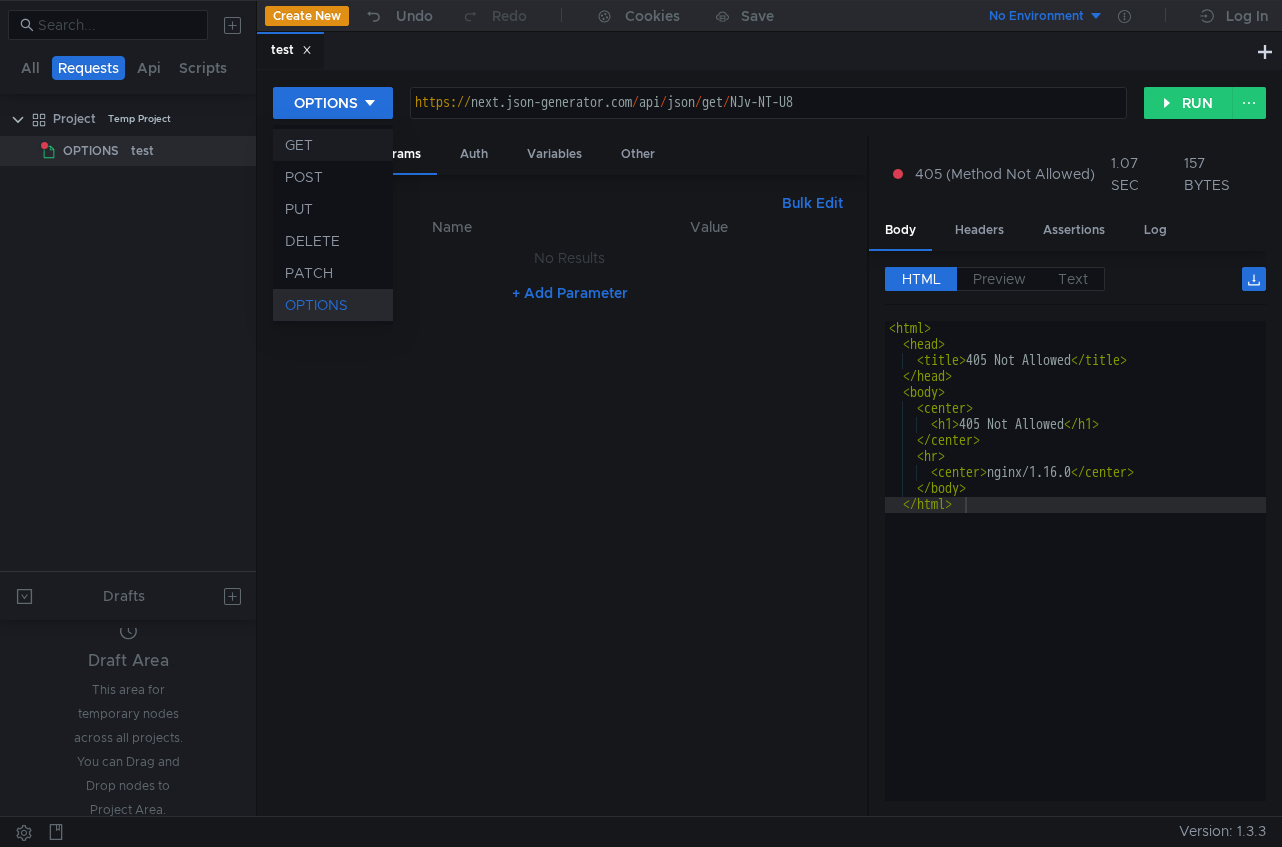 click on "GET" at bounding box center (333, 145) 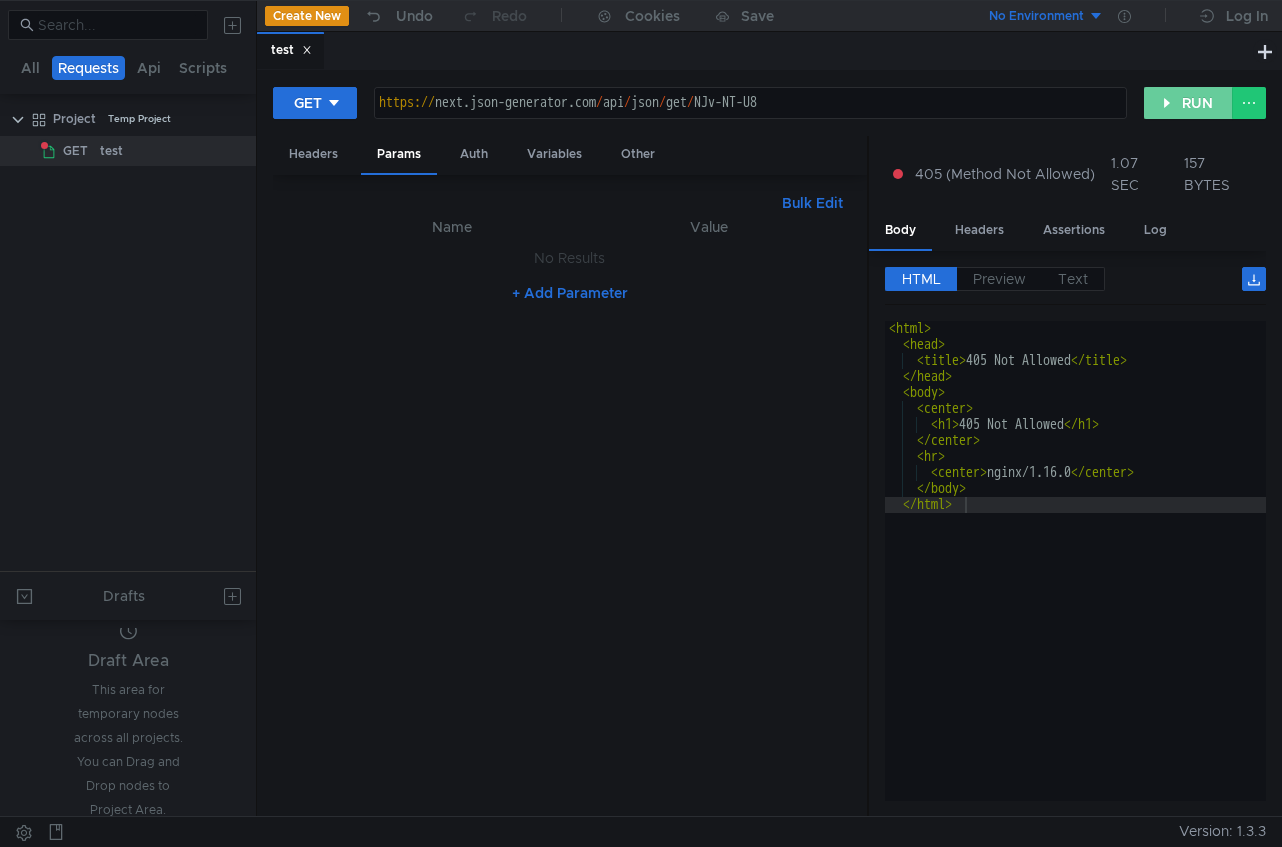 click on "RUN" 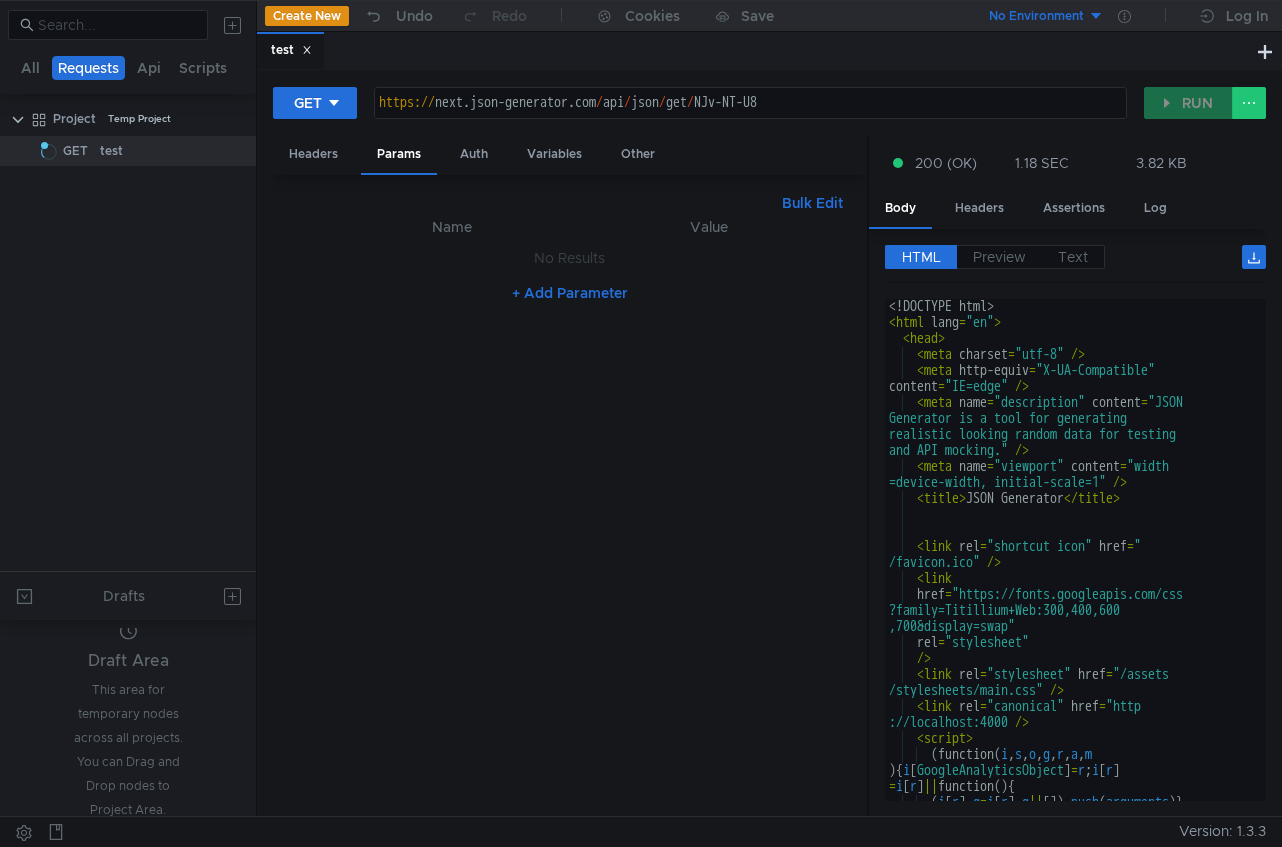 scroll, scrollTop: 2042, scrollLeft: 0, axis: vertical 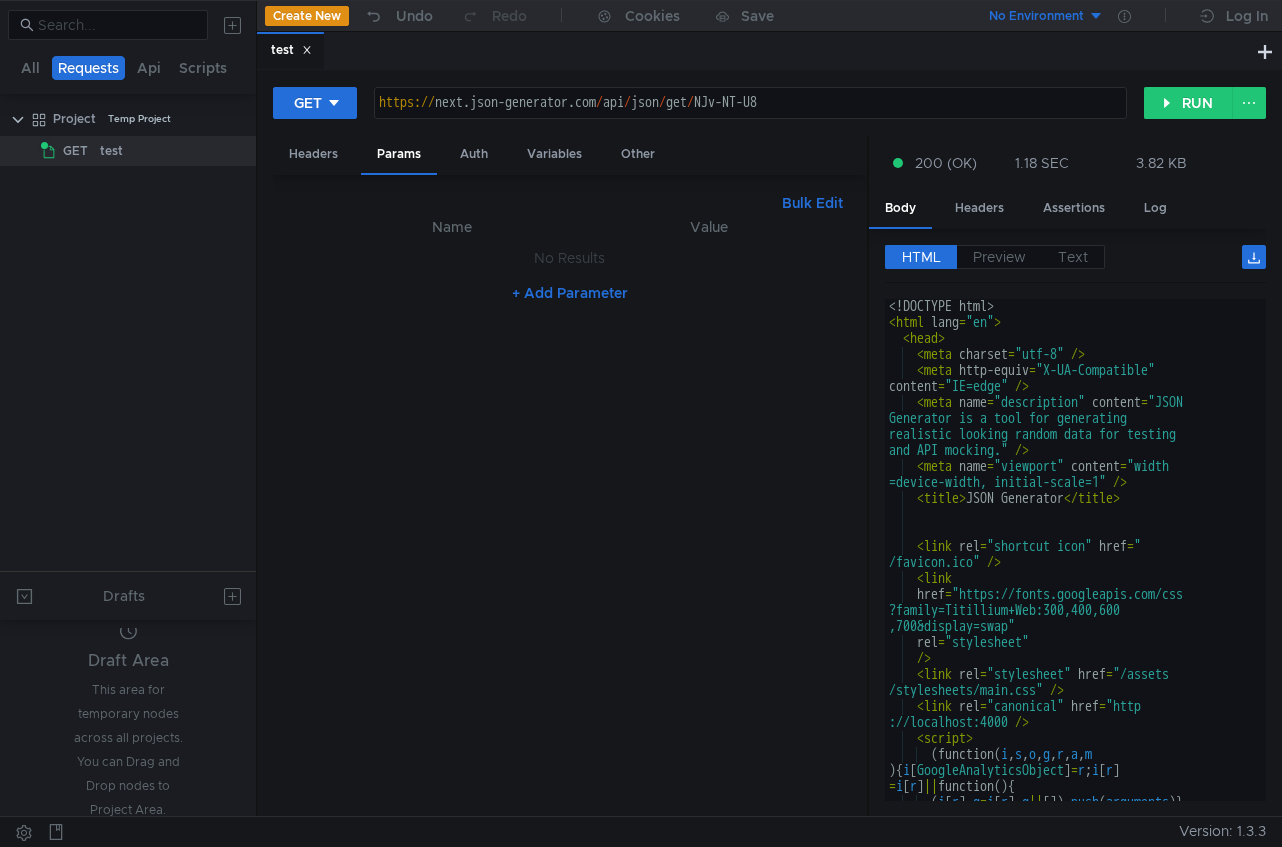 click on "+ Add Parameter" 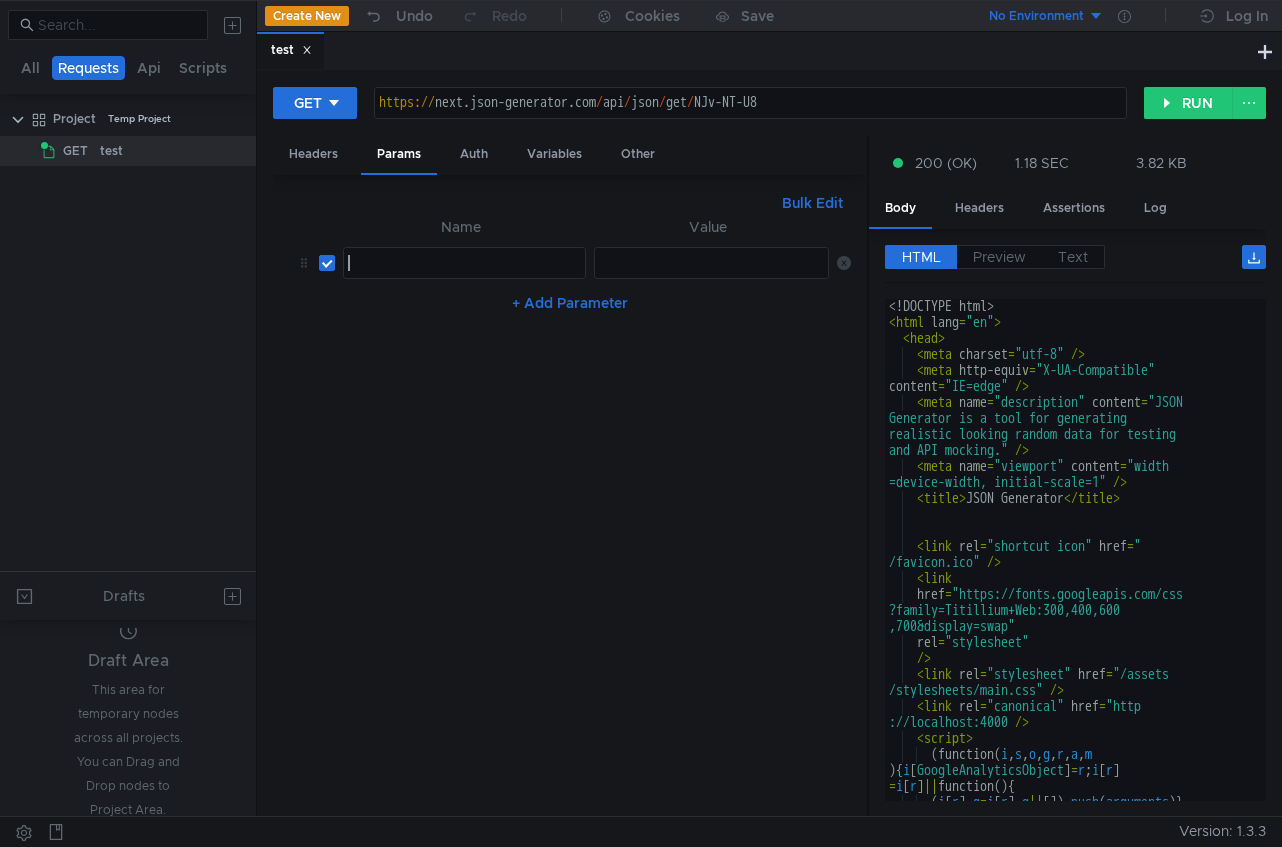 type 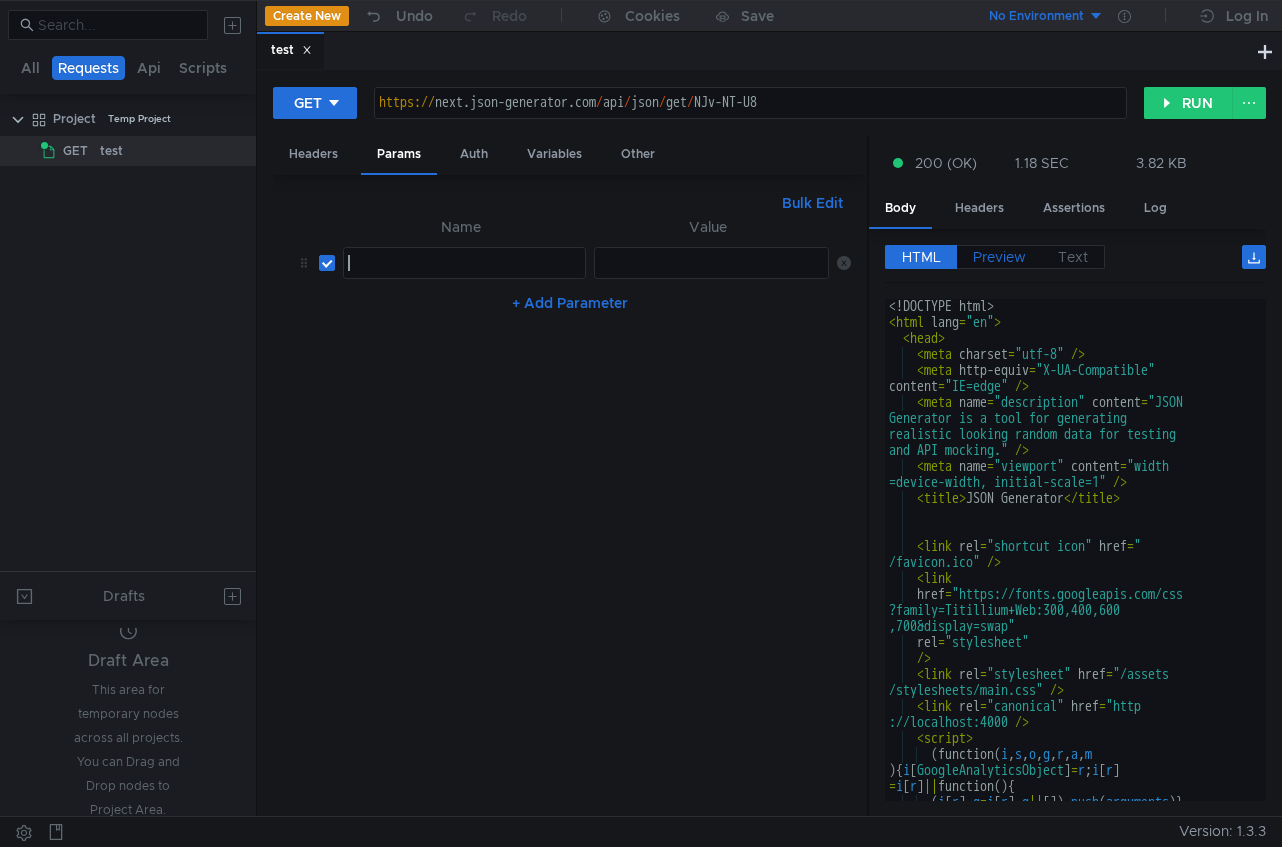 click on "Preview" at bounding box center [999, 257] 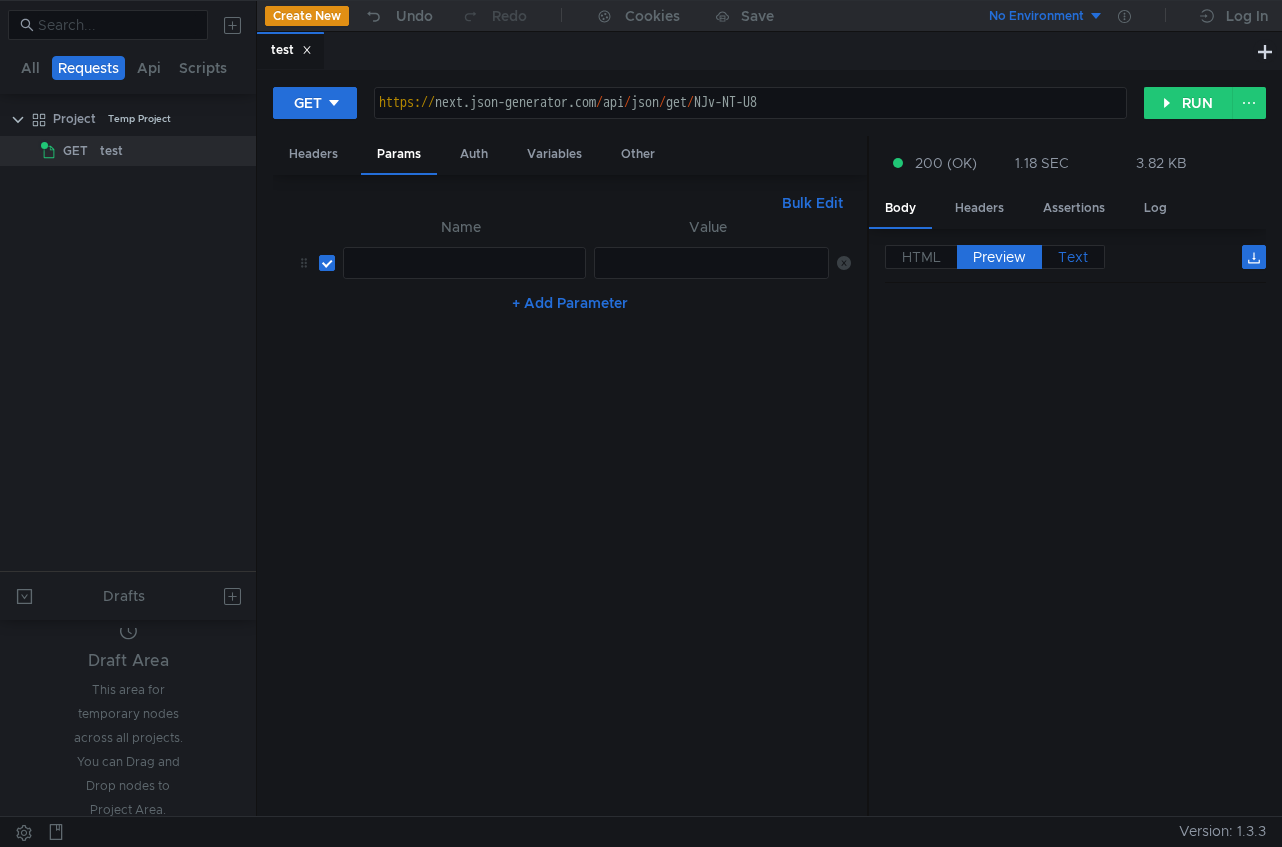 click on "Text" 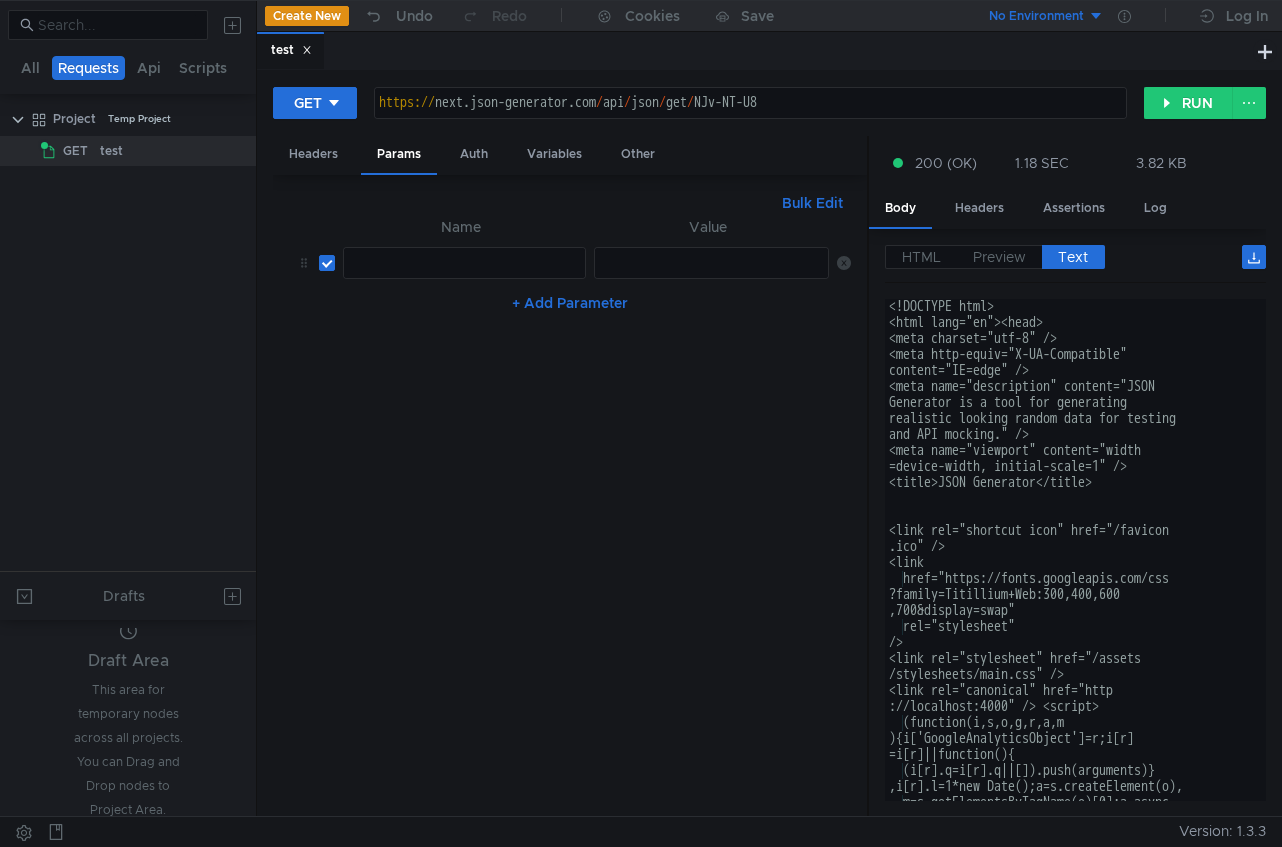 click on "https:// next.json-generator.com / api / json / get / NJv-NT-U8" at bounding box center (750, 119) 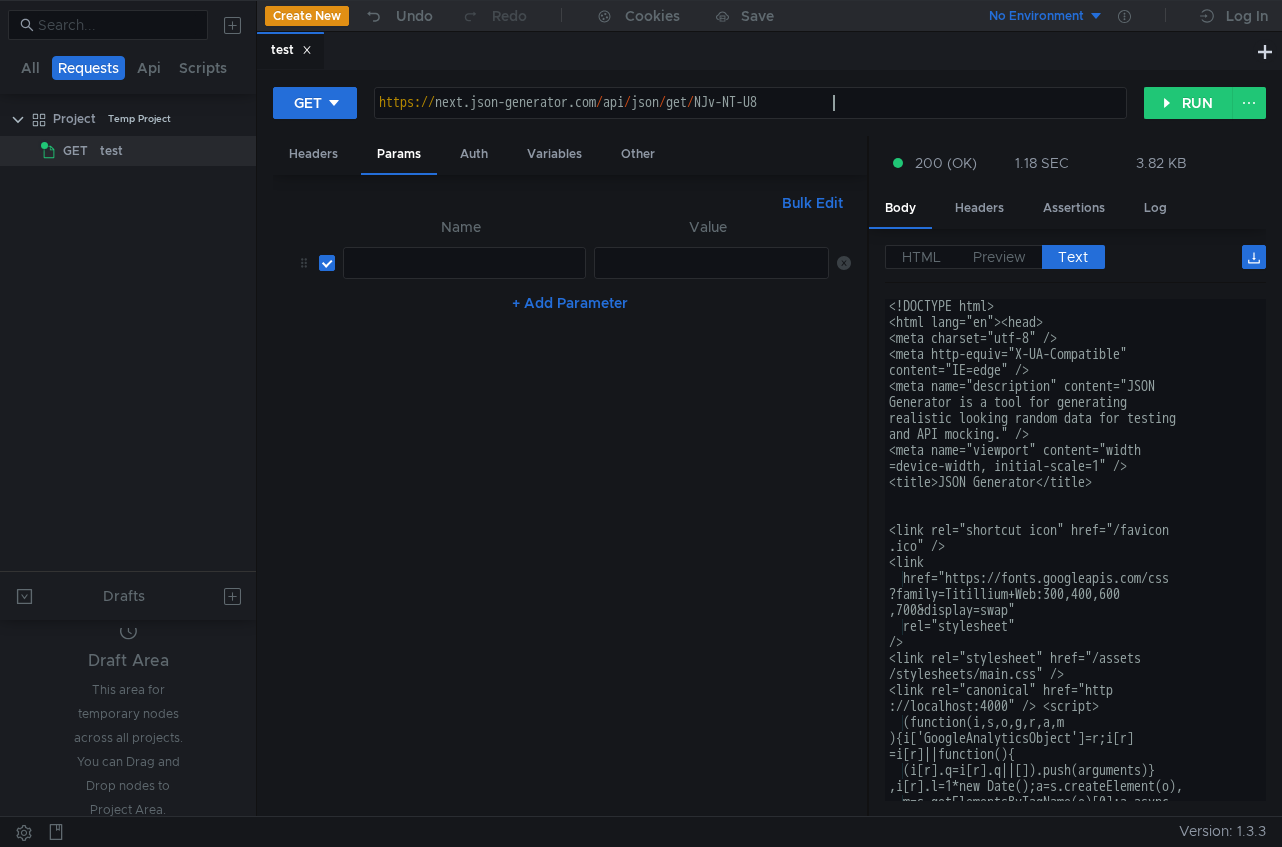 click on "https:// next.json-generator.com / api / json / get / NJv-NT-U8" at bounding box center (750, 119) 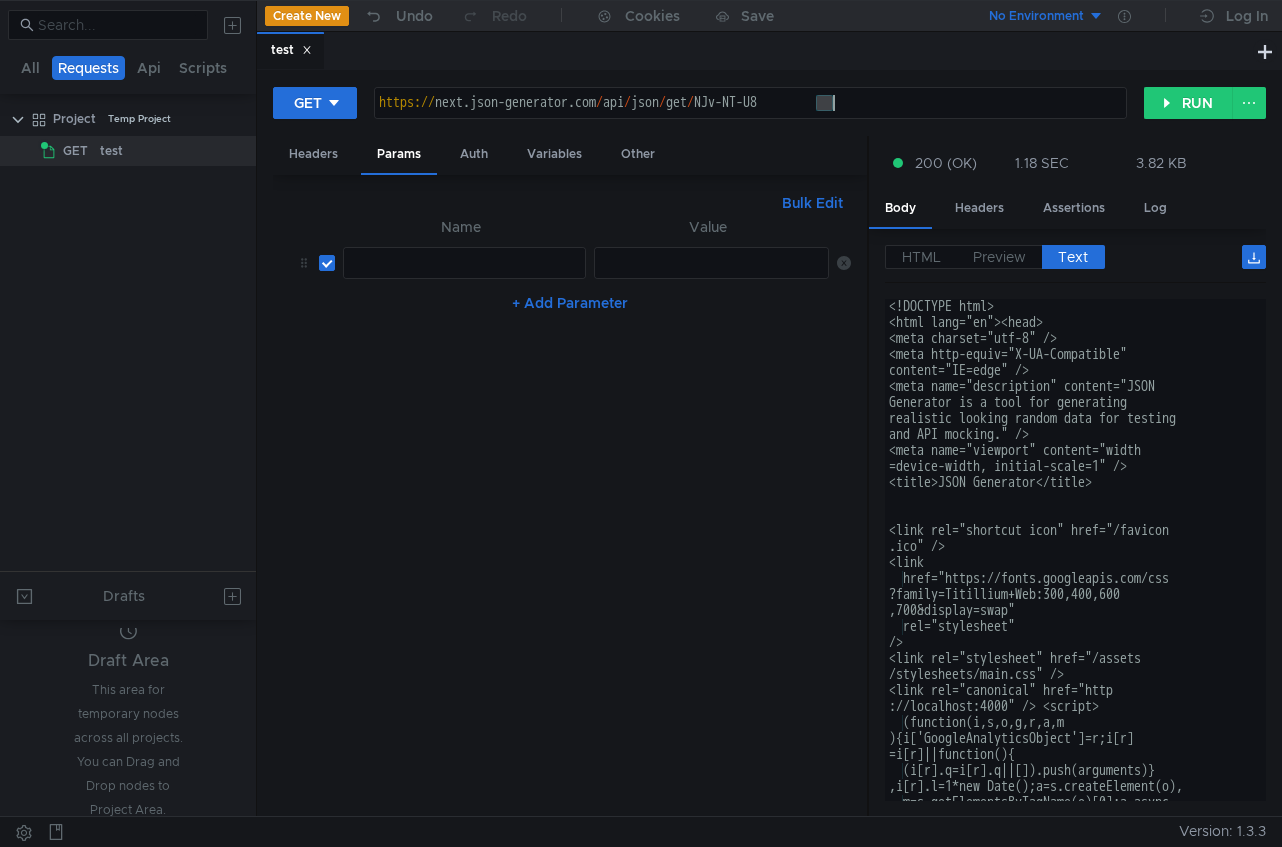 click on "https:// next.json-generator.com / api / json / get / NJv-NT-U8" at bounding box center (750, 119) 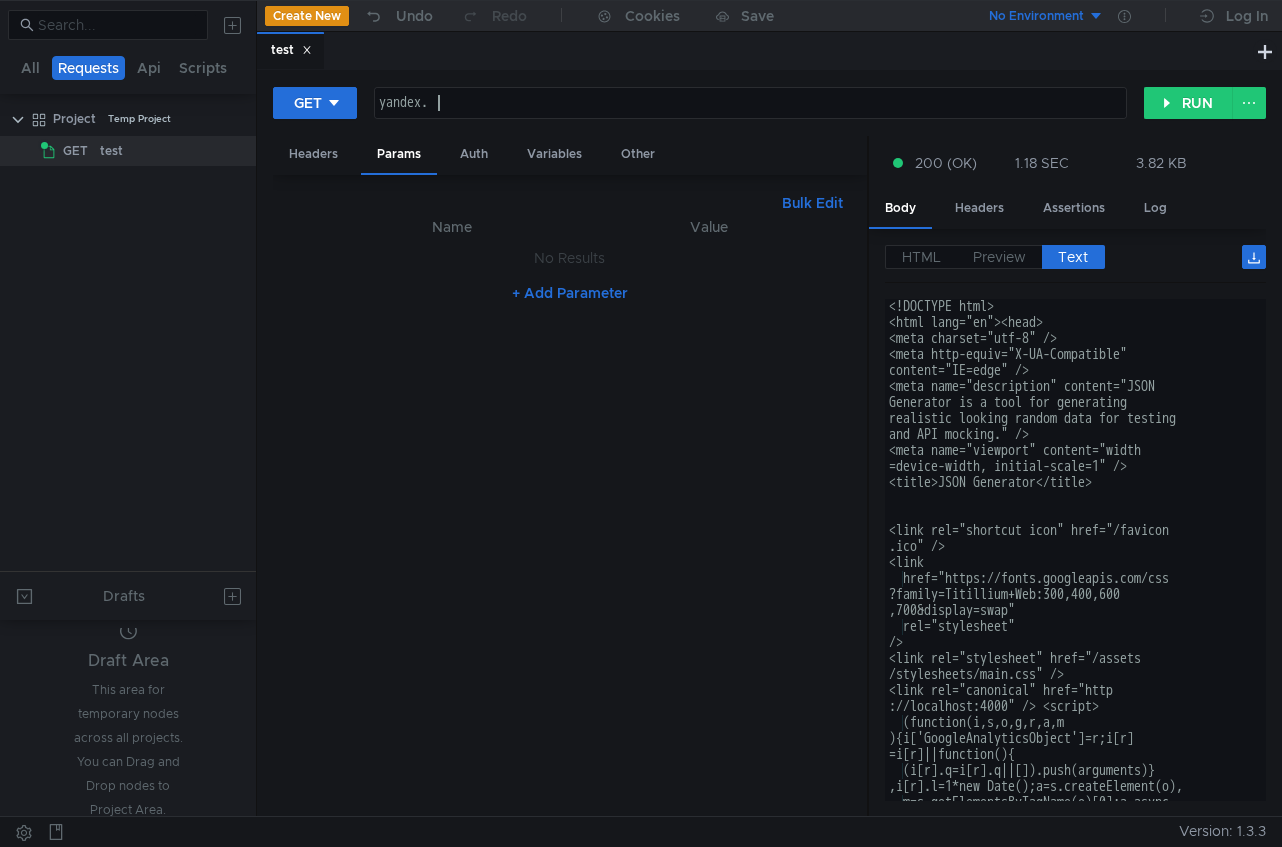 scroll, scrollTop: 0, scrollLeft: 4, axis: horizontal 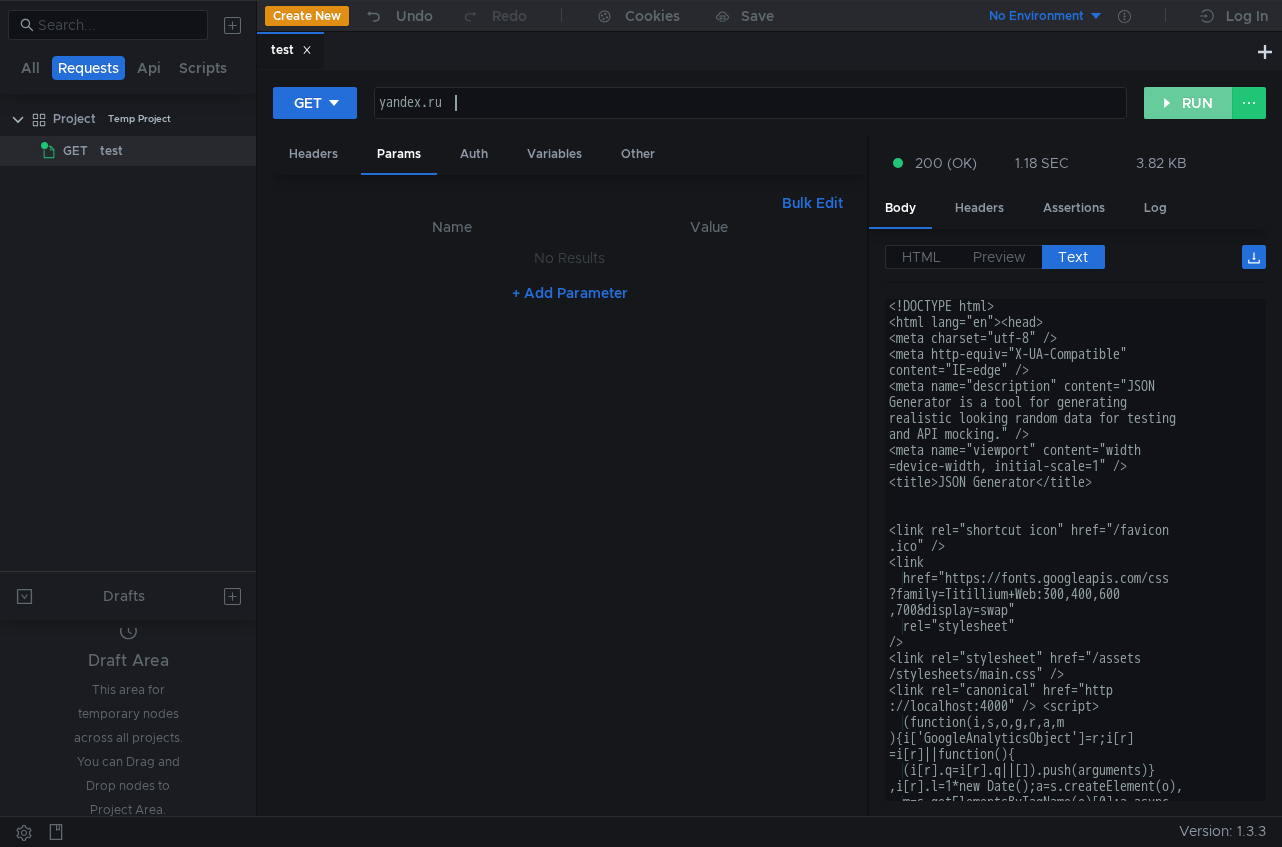type on "yandex.ru" 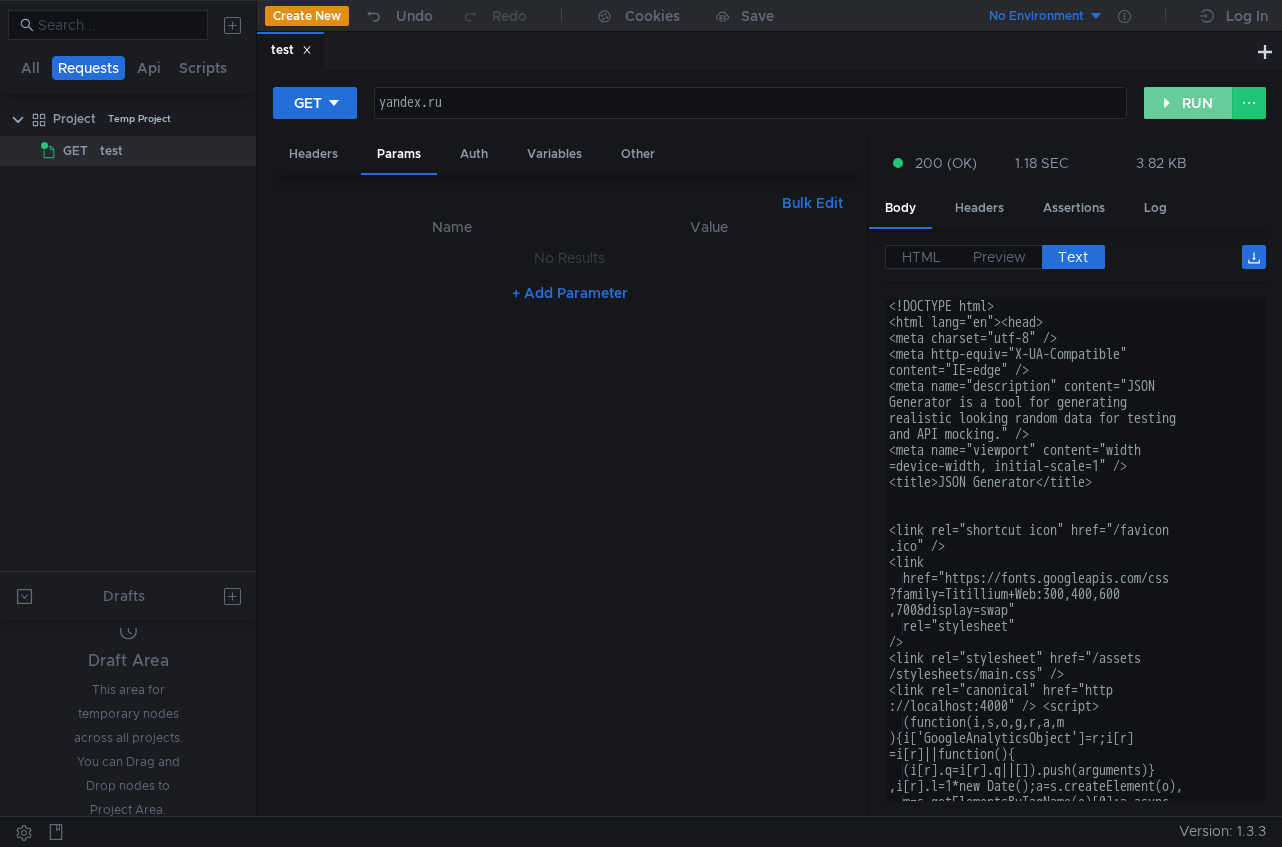 click on "RUN" 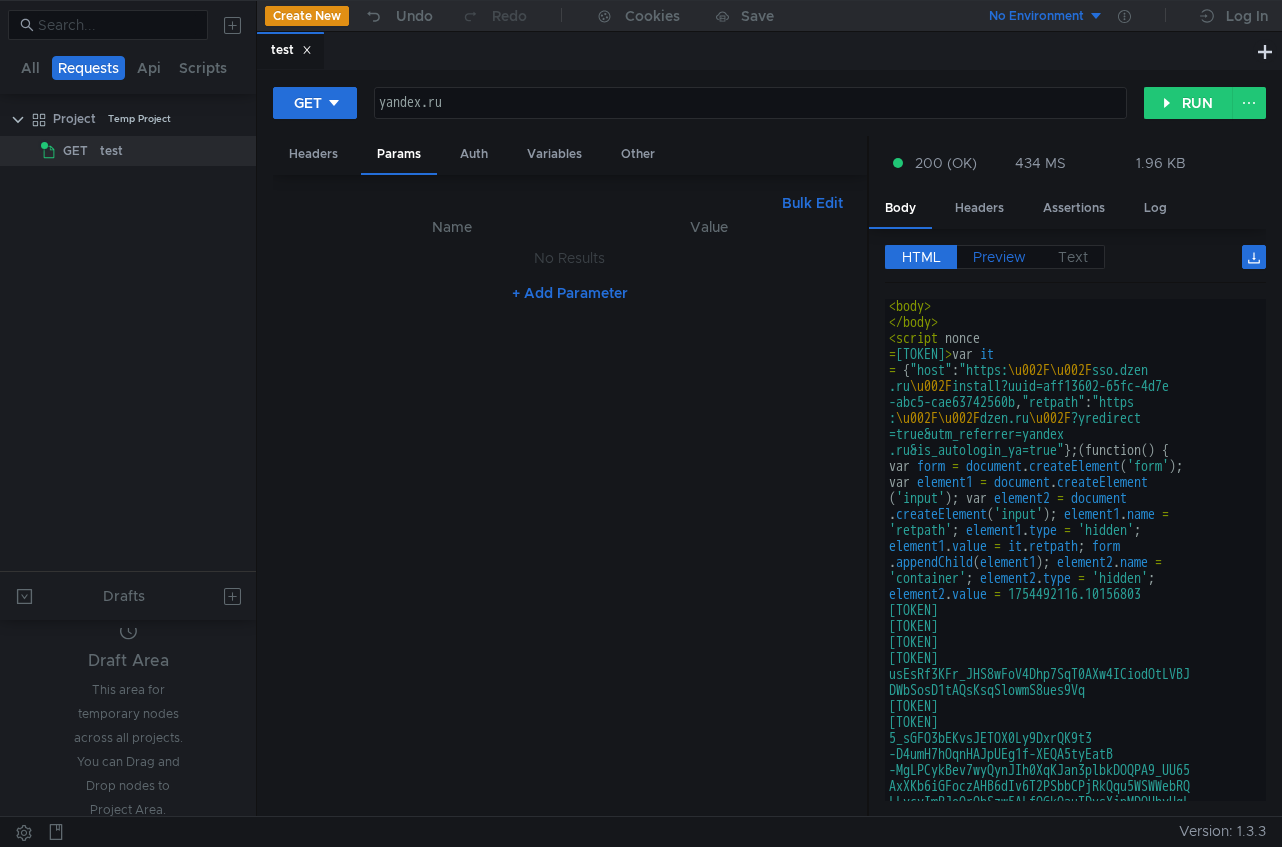 click on "Preview" at bounding box center [999, 257] 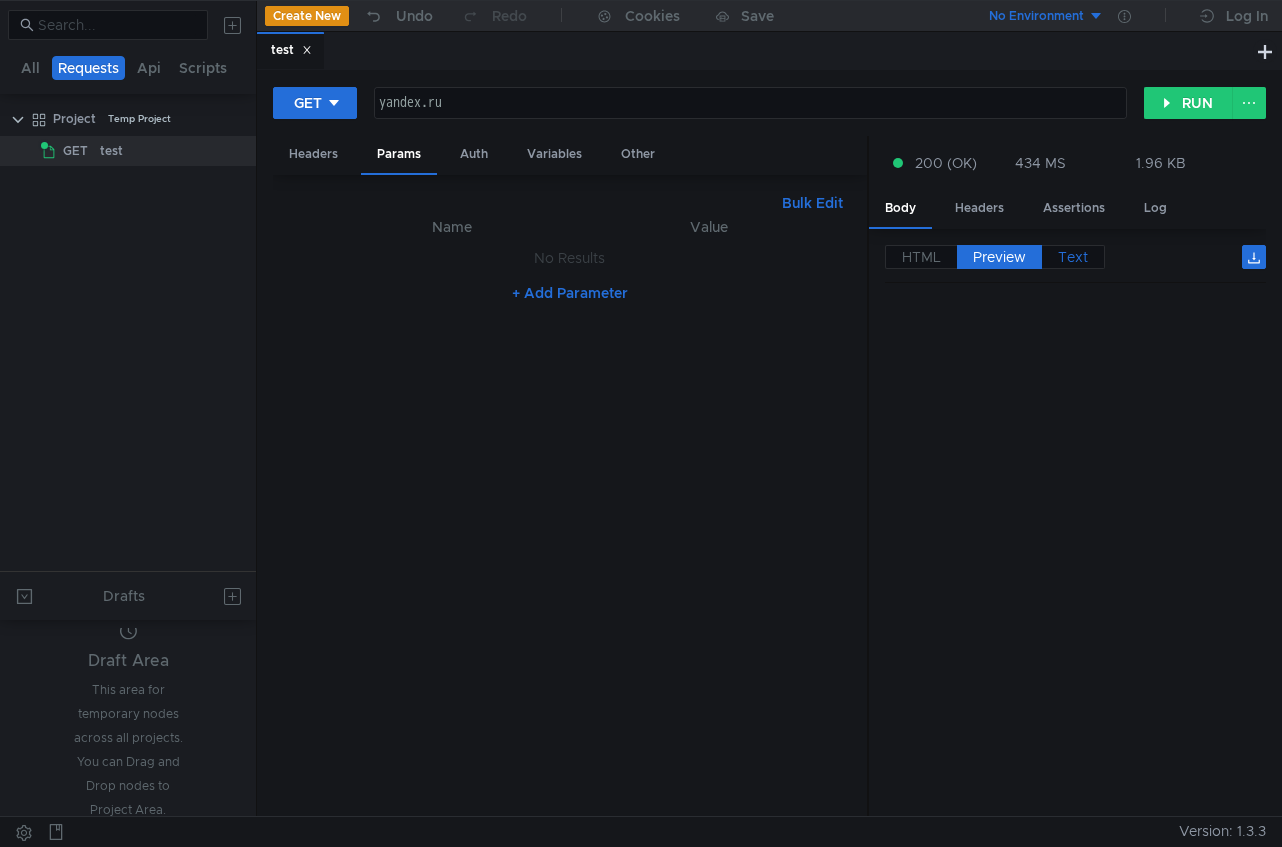click on "Text" at bounding box center [1073, 257] 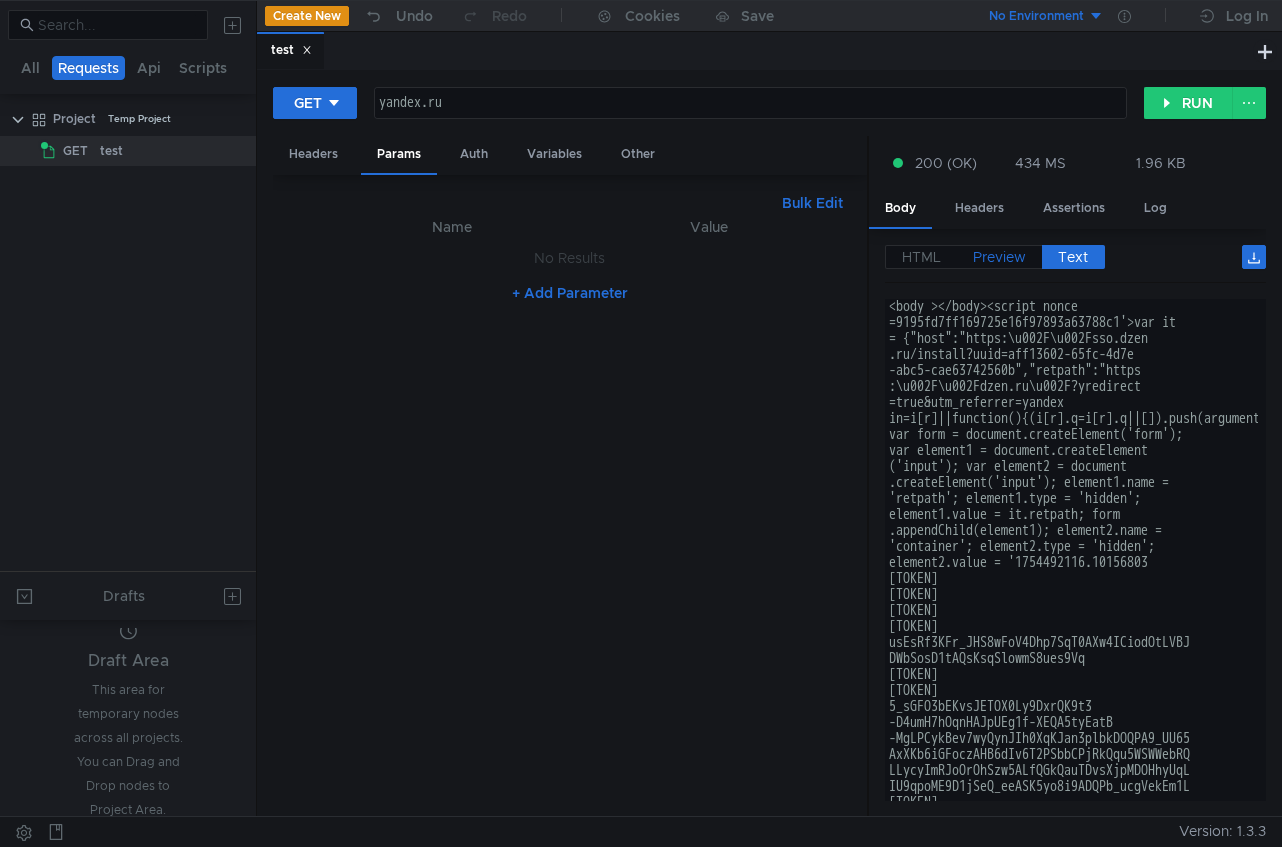 click on "Preview" at bounding box center (999, 257) 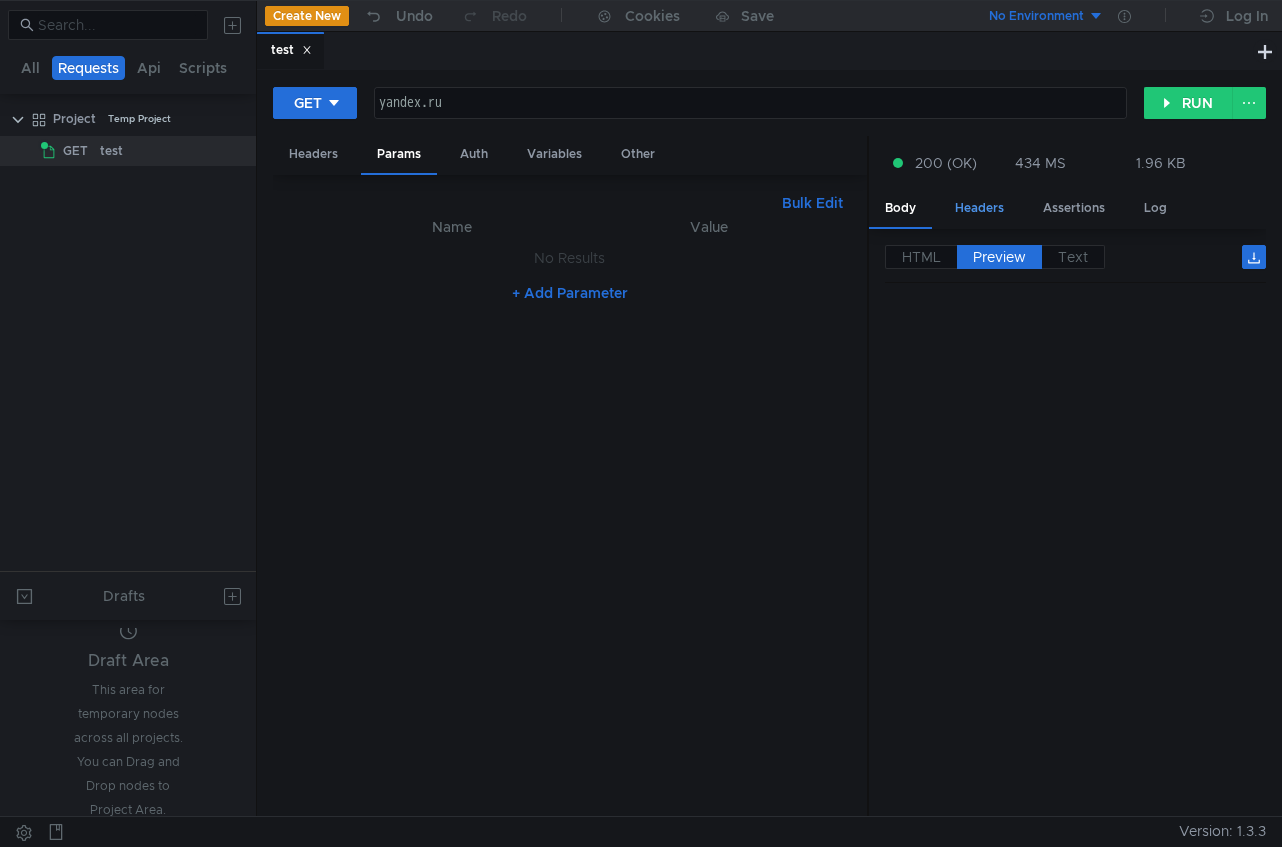 click on "Headers" at bounding box center (979, 208) 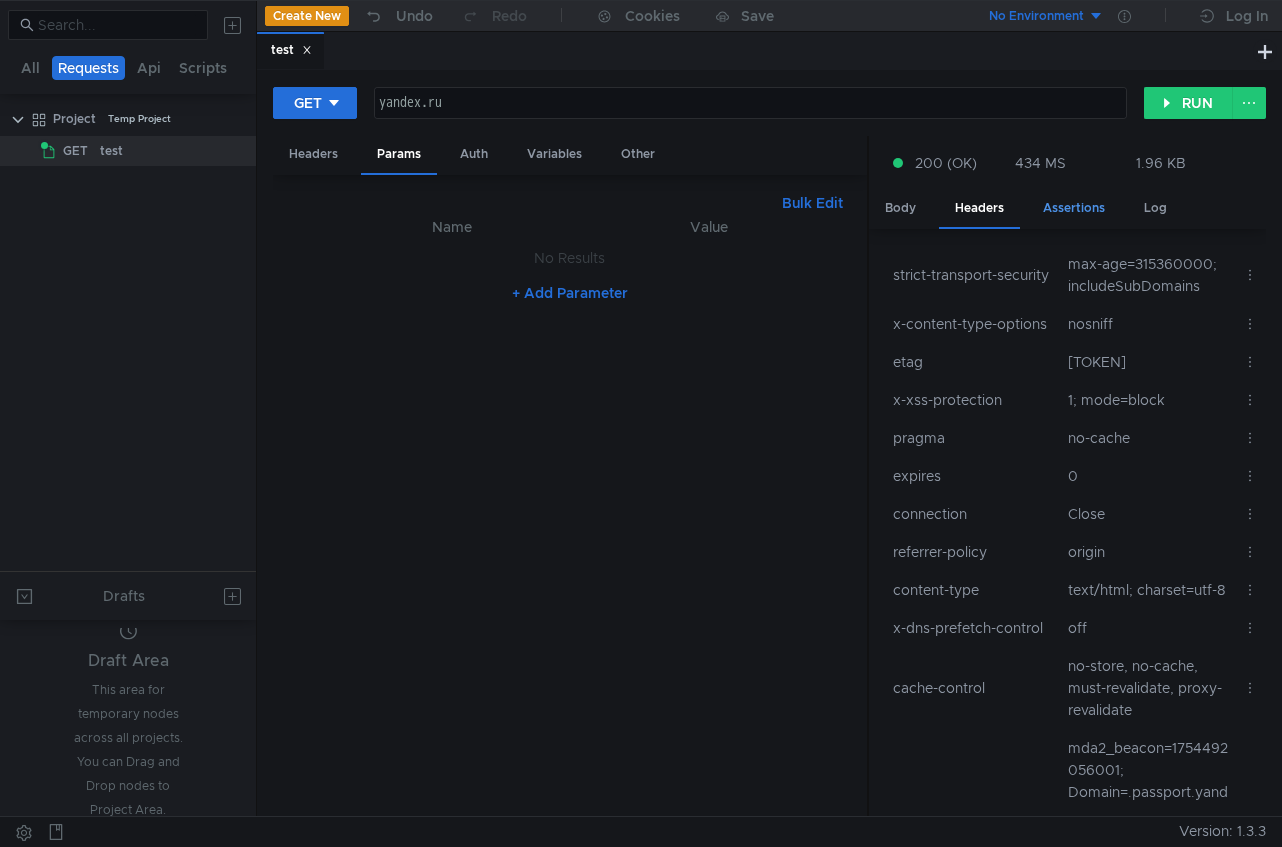 click on "Assertions" at bounding box center (1074, 208) 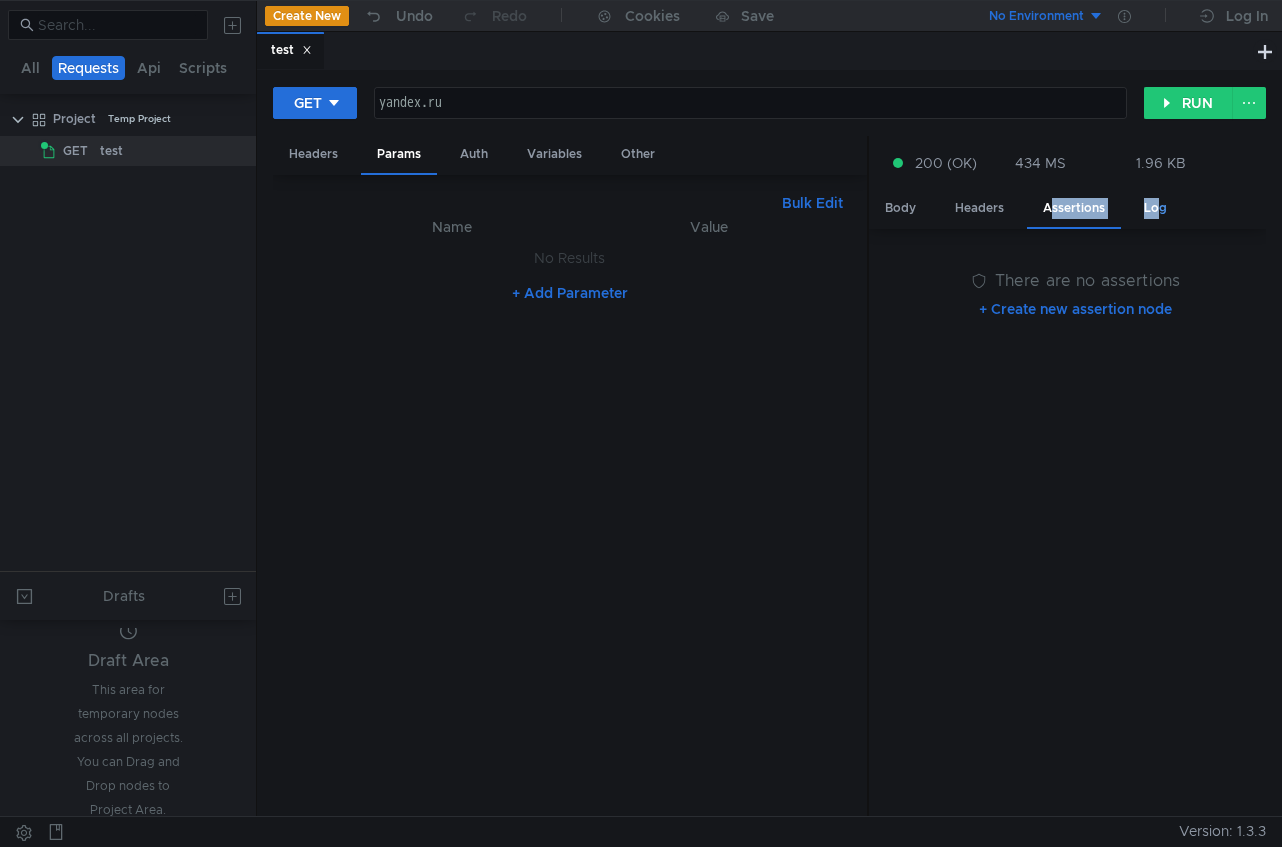 drag, startPoint x: 1032, startPoint y: 204, endPoint x: 1149, endPoint y: 207, distance: 117.03845 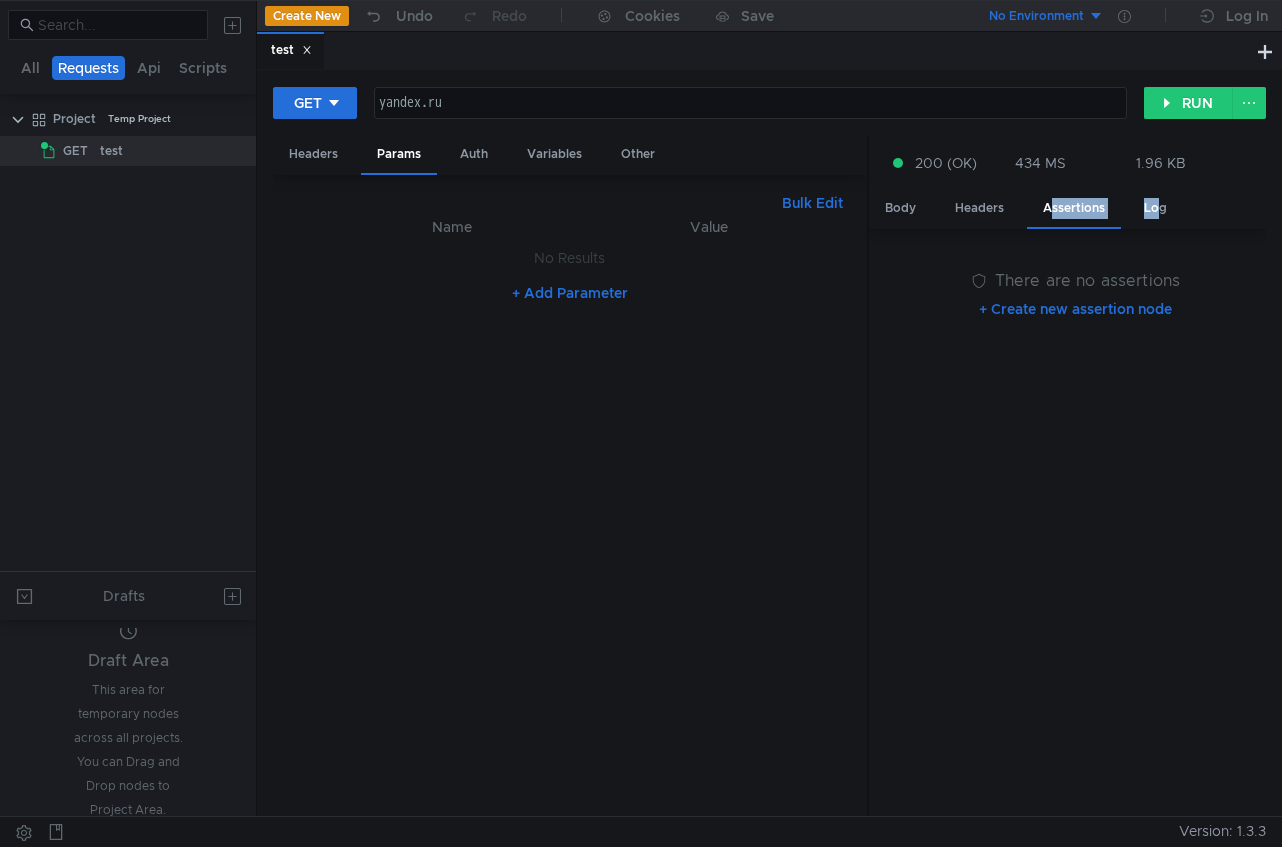 drag, startPoint x: 1096, startPoint y: 281, endPoint x: 1189, endPoint y: 292, distance: 93.64828 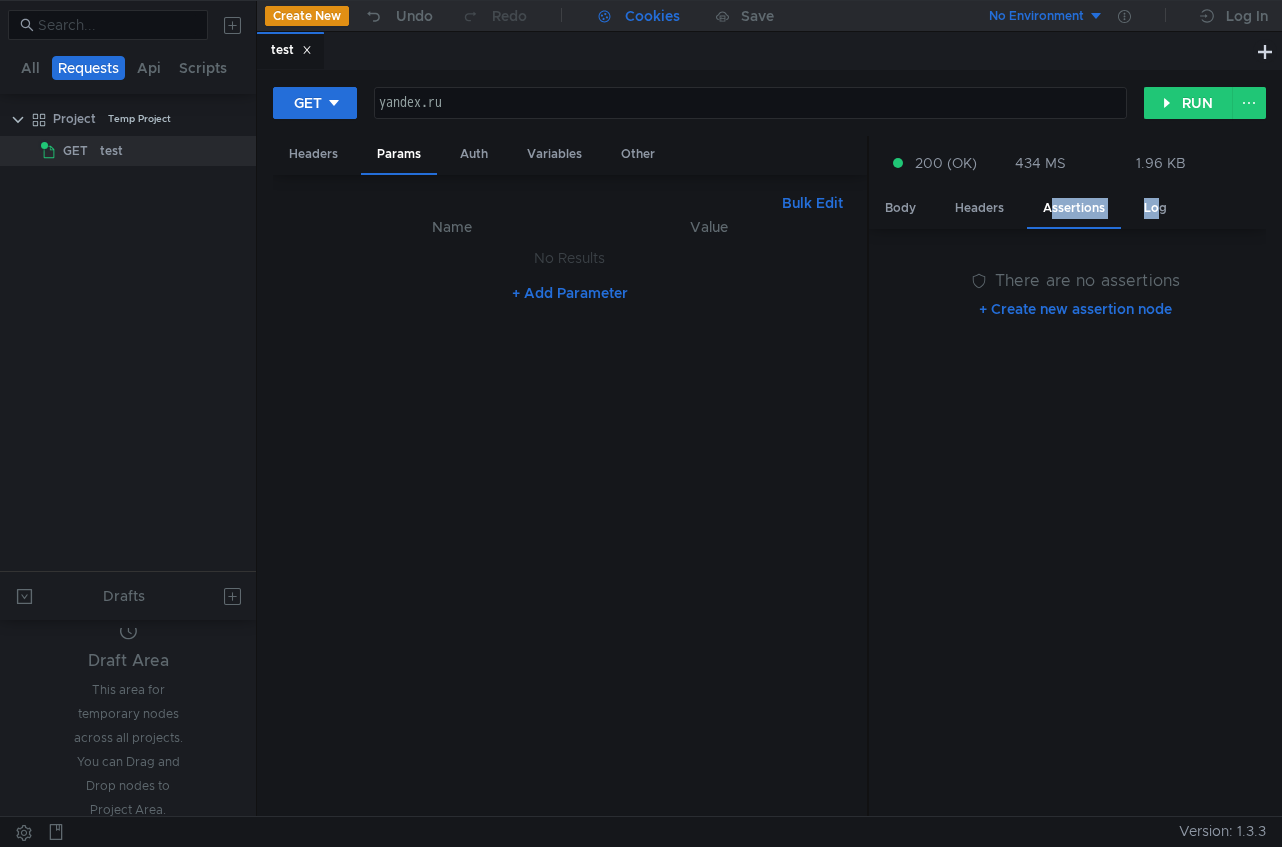 click on "Cookies" at bounding box center (638, 16) 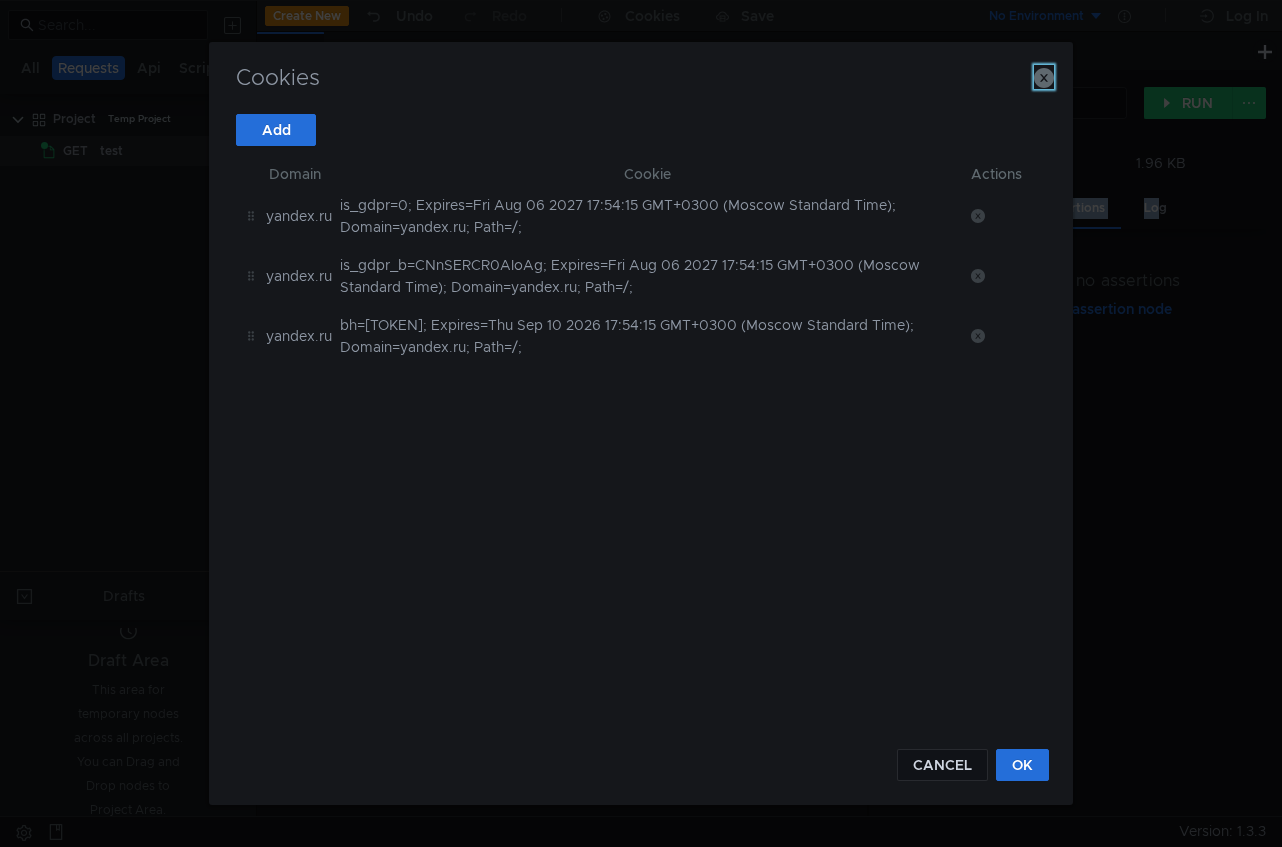 click 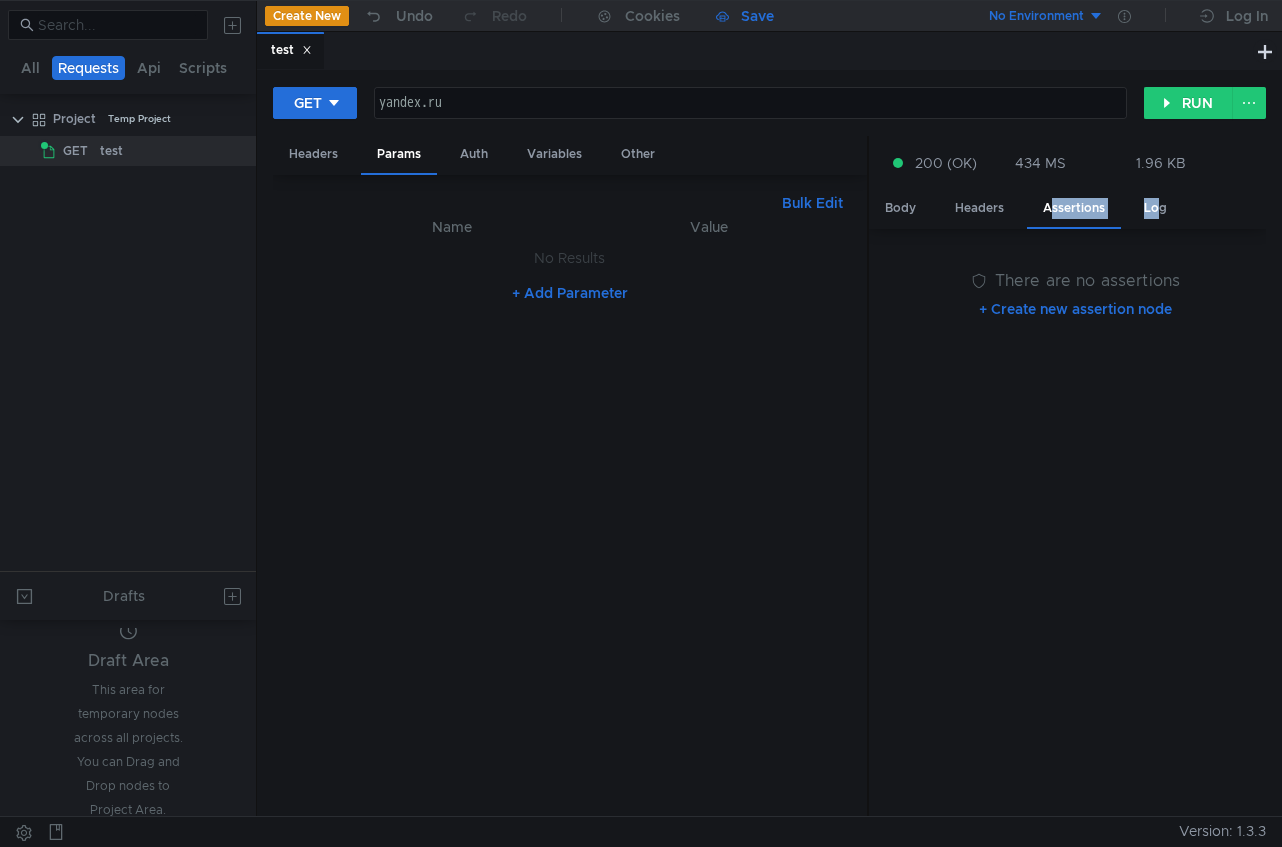 click on "Save" 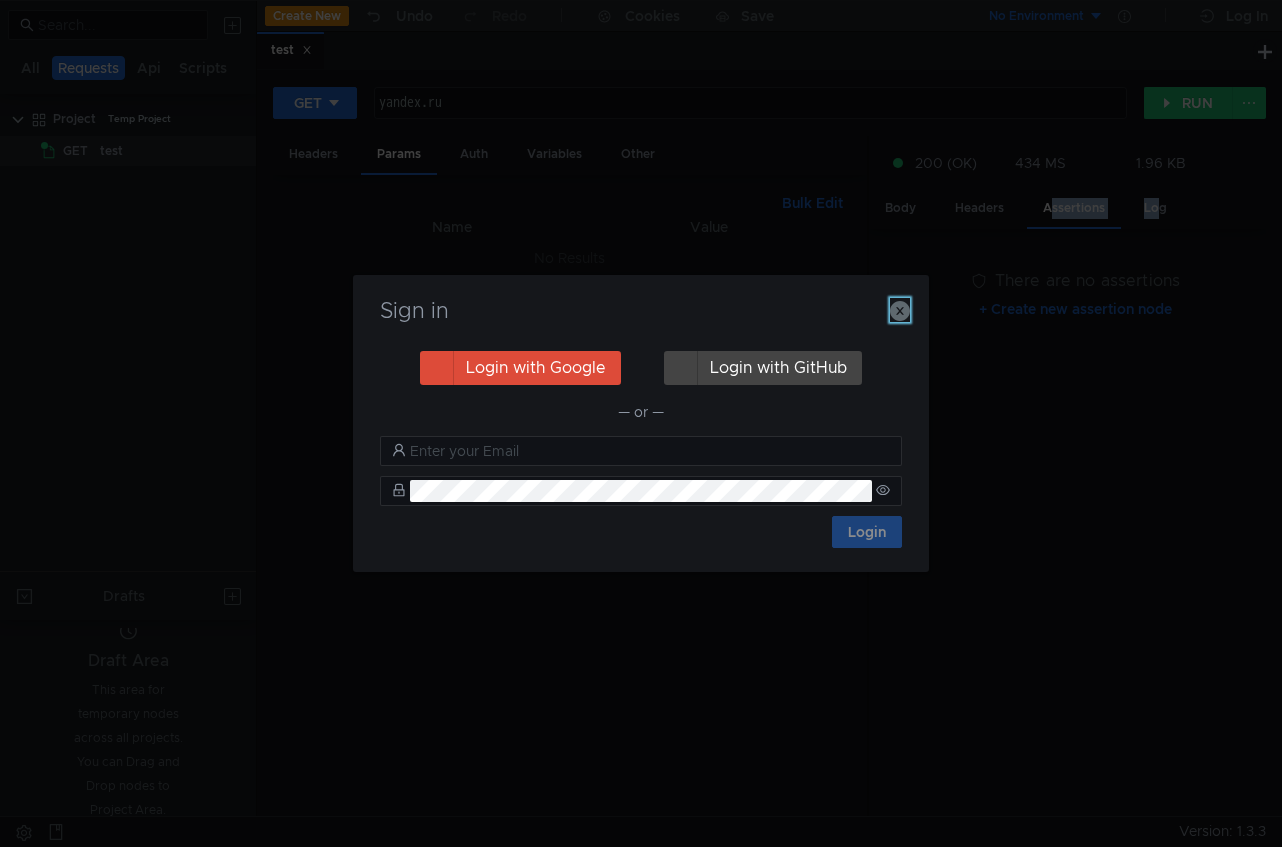 click 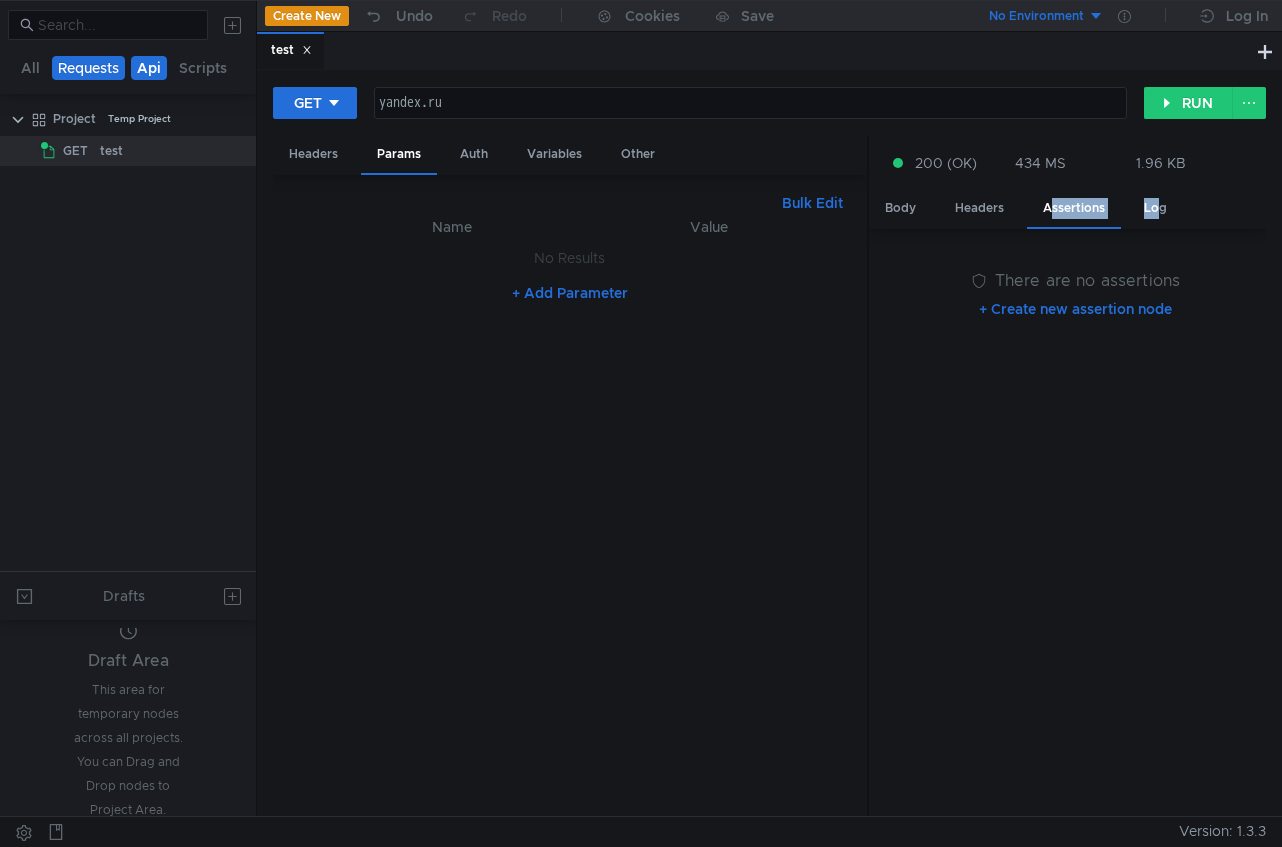 click on "Api" at bounding box center [149, 68] 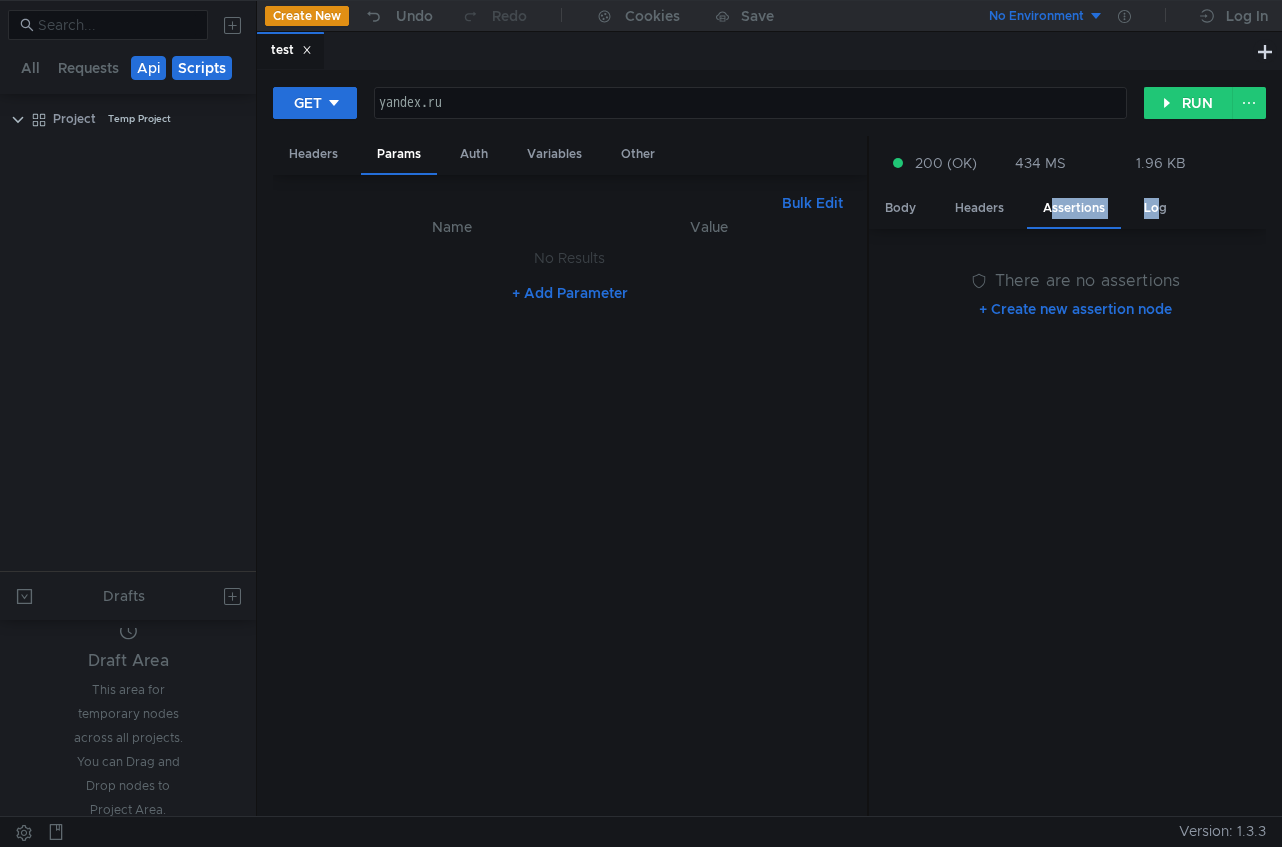 click on "Scripts" at bounding box center (202, 68) 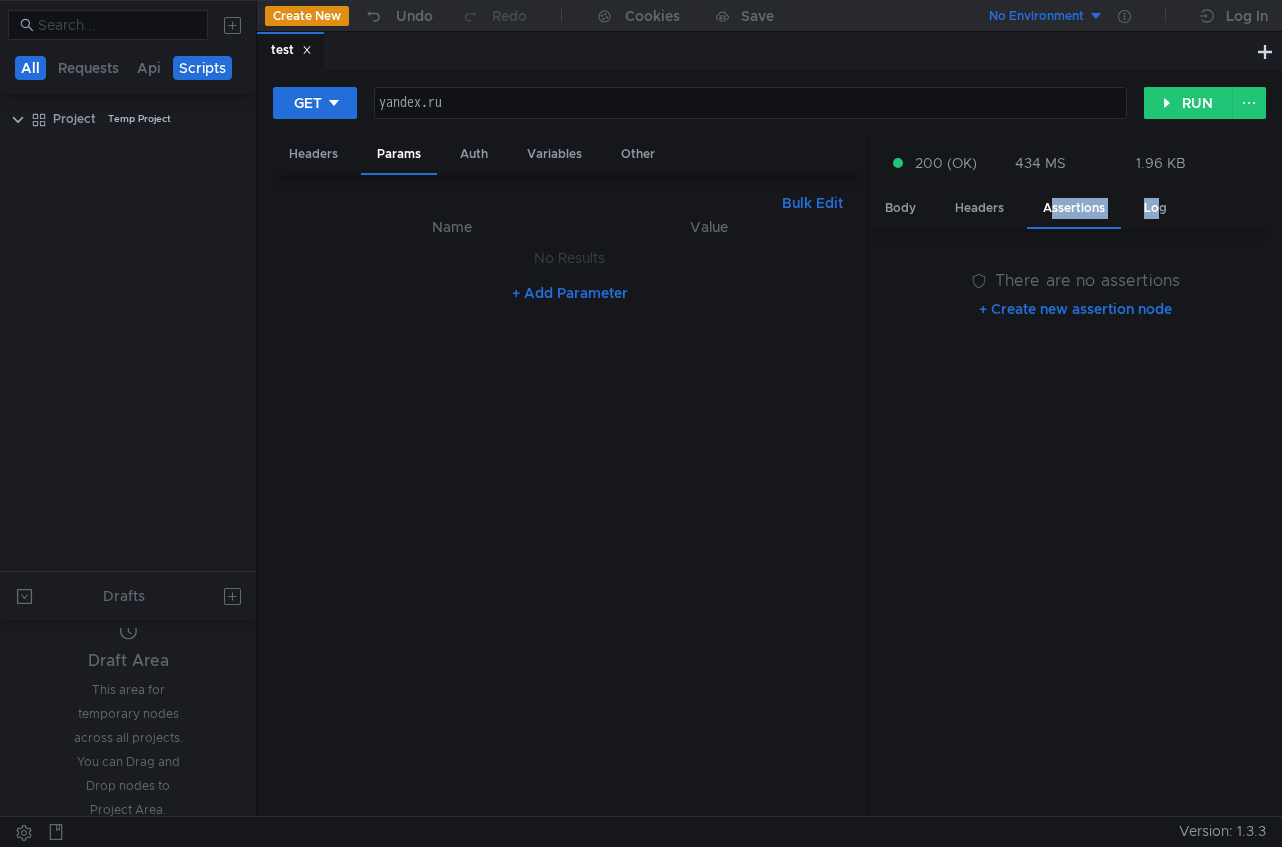 click on "All" at bounding box center [30, 68] 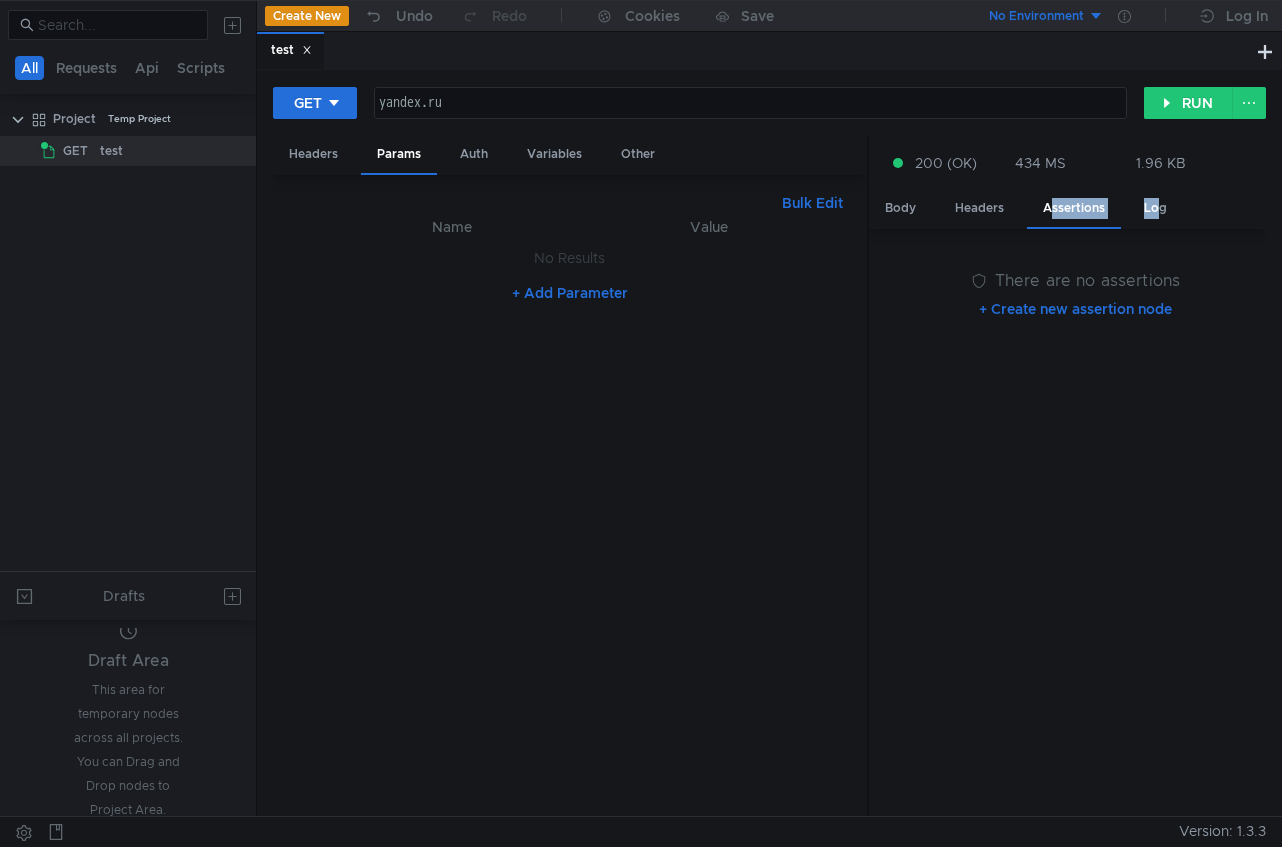 click at bounding box center [232, 596] 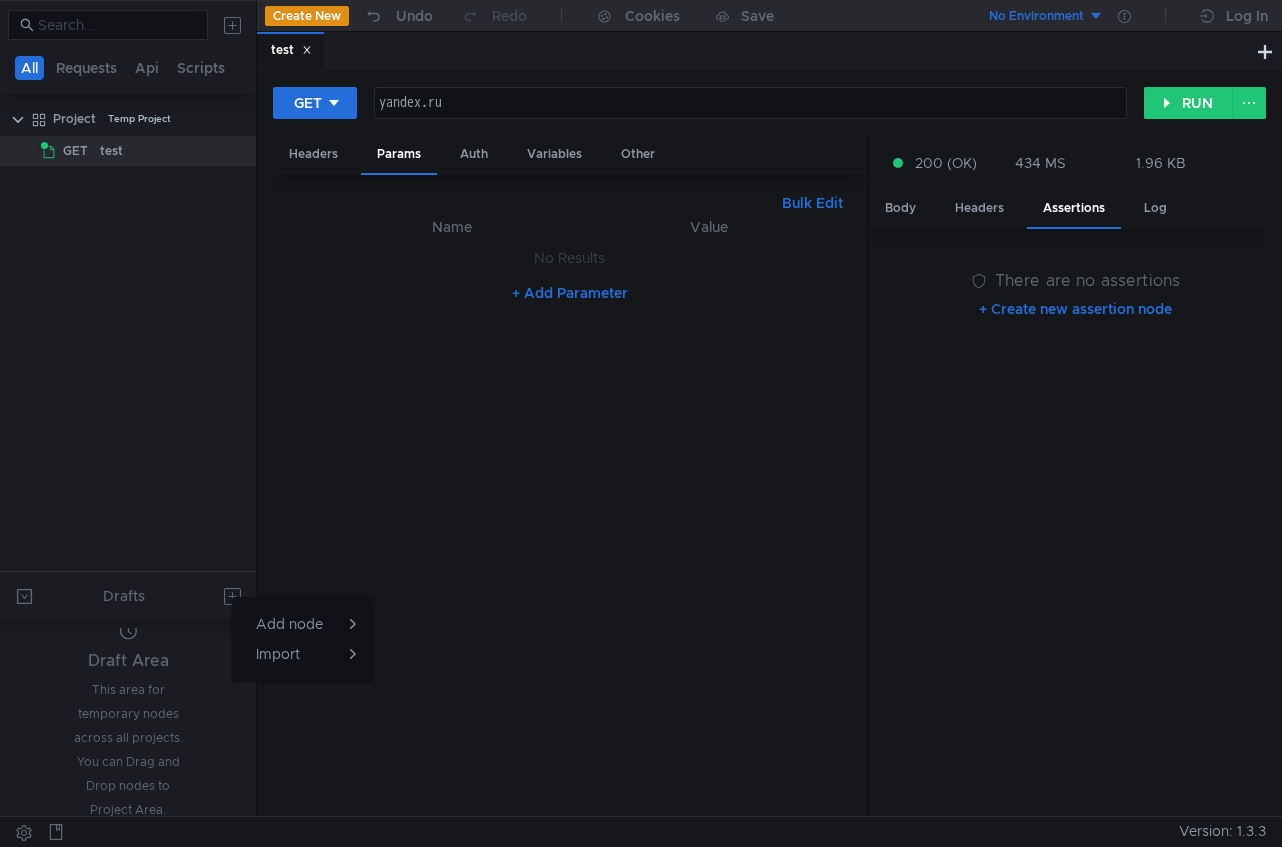 click at bounding box center (641, 423) 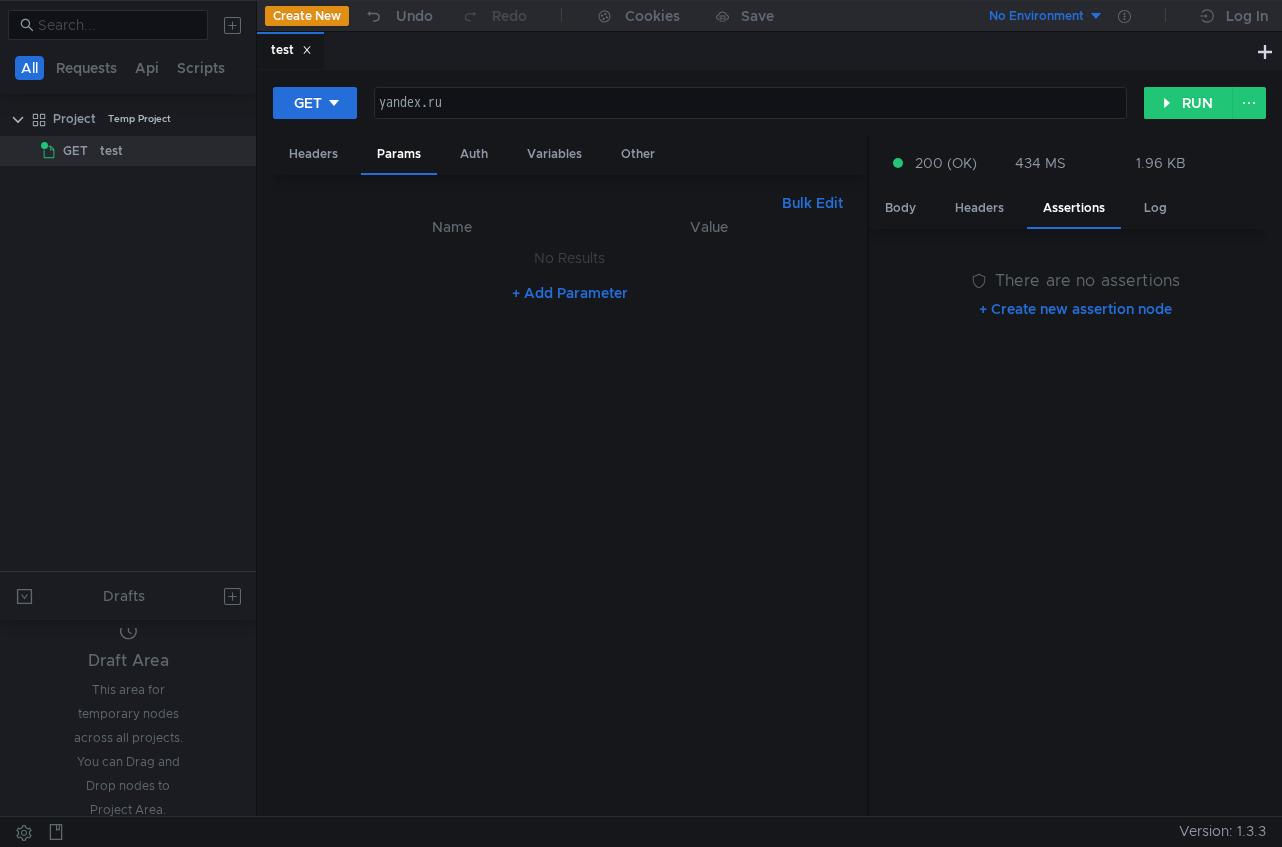 click 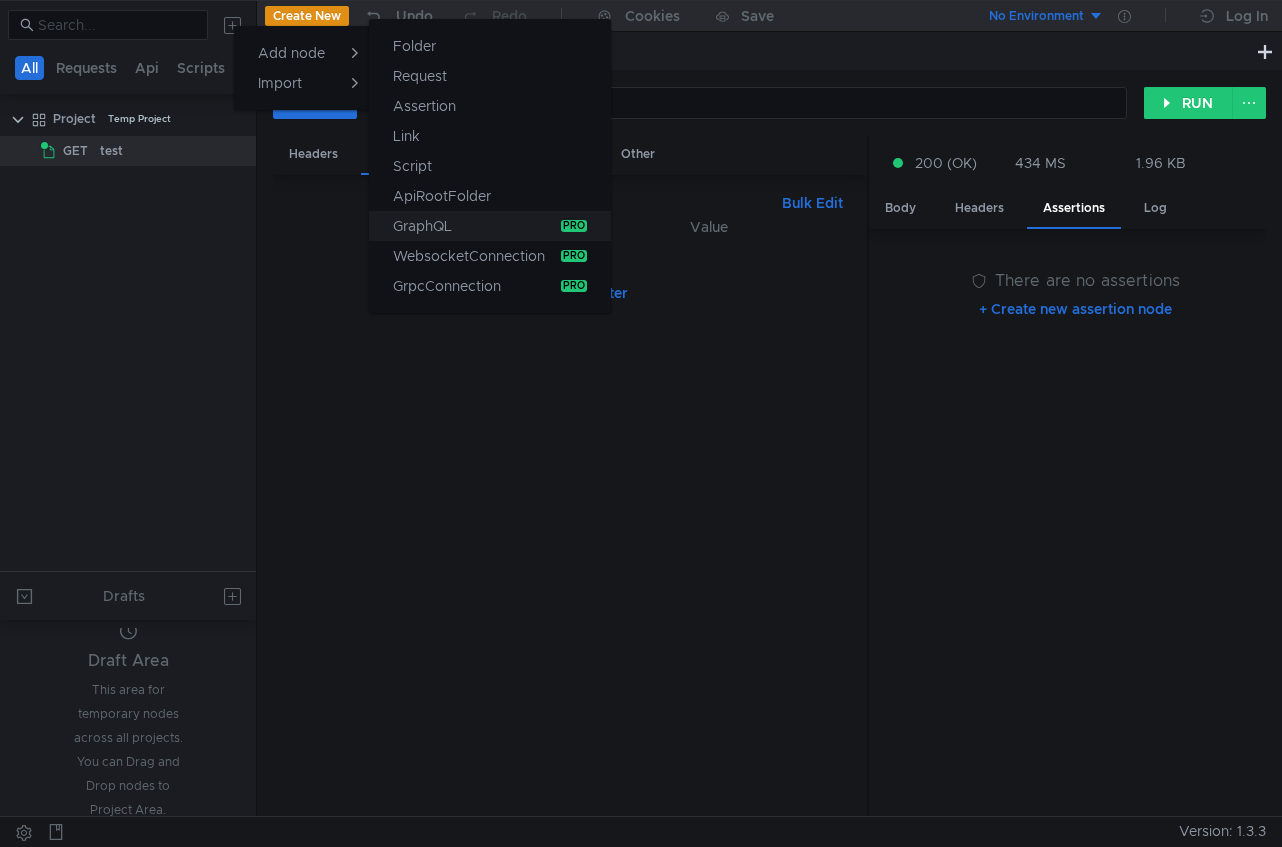 click on "GraphQL" at bounding box center [422, 226] 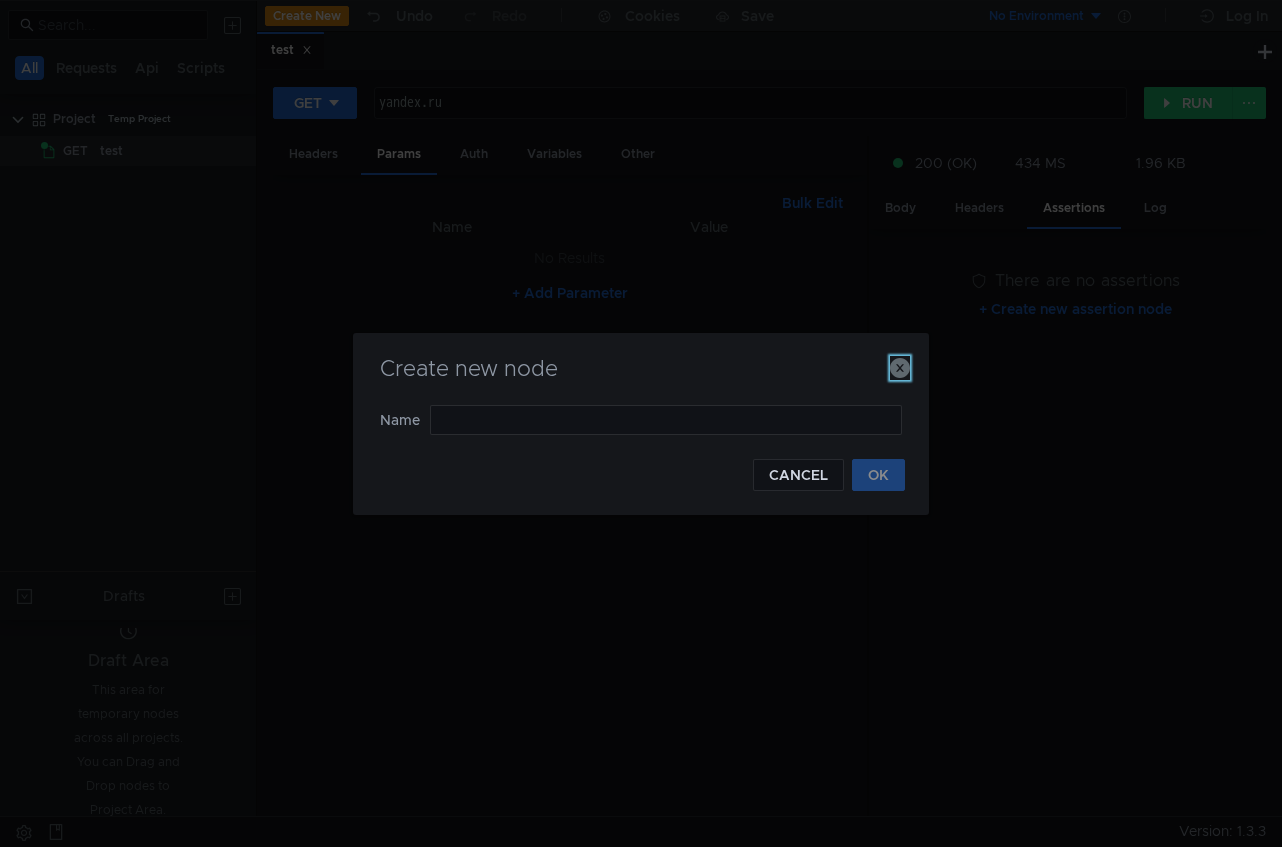 click 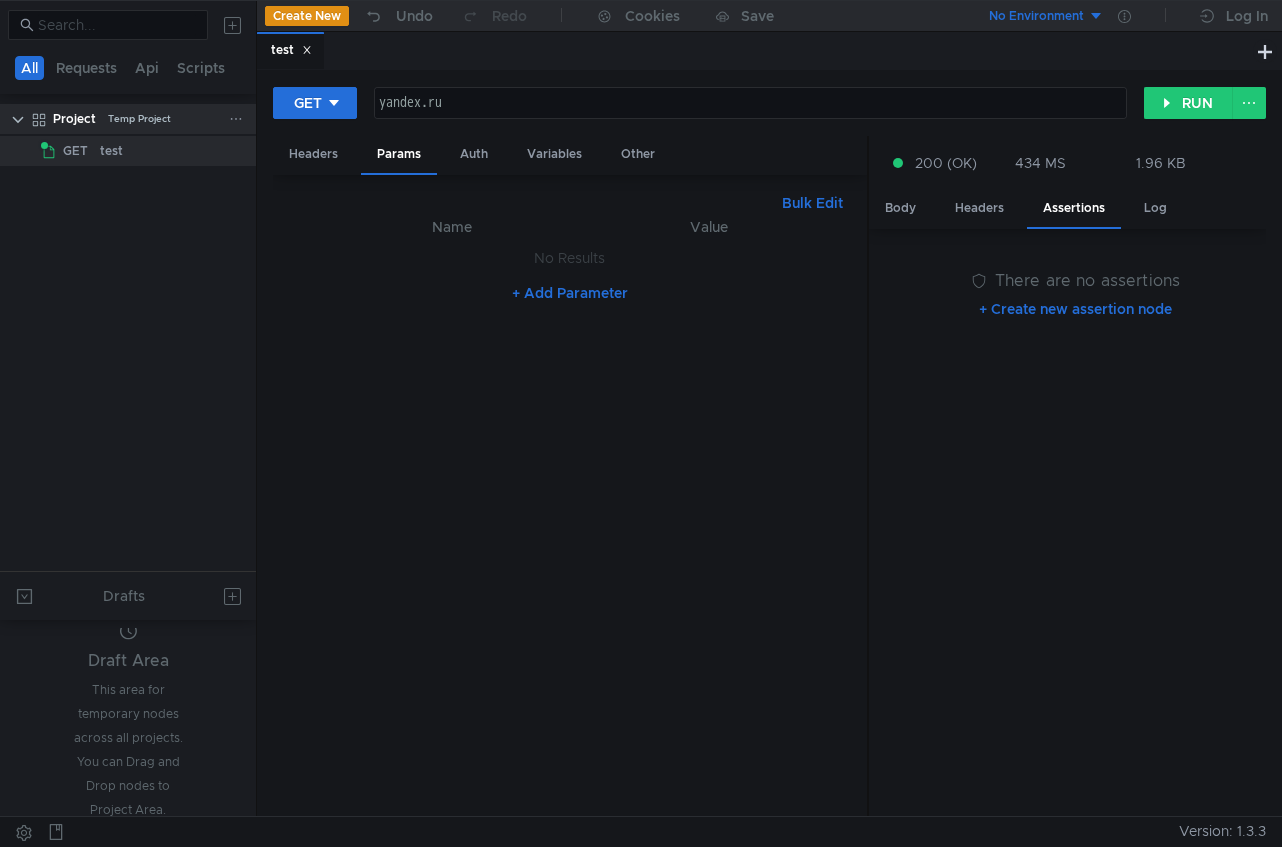 click on "Temp Project" 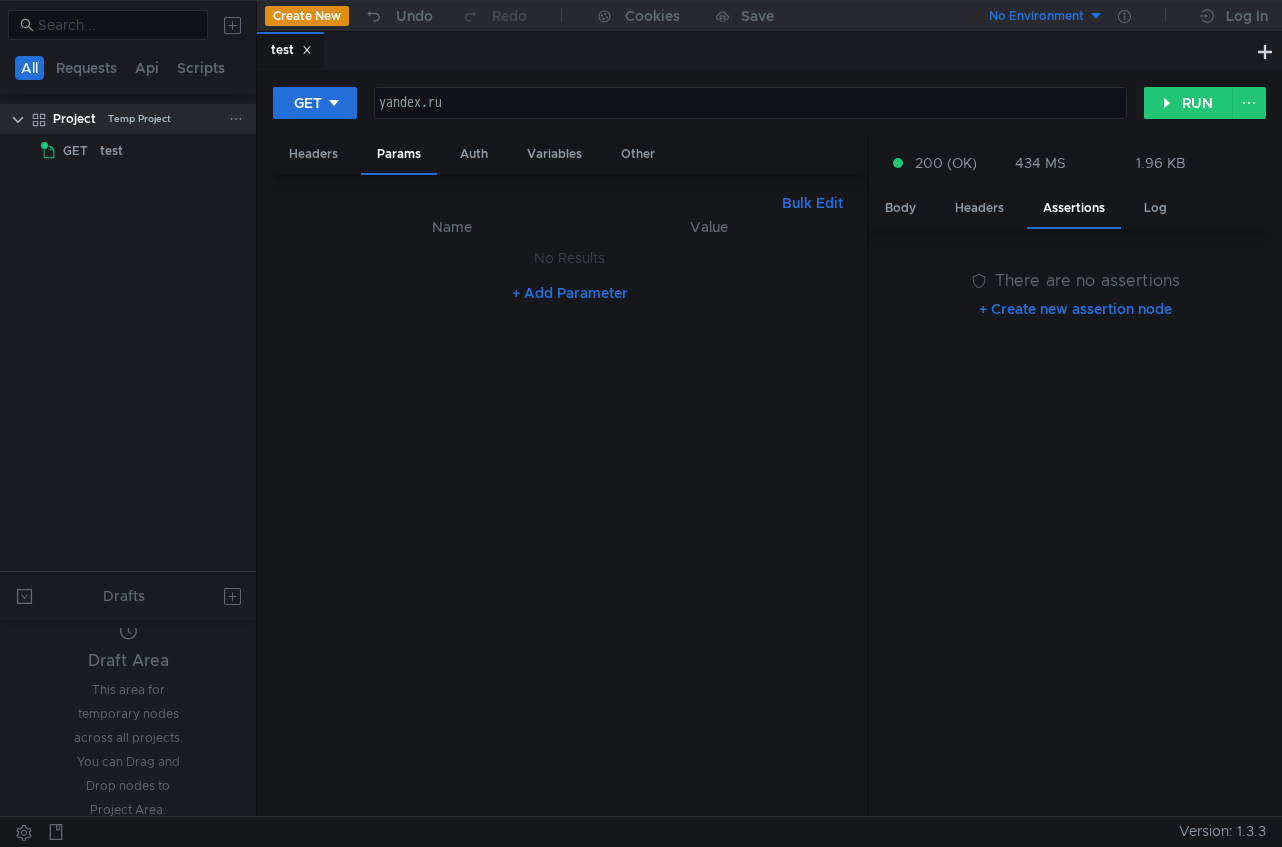 click 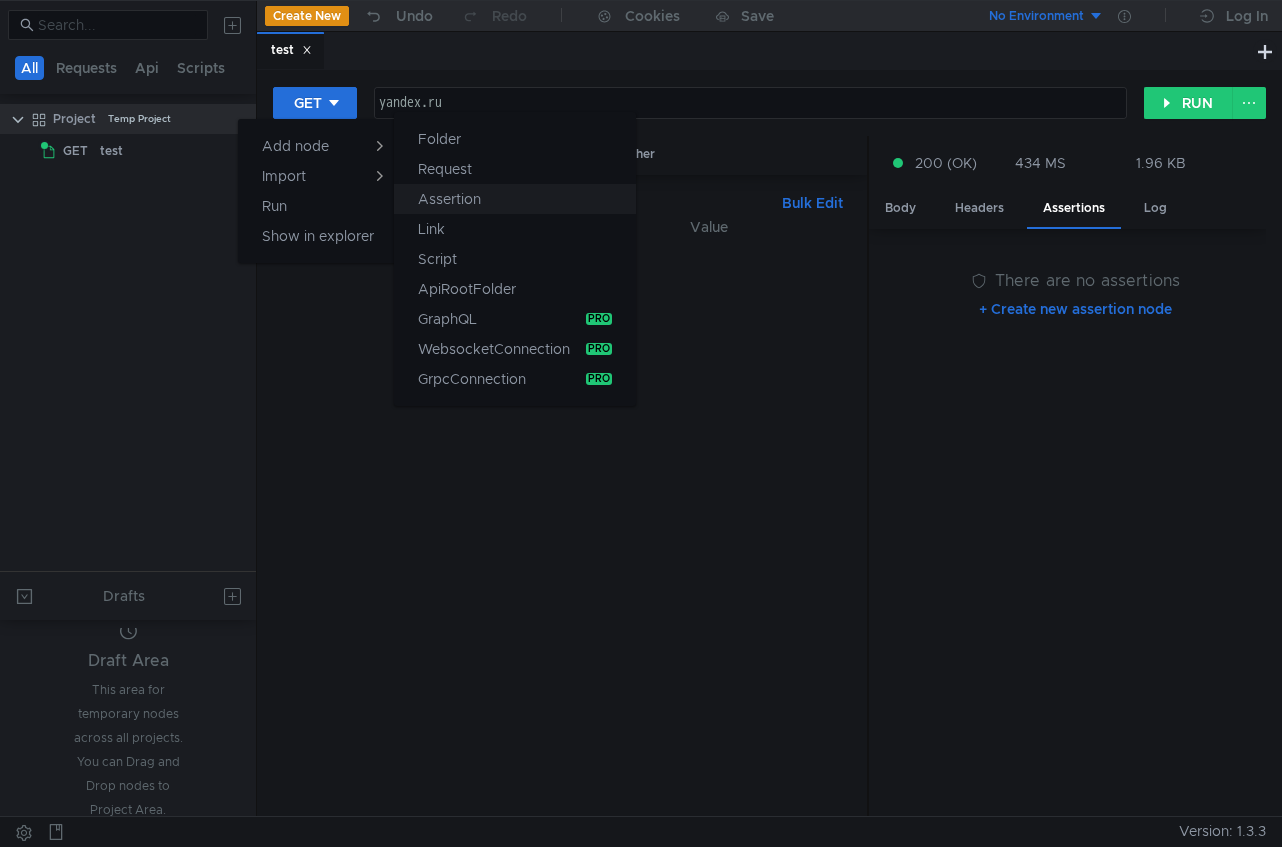 click on "Assertion" at bounding box center [449, 199] 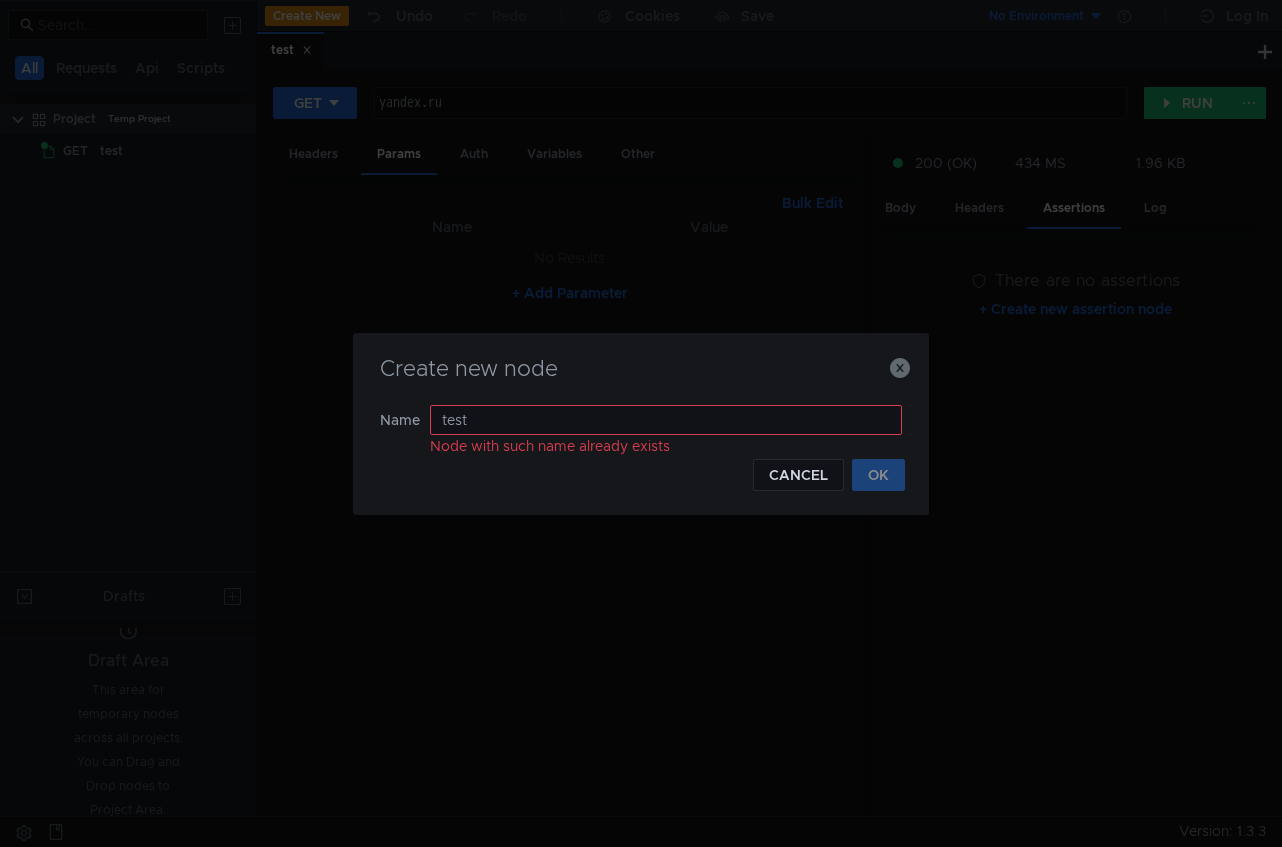 click on "test" at bounding box center (666, 420) 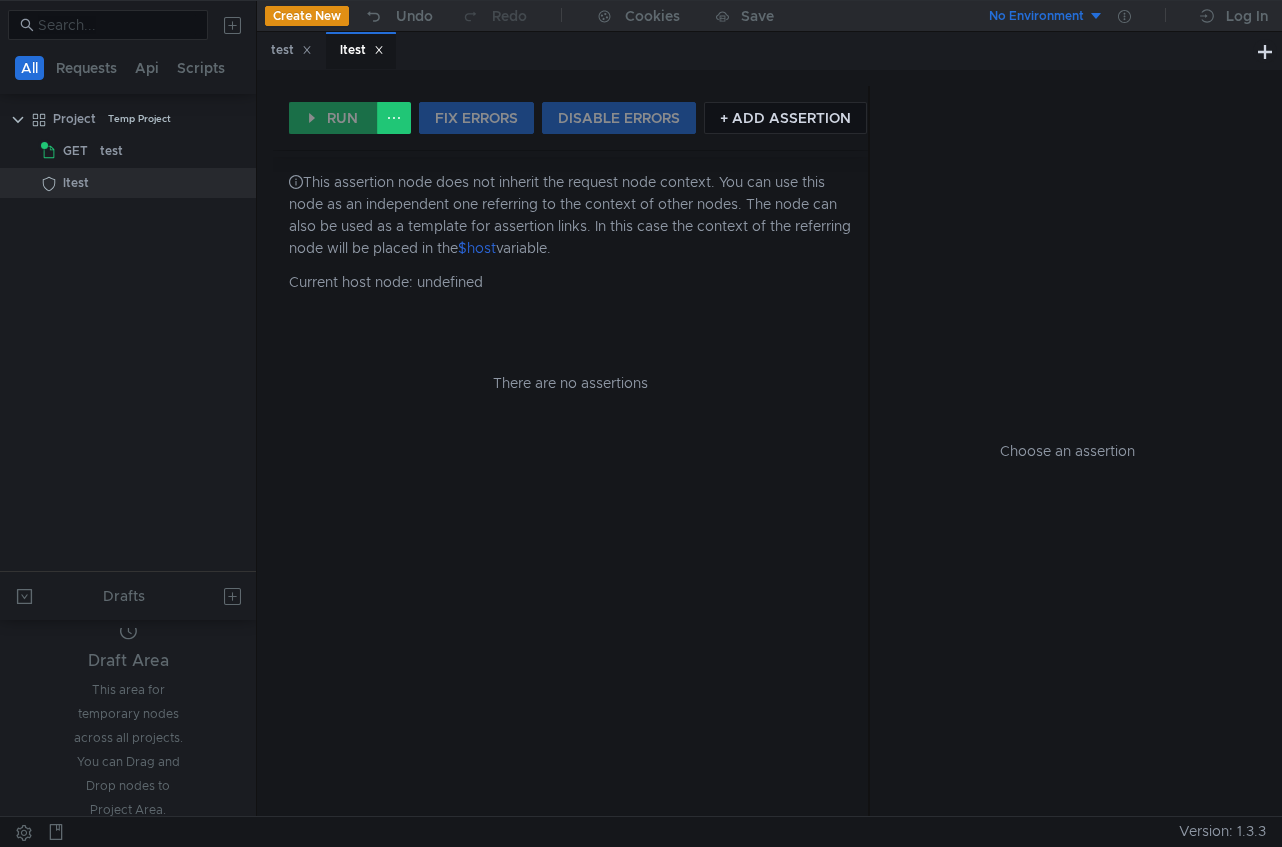 click on "Current host node: undefined" at bounding box center (570, 282) 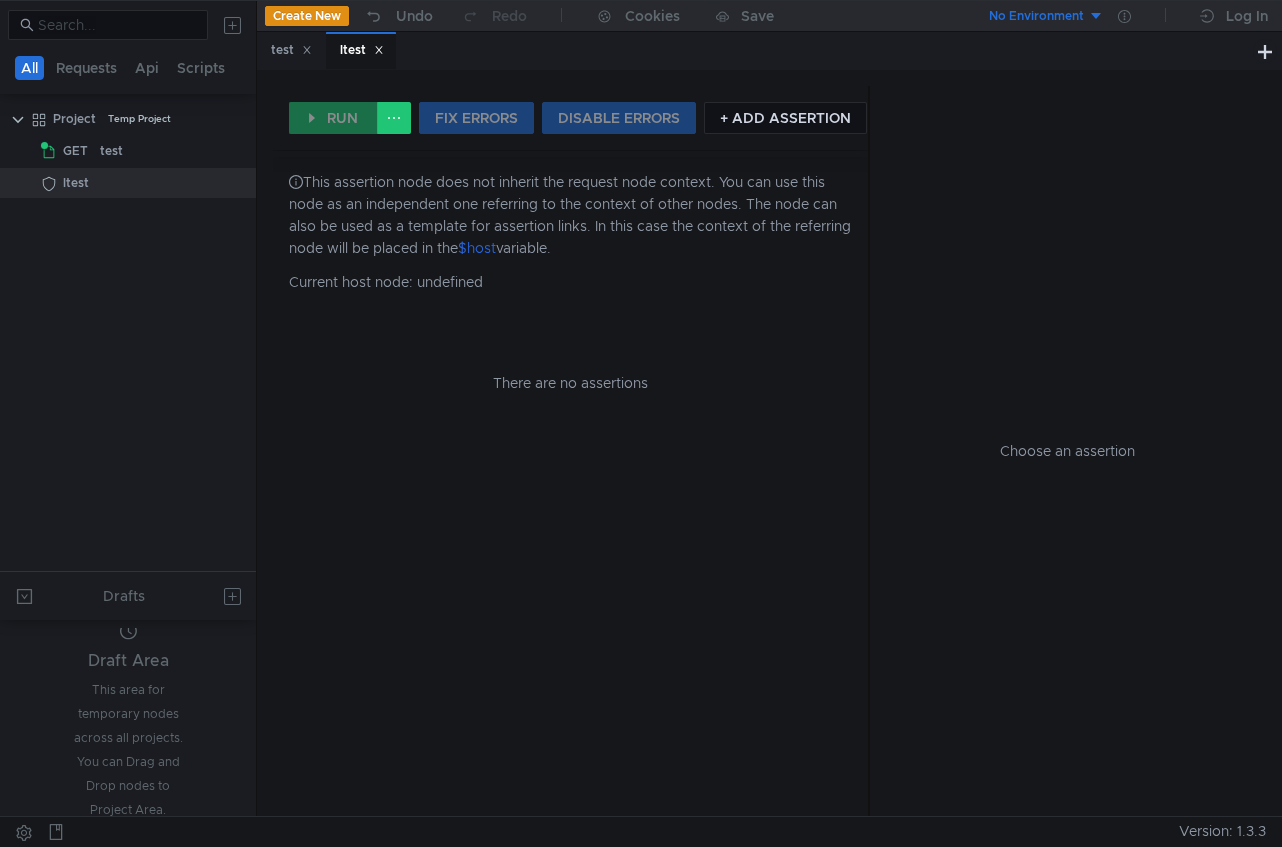 click on "There are no assertions" at bounding box center [570, 383] 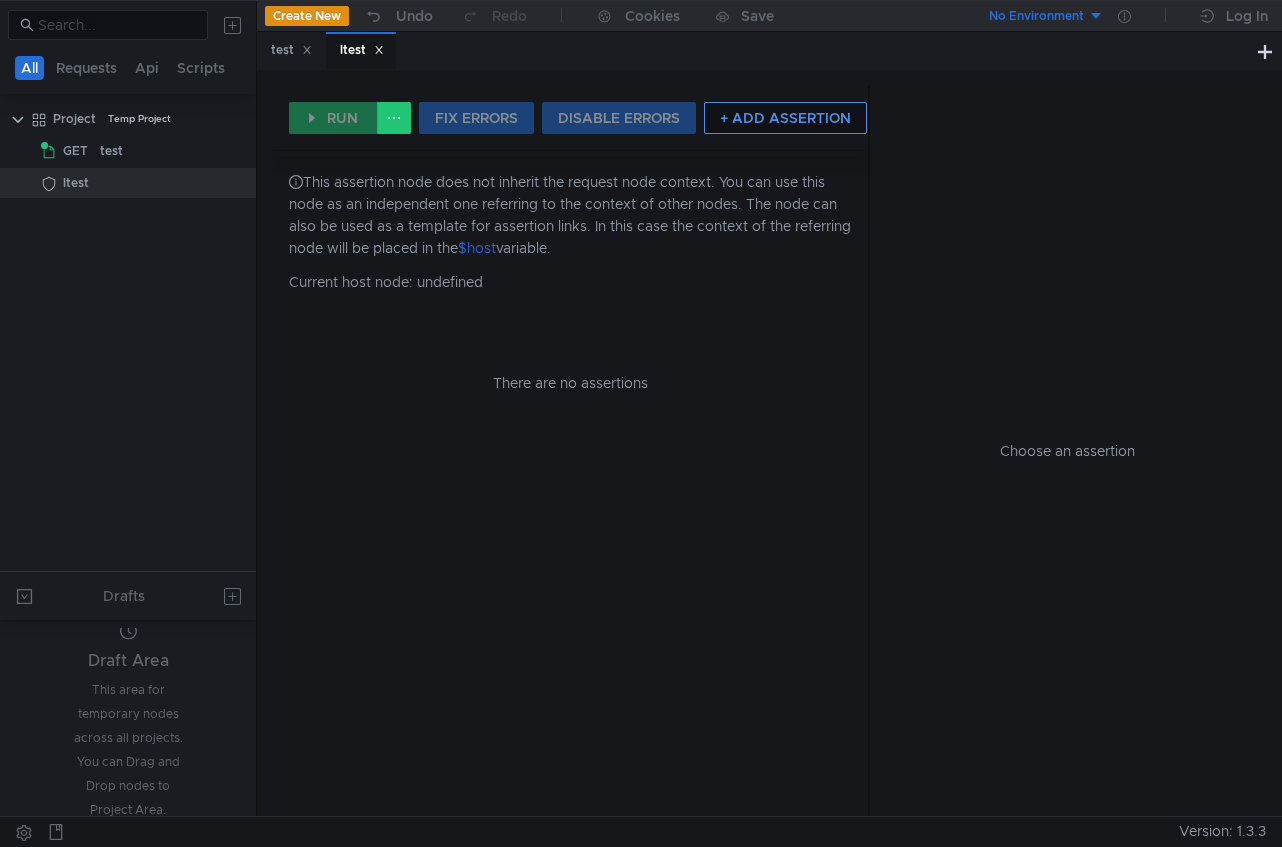 click on "+ ADD ASSERTION" at bounding box center (785, 118) 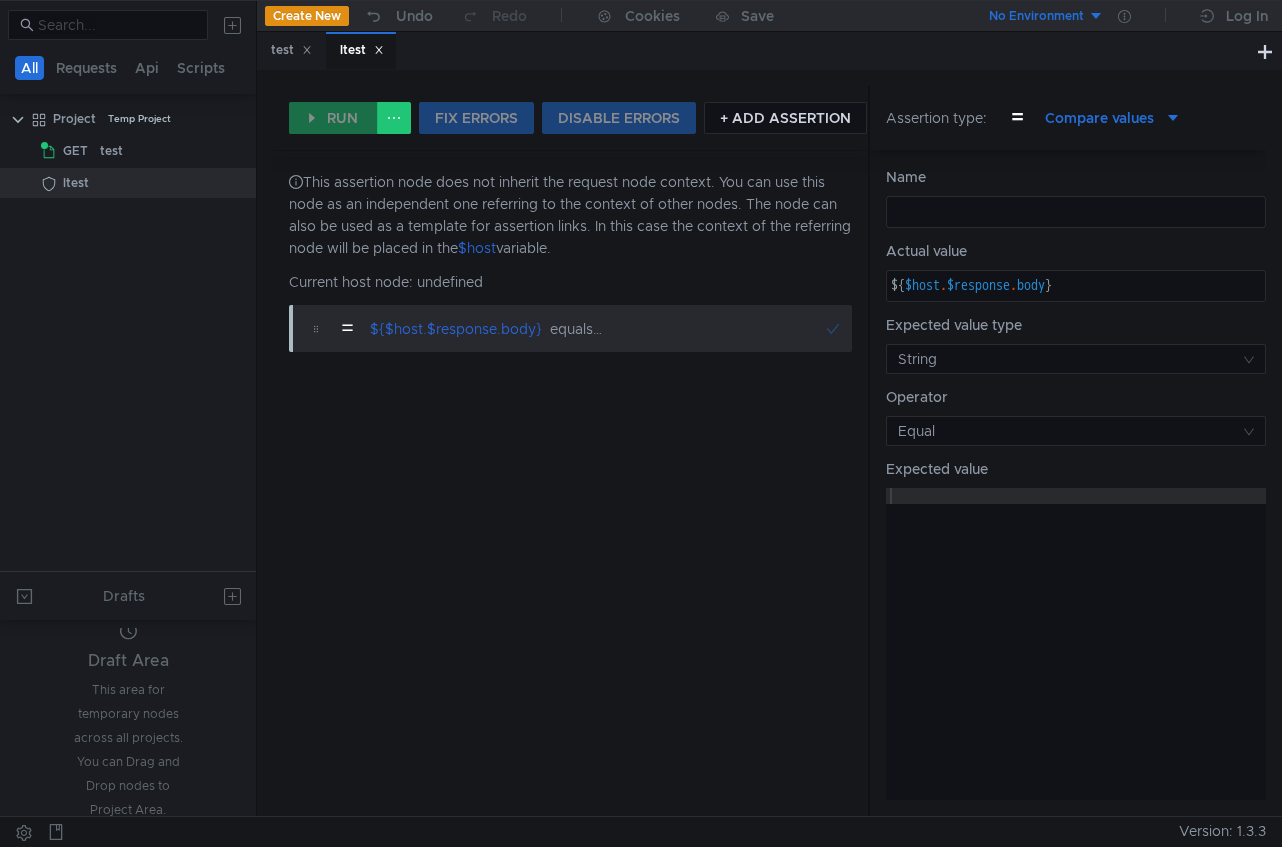 click on "Compare values" at bounding box center (1099, 118) 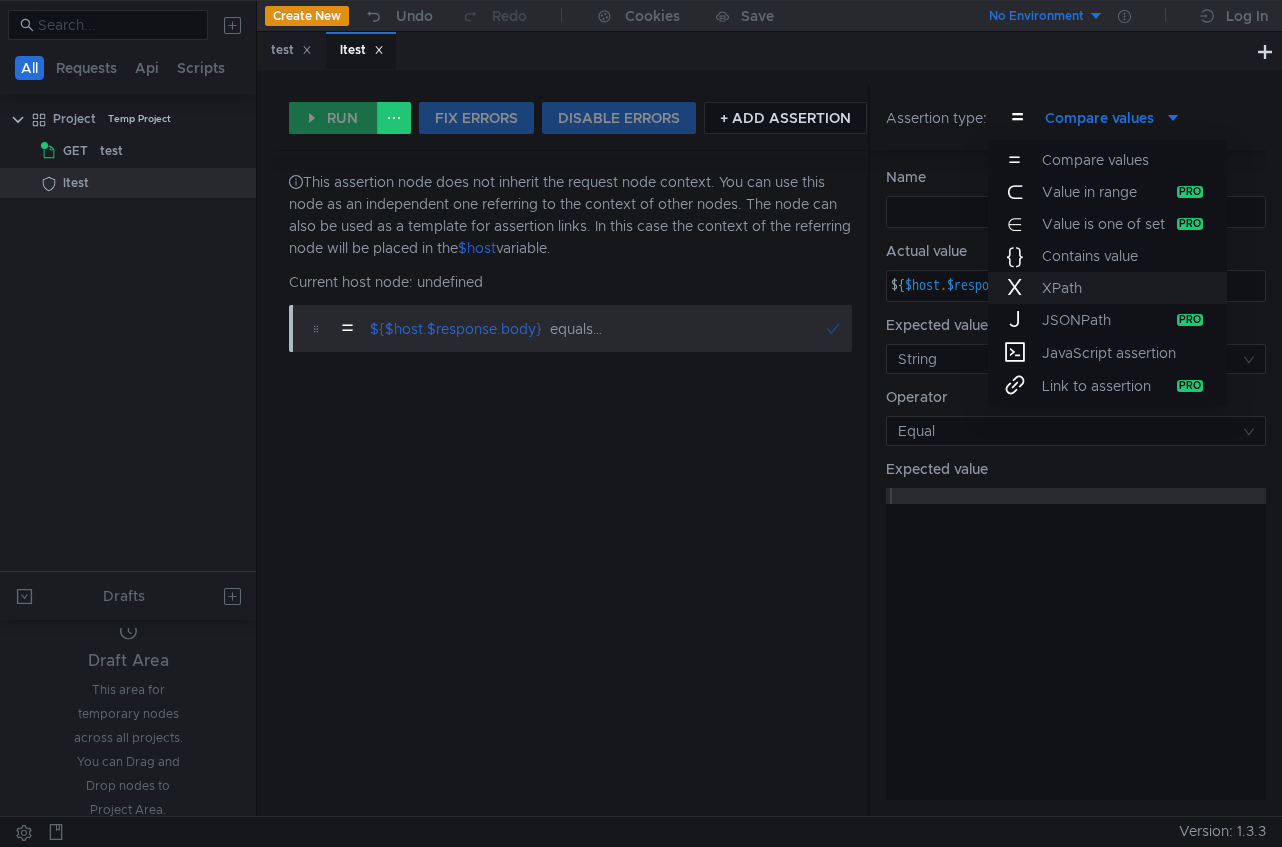 click on "XPath" at bounding box center [1122, 288] 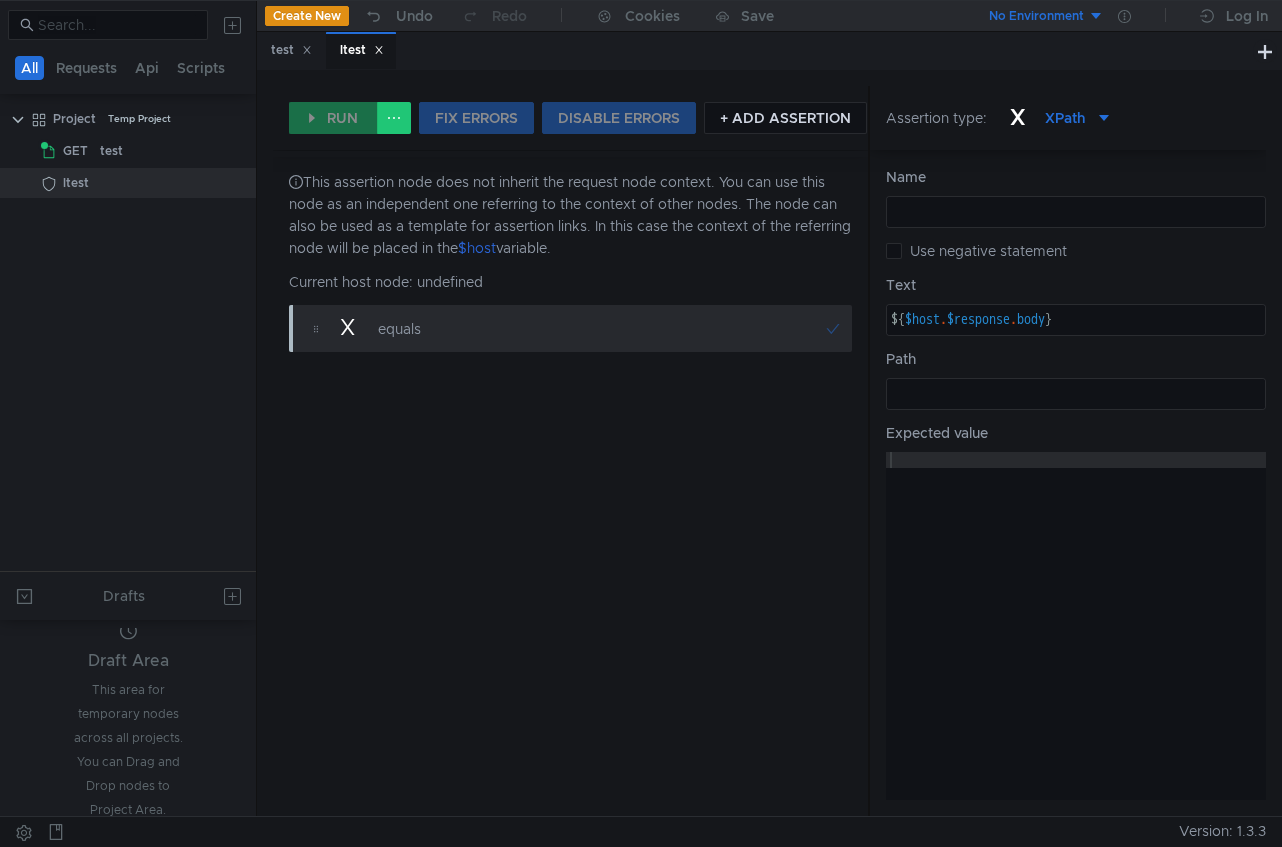 type 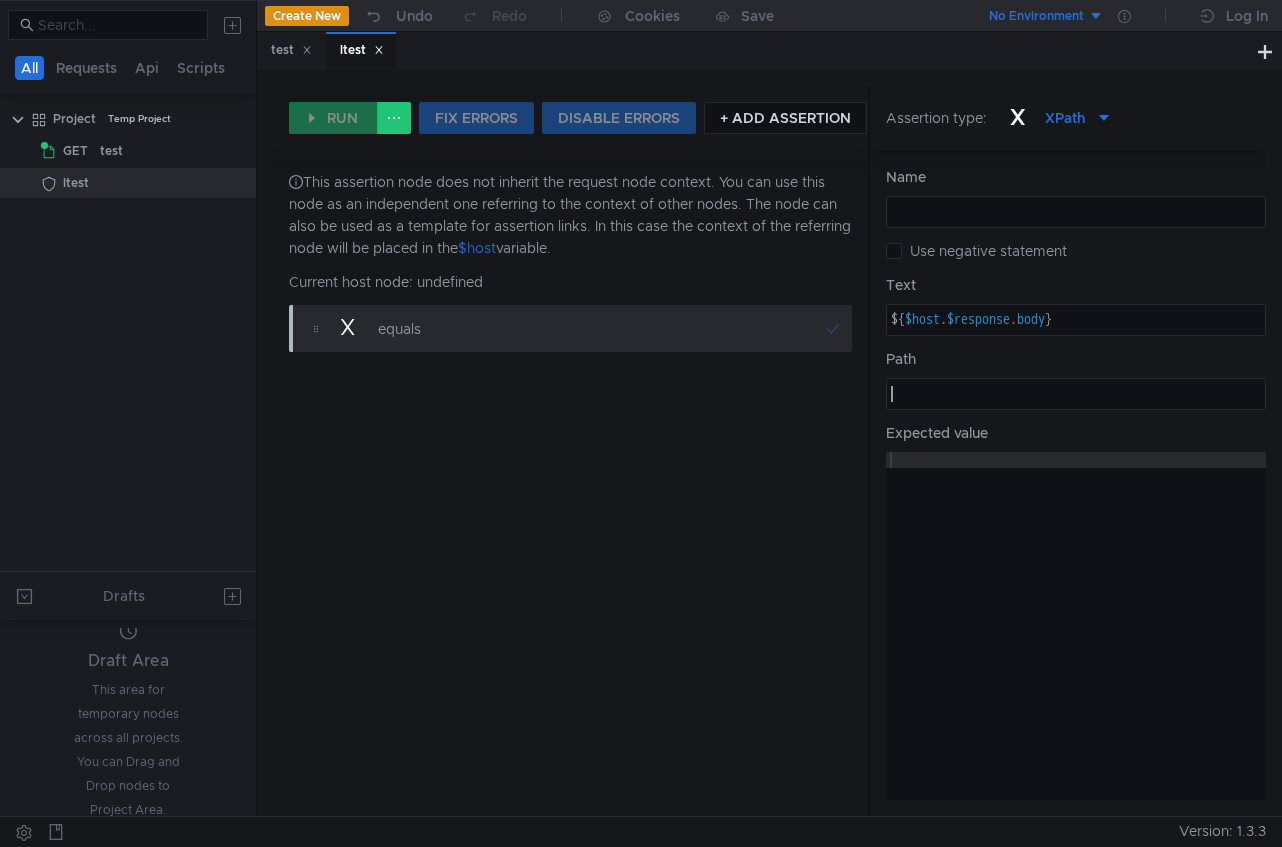 type 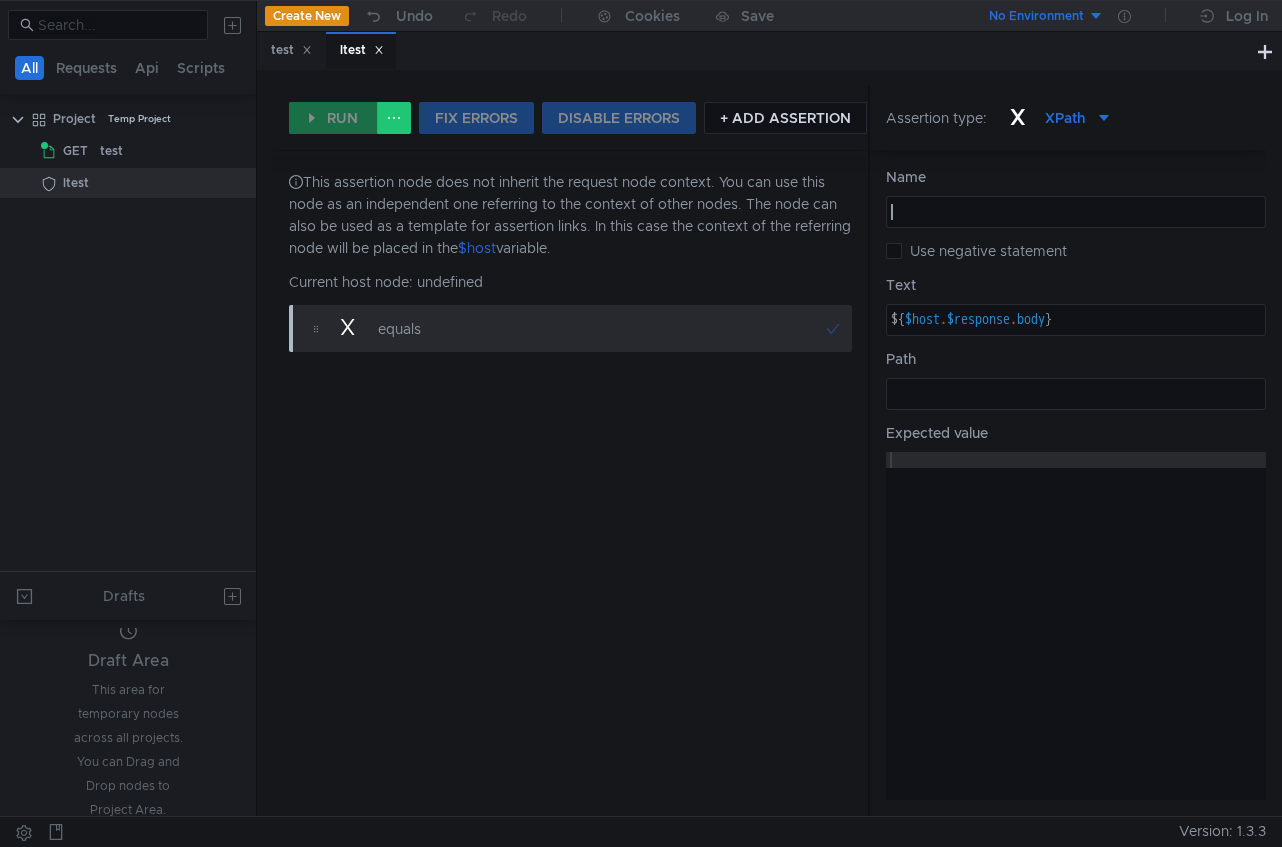 click at bounding box center [1076, 228] 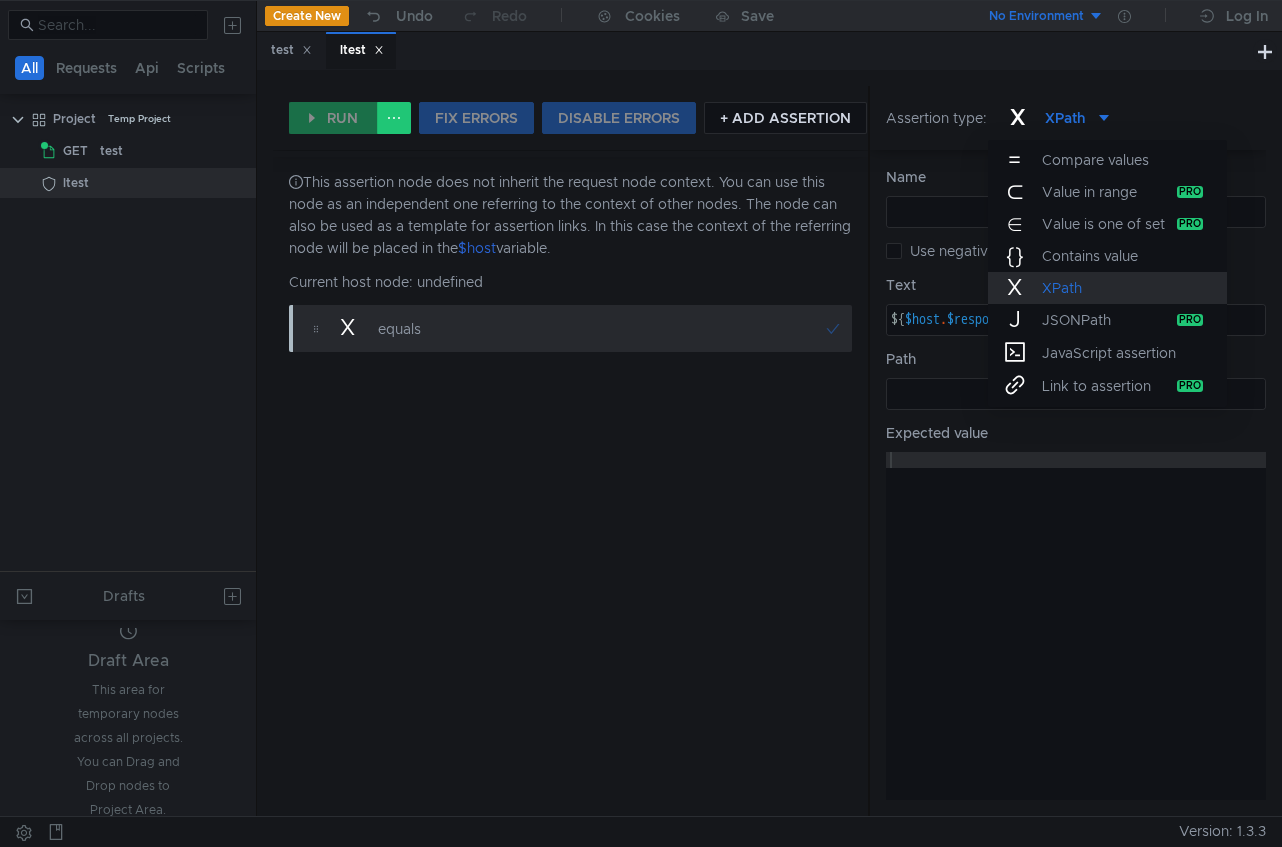 click at bounding box center (641, 423) 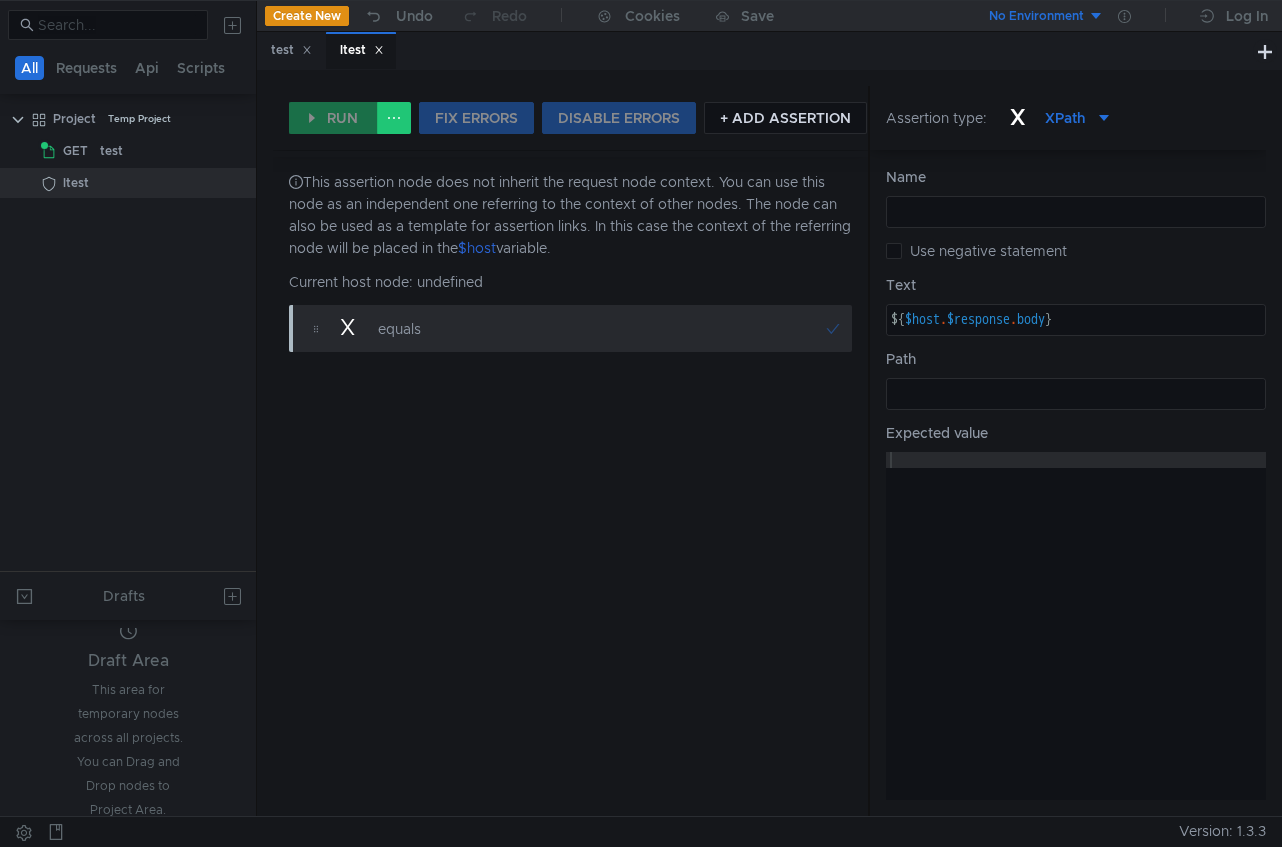 click on "XPath" at bounding box center (1065, 118) 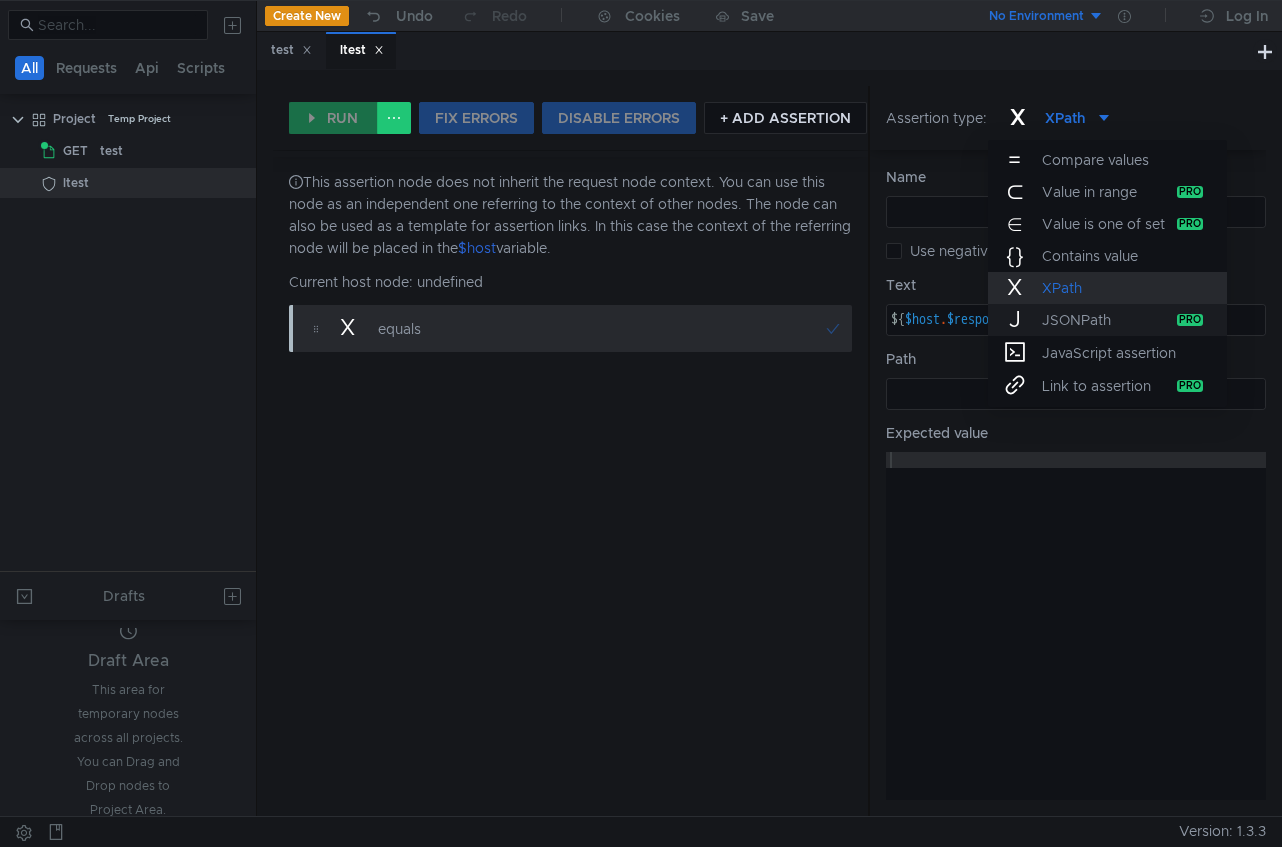 click on "JSONPath" at bounding box center [1076, 320] 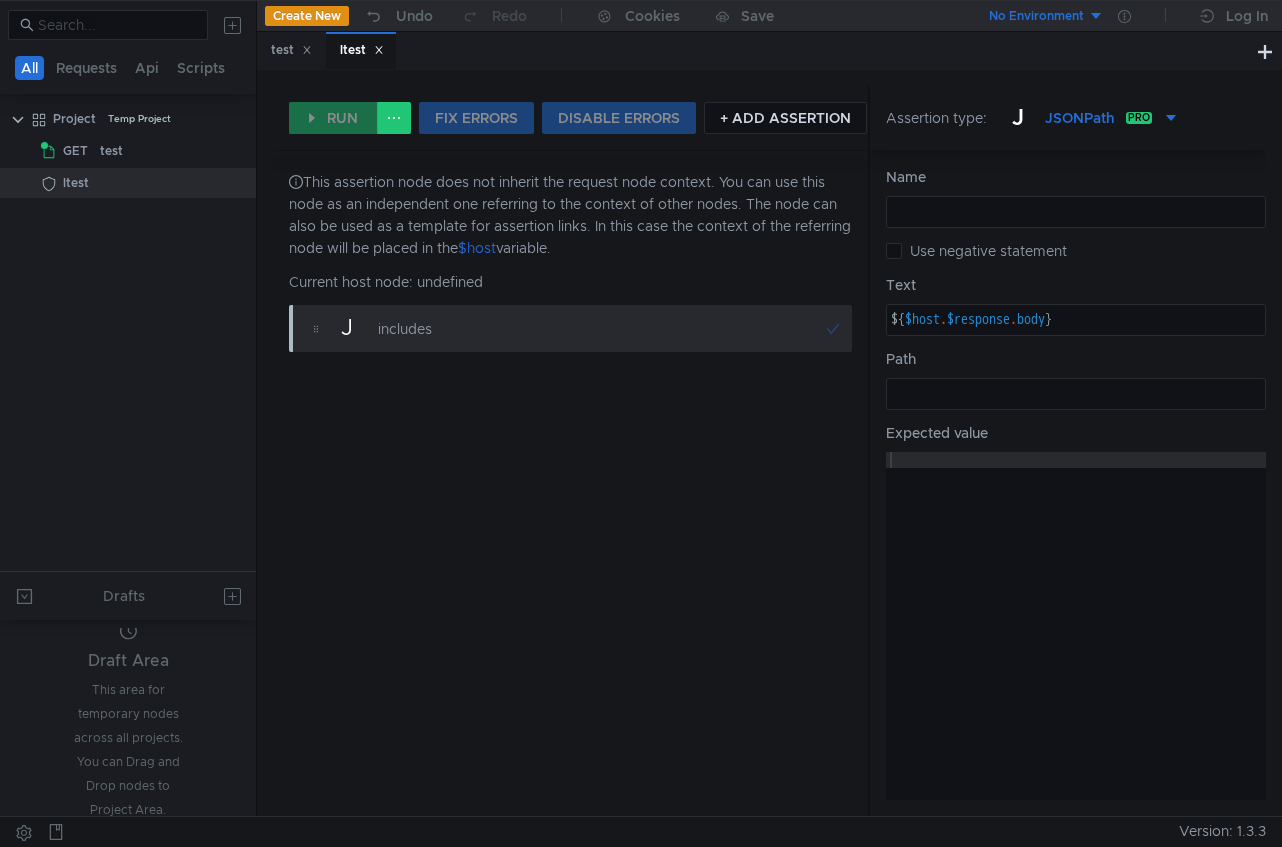 click on "pro" at bounding box center (1139, 118) 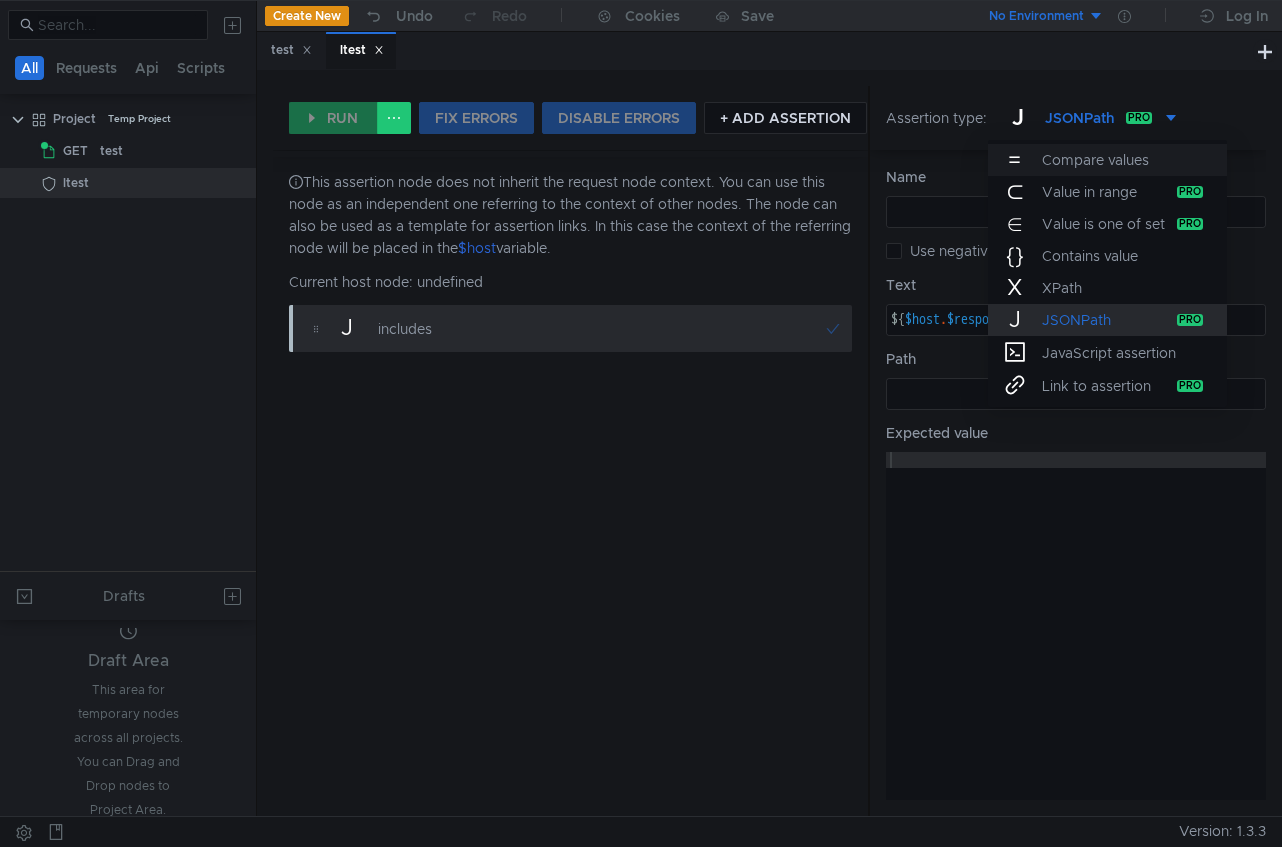 click on "Compare values" at bounding box center [1095, 160] 